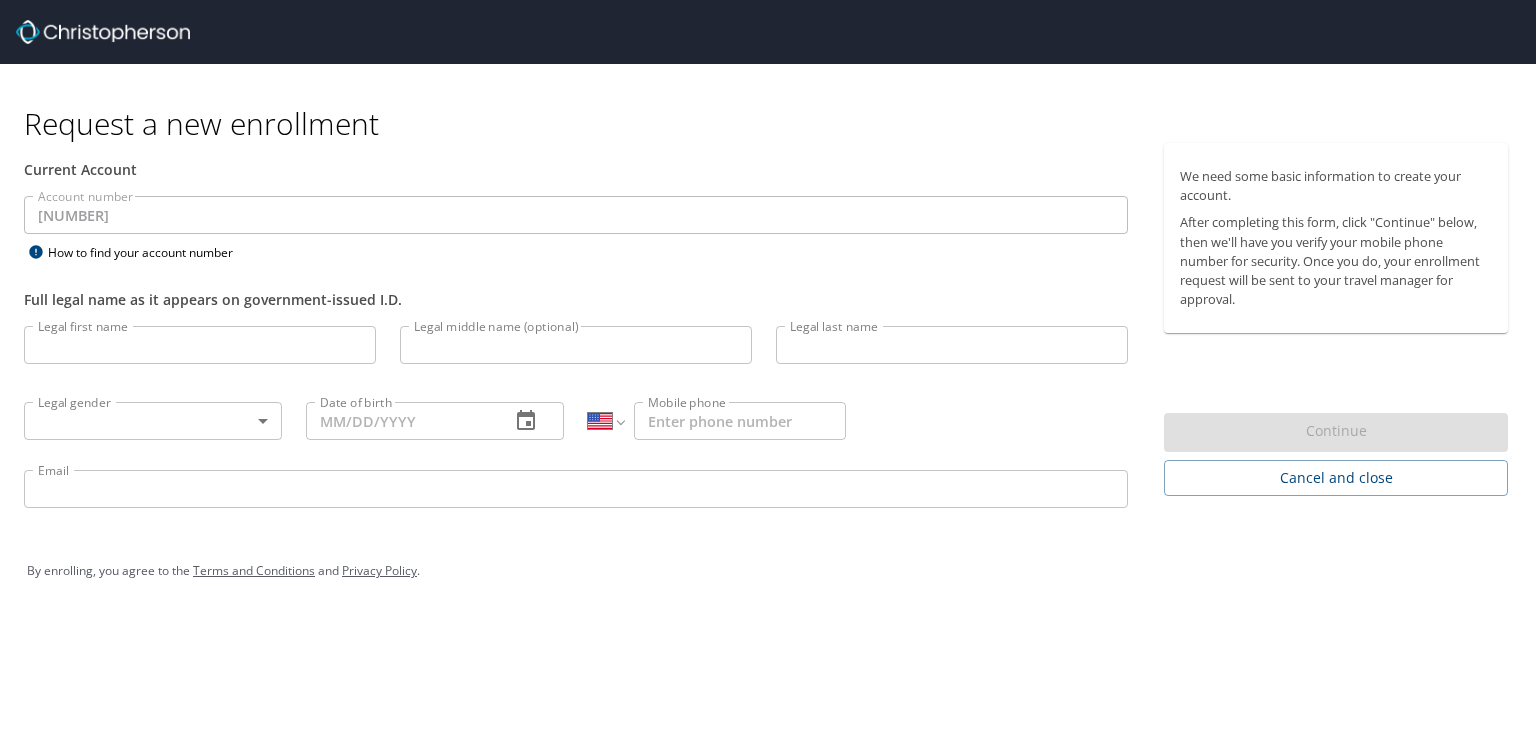 select on "US" 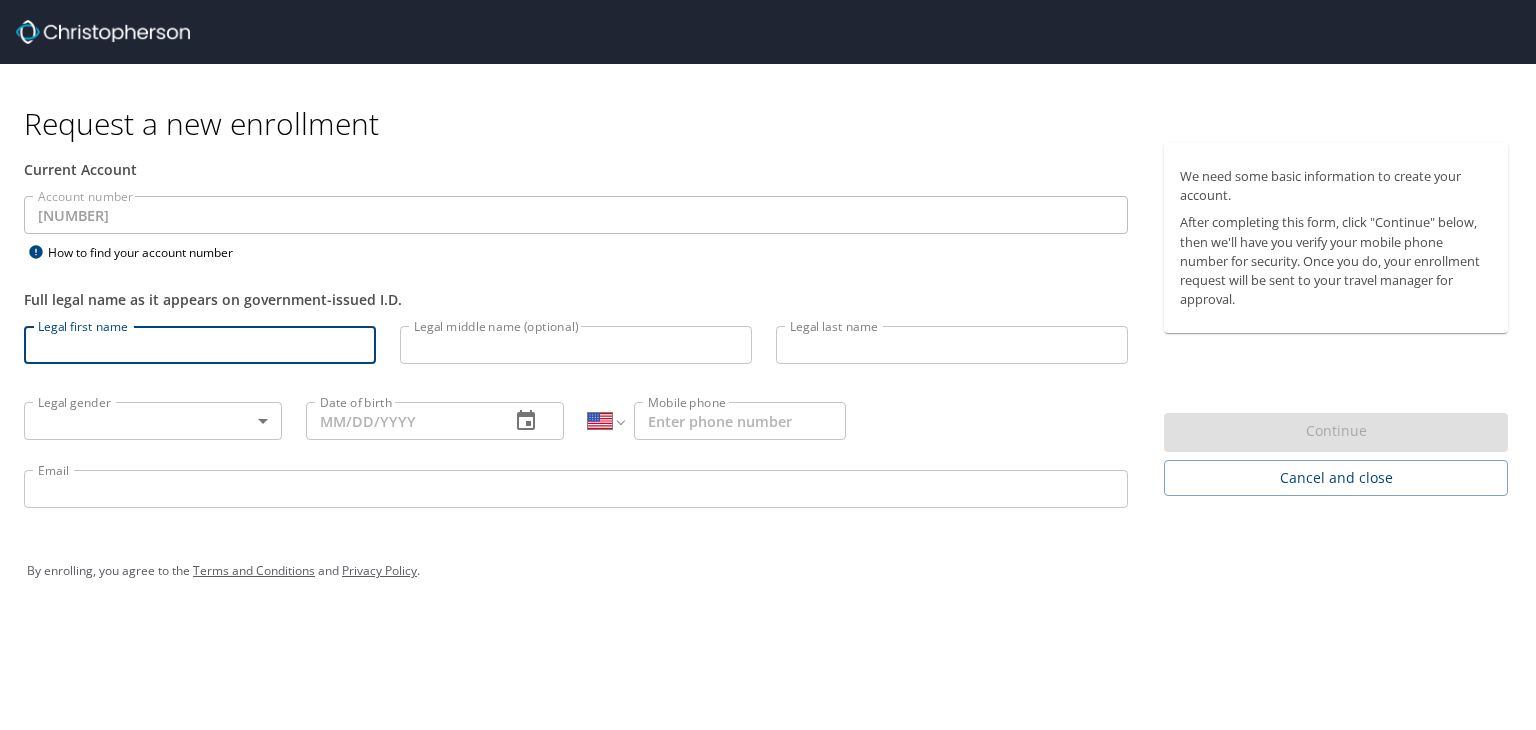 click on "Legal first name" at bounding box center [200, 345] 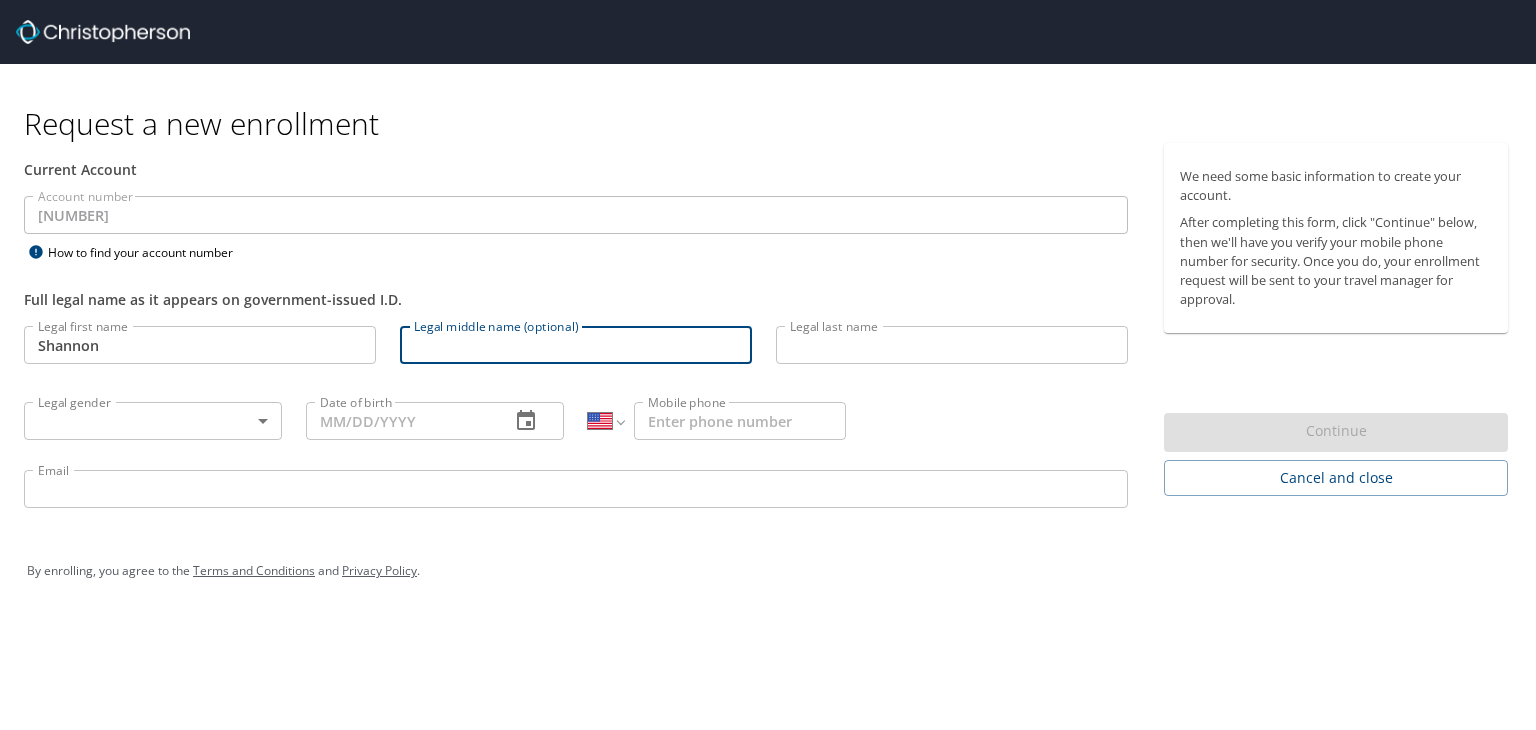 click on "Legal middle name (optional)" at bounding box center [576, 345] 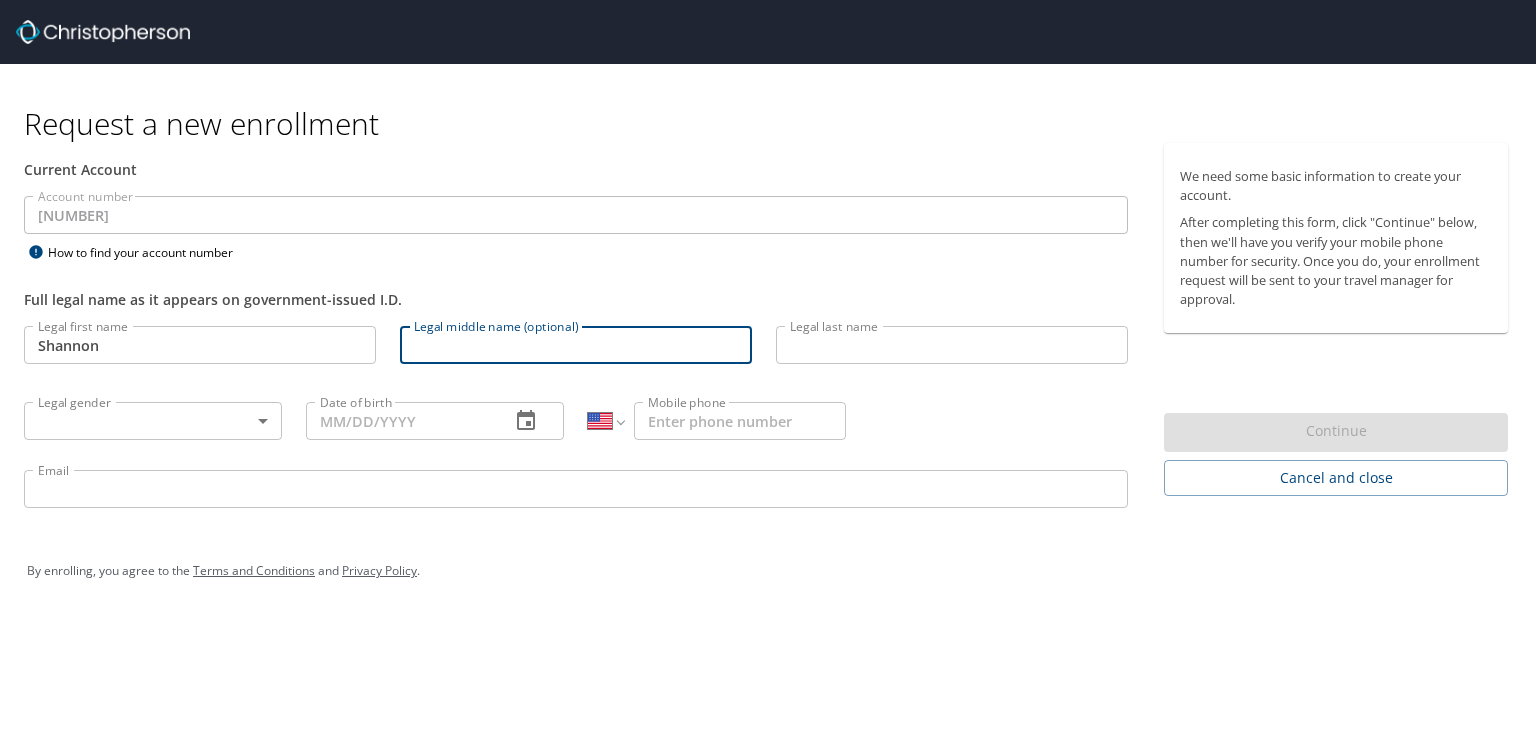 type on "Wayne" 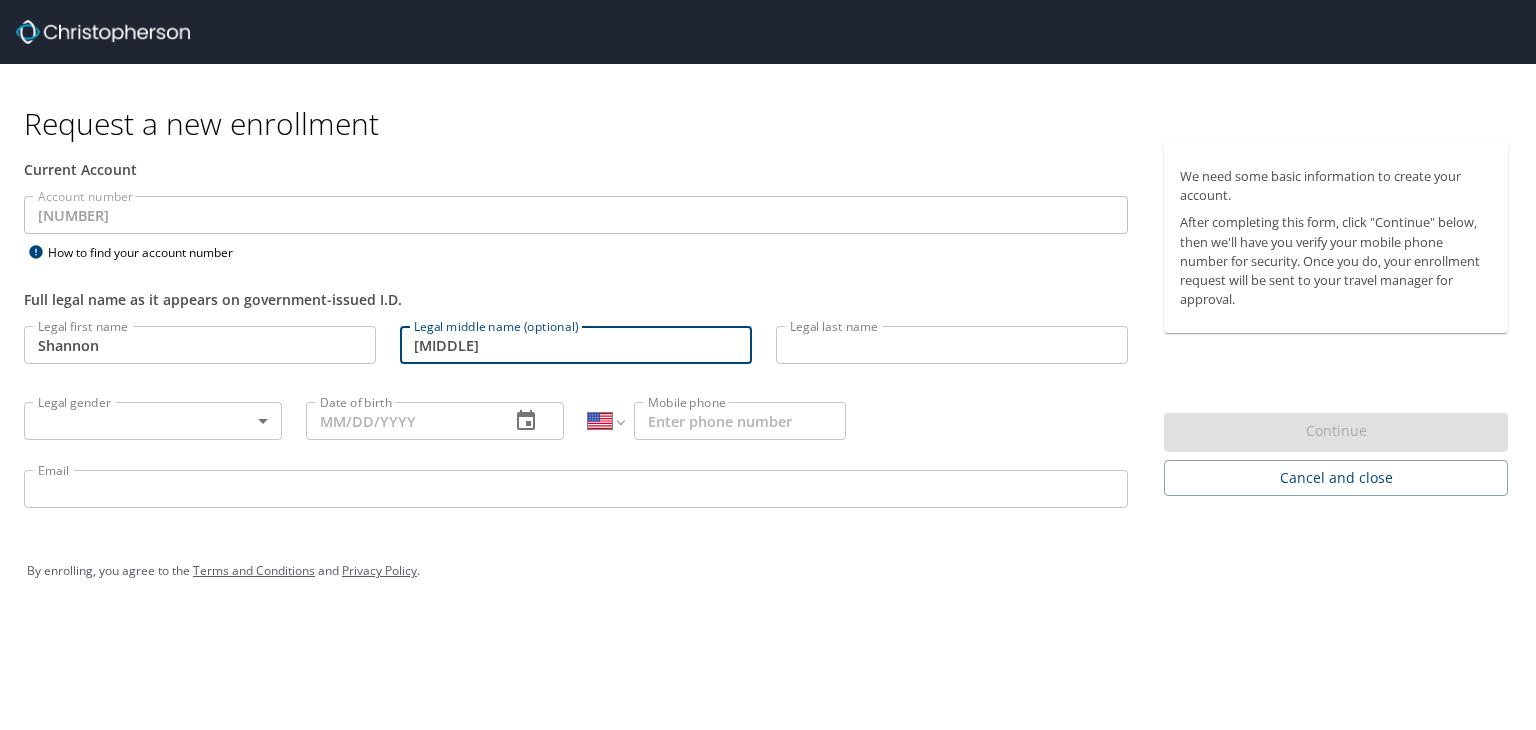 click on "Legal last name" at bounding box center [952, 345] 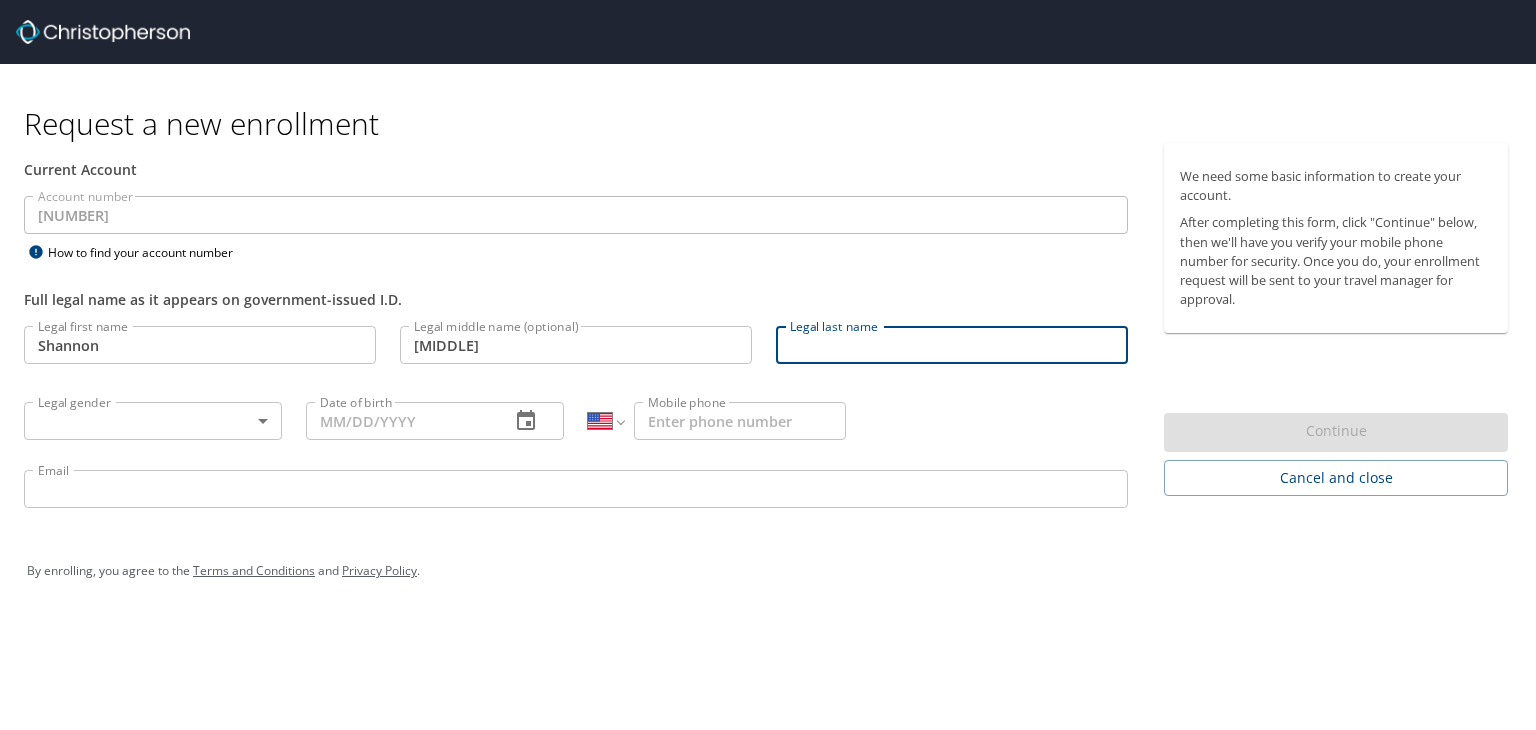 type on "Rigby" 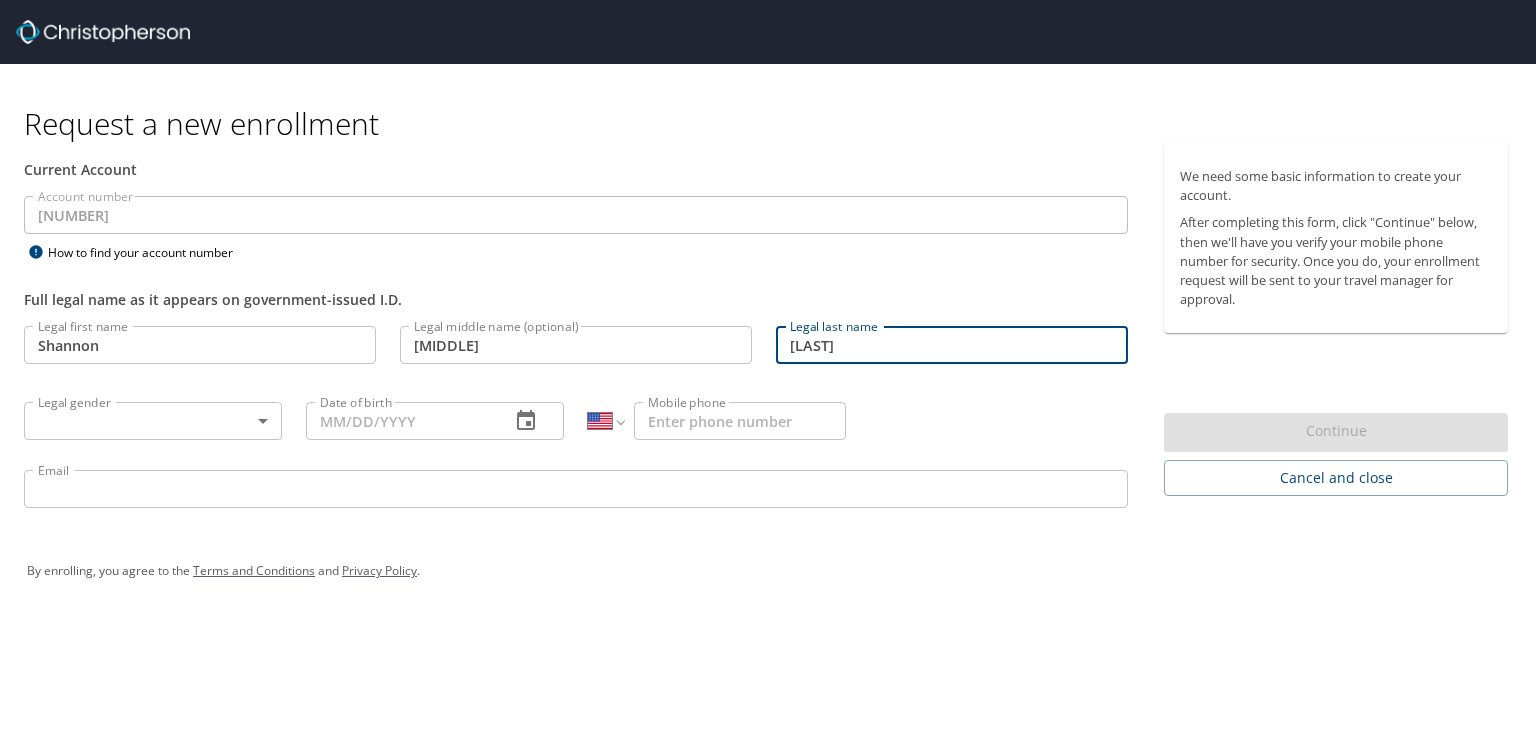 click on "Request a new enrollment Current Account Account number 301082 Account number  How to find your account number Full legal name as it appears on government-issued I.D. Legal first name Shannon Legal first name Legal middle name (optional) Wayne Legal middle name (optional) Legal last name Rigby Legal last name Legal gender ​ Legal gender Date of birth Date of birth International Afghanistan Åland Islands Albania Algeria American Samoa Andorra Angola Anguilla Antigua and Barbuda Argentina Armenia Aruba Ascension Island Australia Austria Azerbaijan Bahamas Bahrain Bangladesh Barbados Belarus Belgium Belize Benin Bermuda Bhutan Bolivia Bonaire, Sint Eustatius and Saba Bosnia and Herzegovina Botswana Brazil British Indian Ocean Territory Brunei Darussalam Bulgaria Burkina Faso Burma Burundi Cambodia Cameroon Canada Cape Verde Cayman Islands Central African Republic Chad Chile China Christmas Island Cocos (Keeling) Islands Colombia Comoros Congo Congo, Democratic Republic of the Cook Islands Costa Rica Croatia" at bounding box center [768, 365] 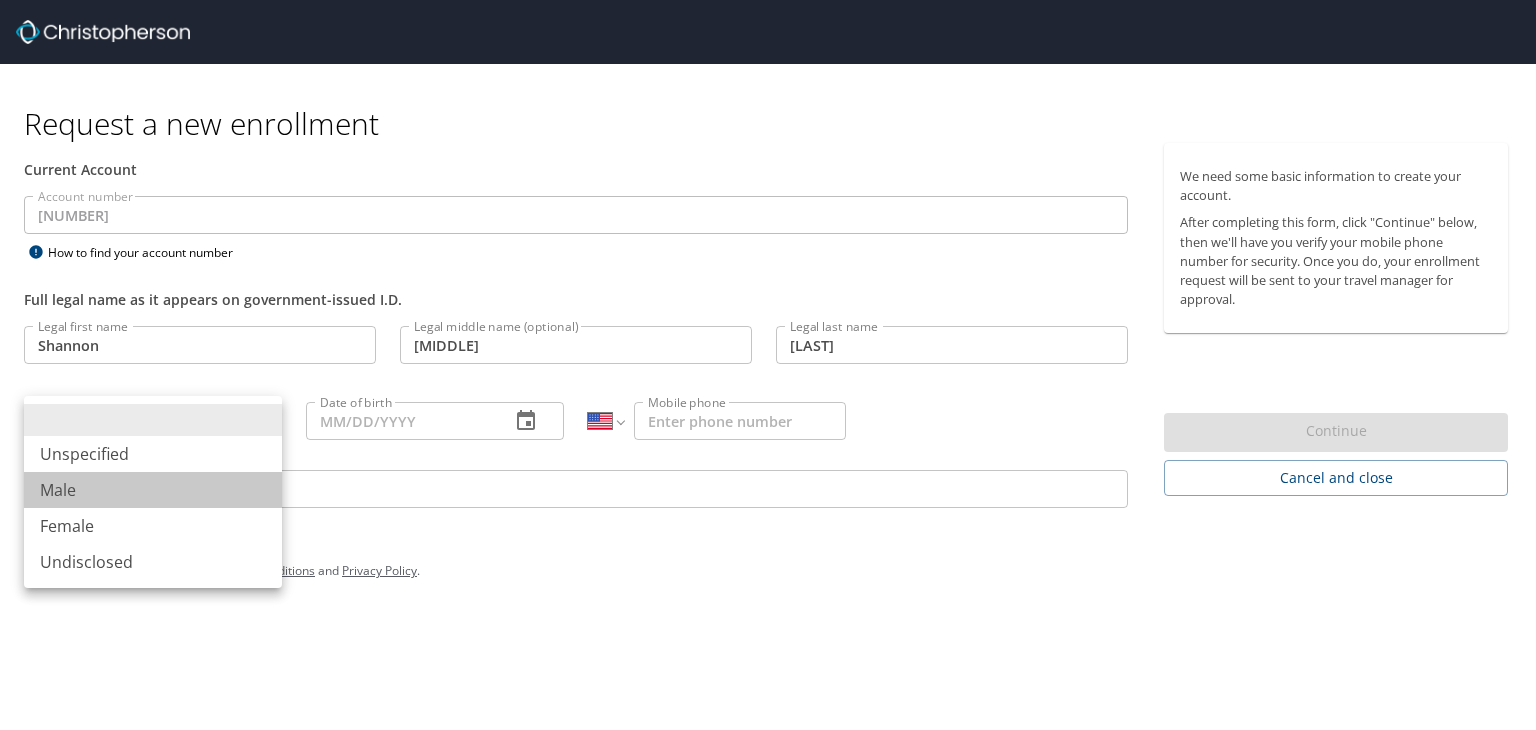 click on "Male" at bounding box center (153, 490) 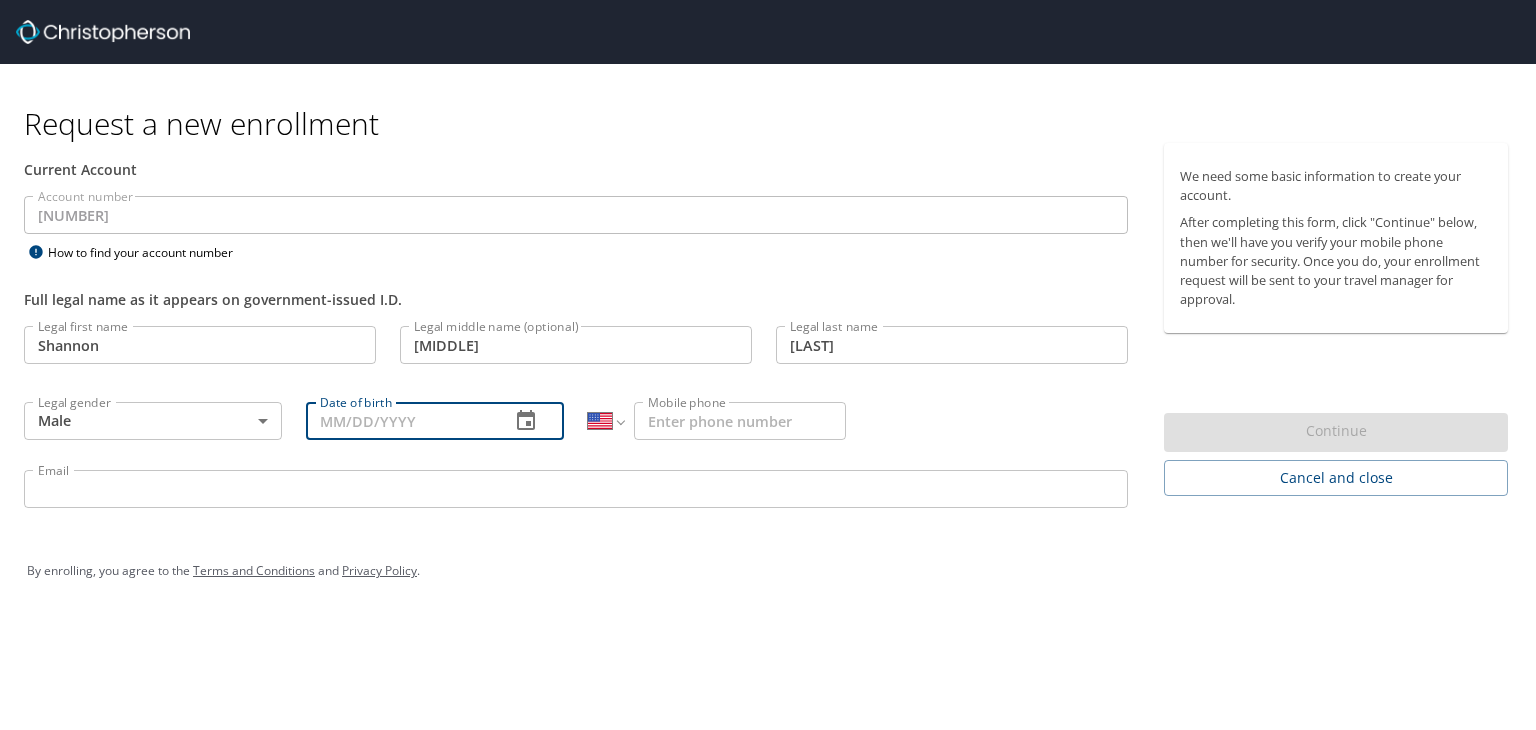 click on "Date of birth" at bounding box center [400, 421] 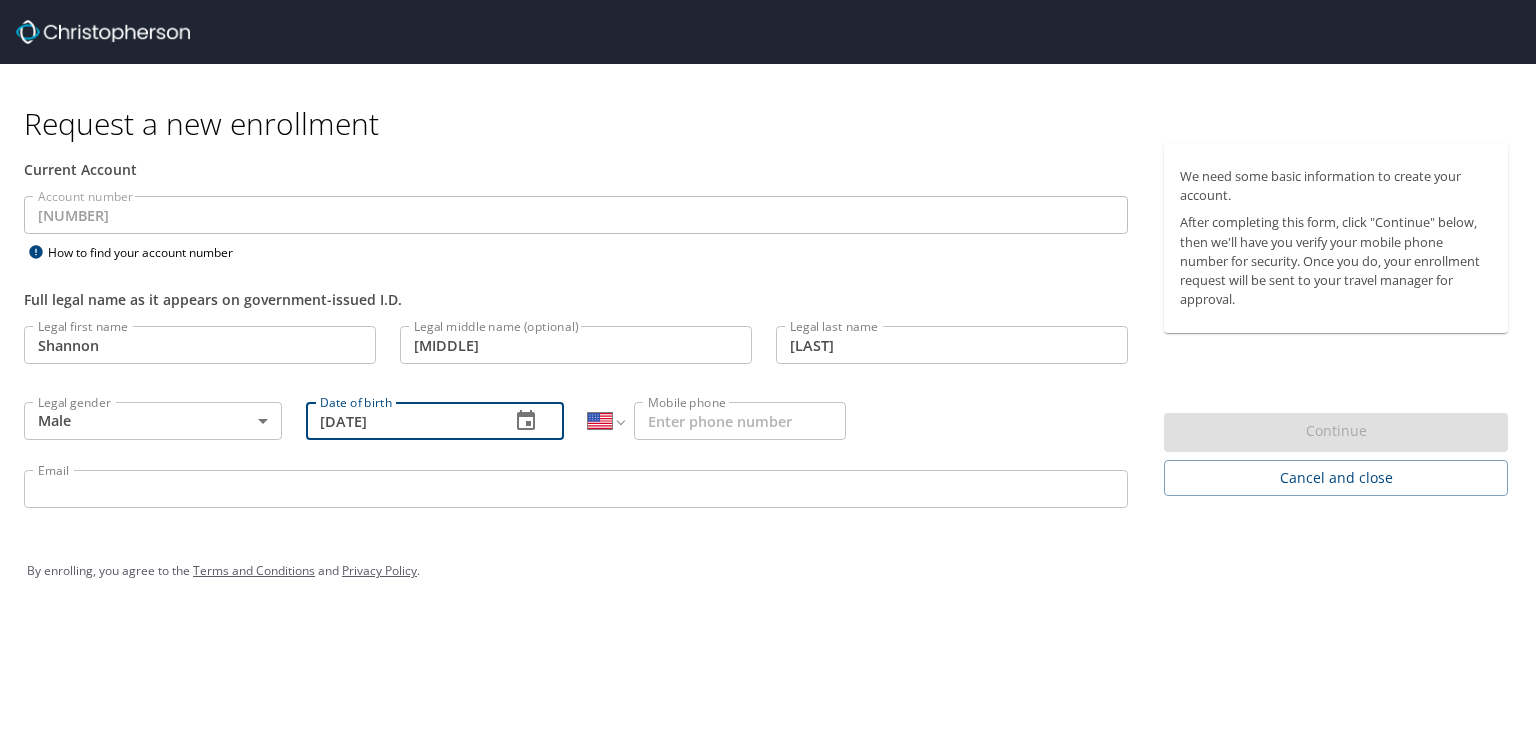 type on "10/24/1965" 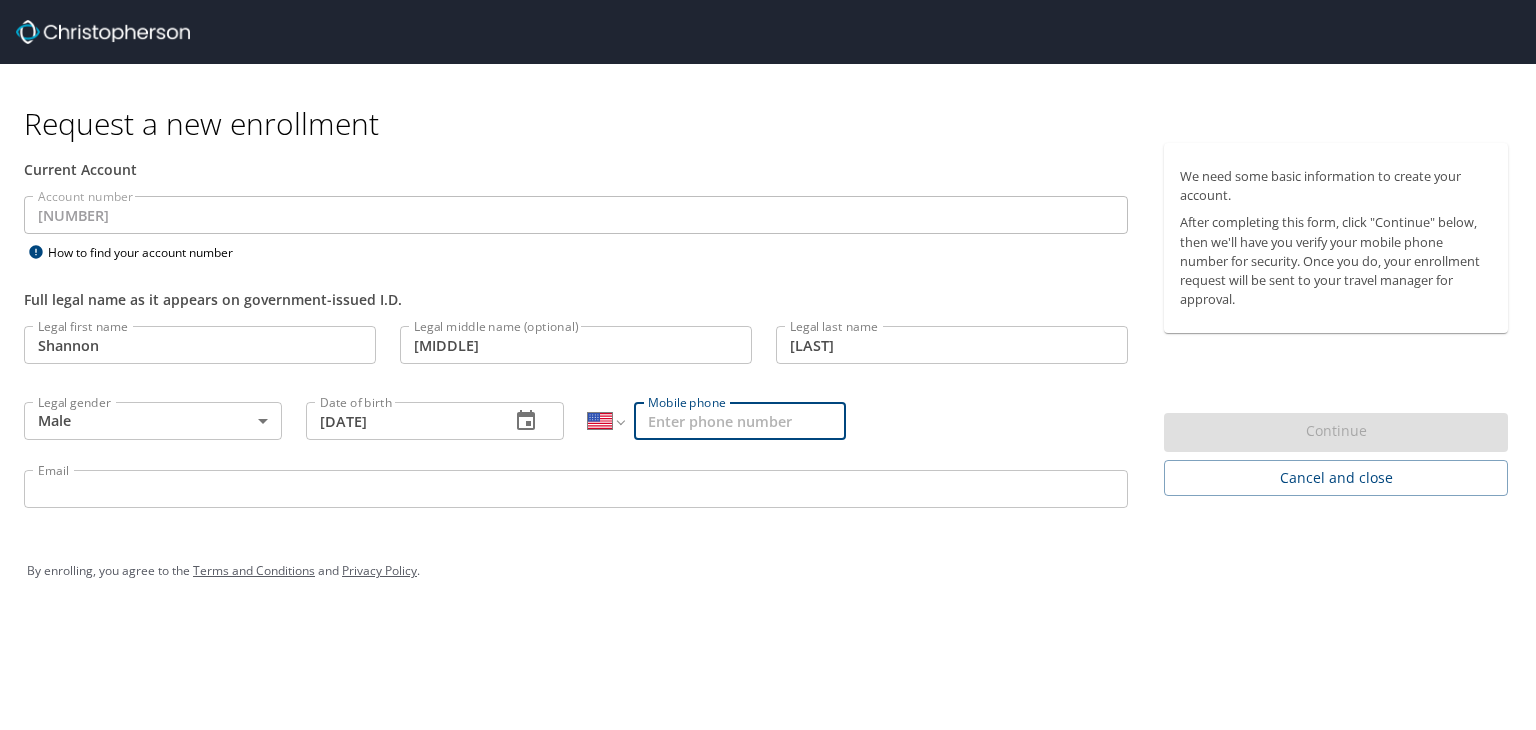 click on "Mobile phone" at bounding box center (740, 421) 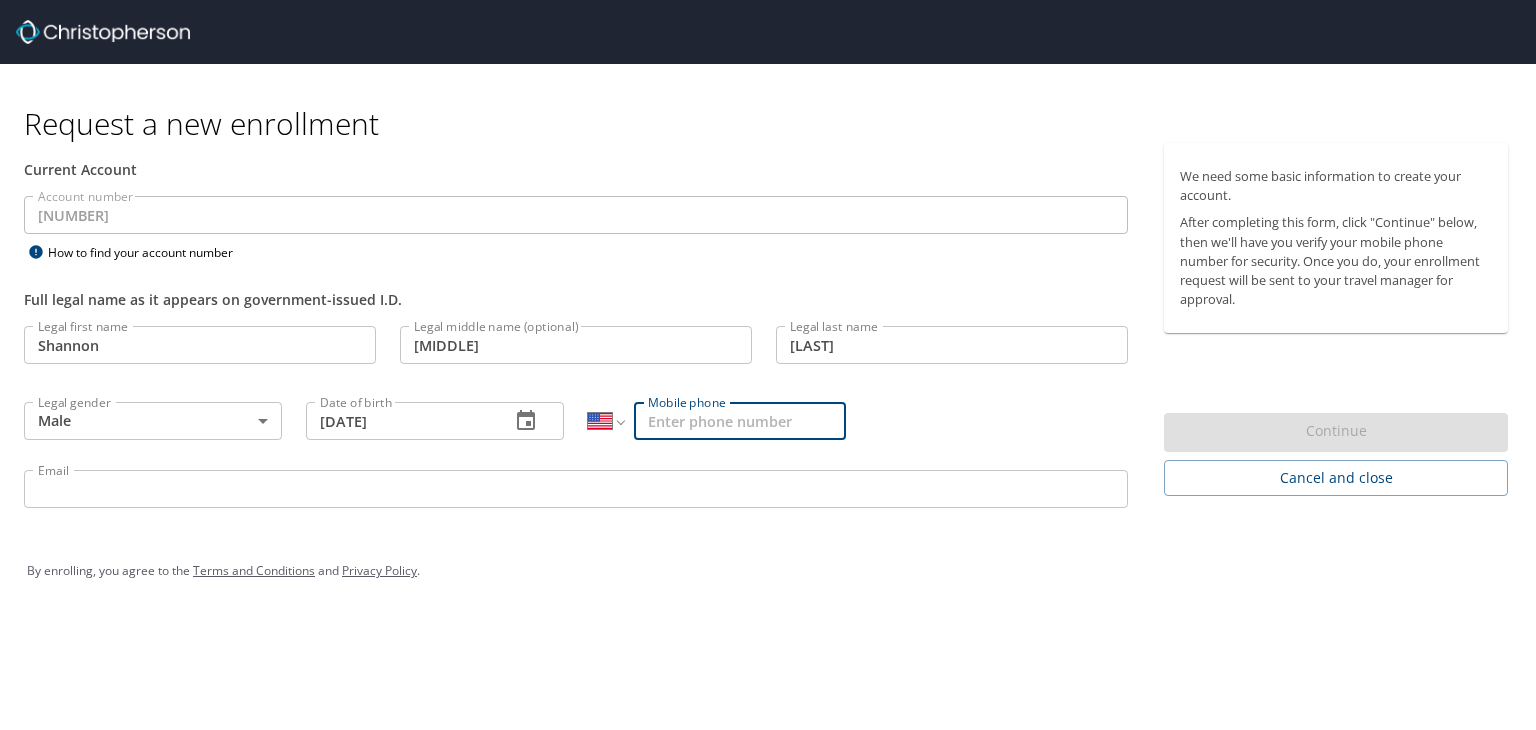 type on "(601) 278-0007" 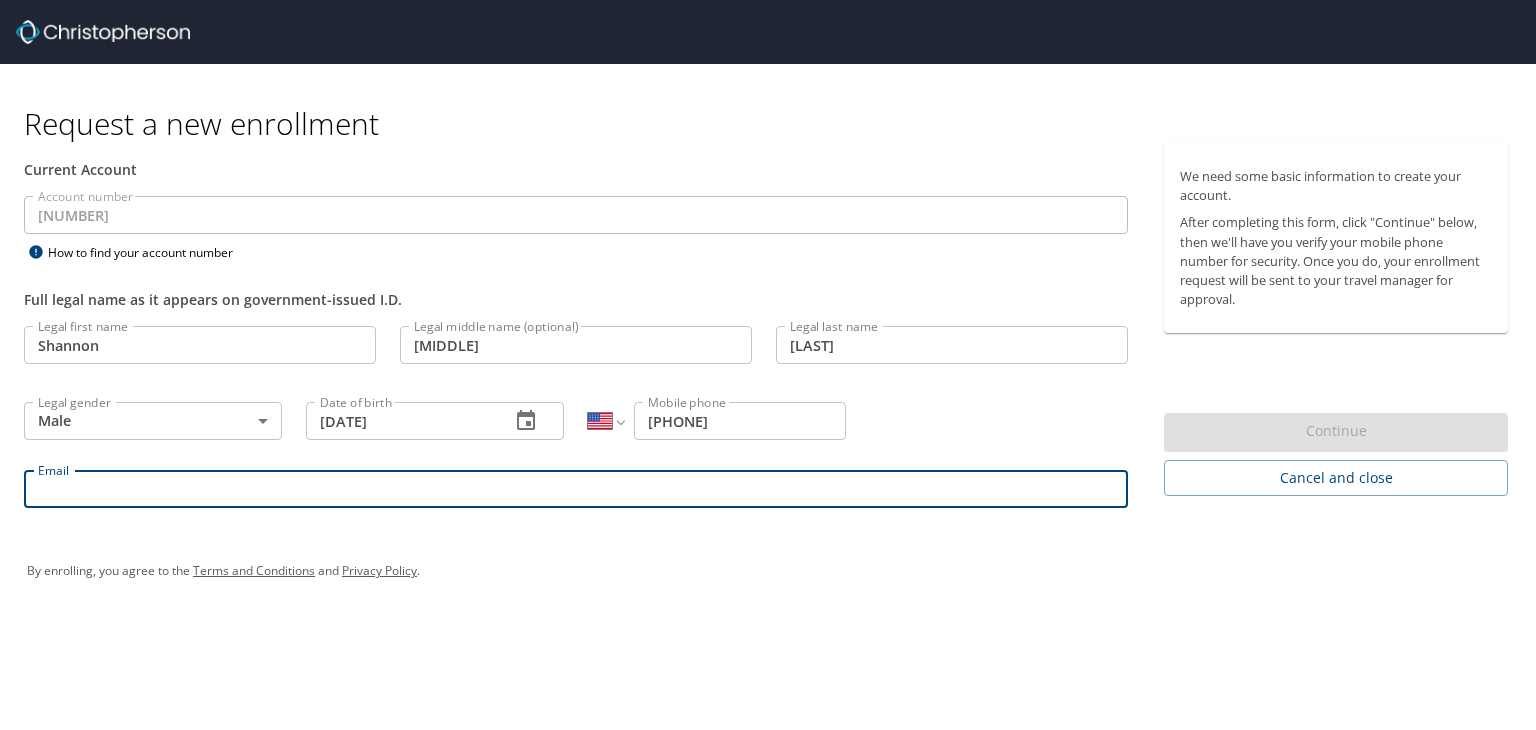 click on "Email" at bounding box center (576, 489) 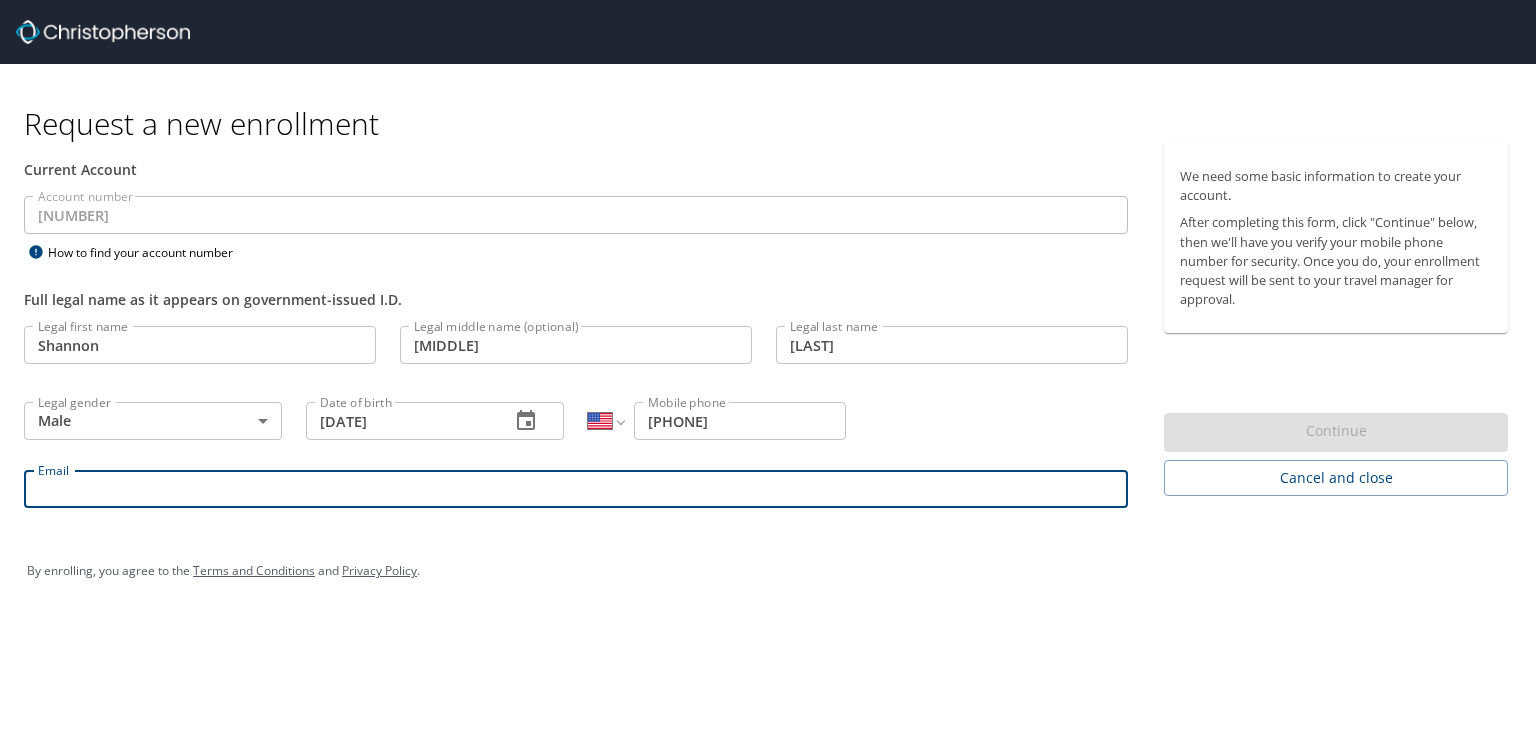 type on "[EMAIL]" 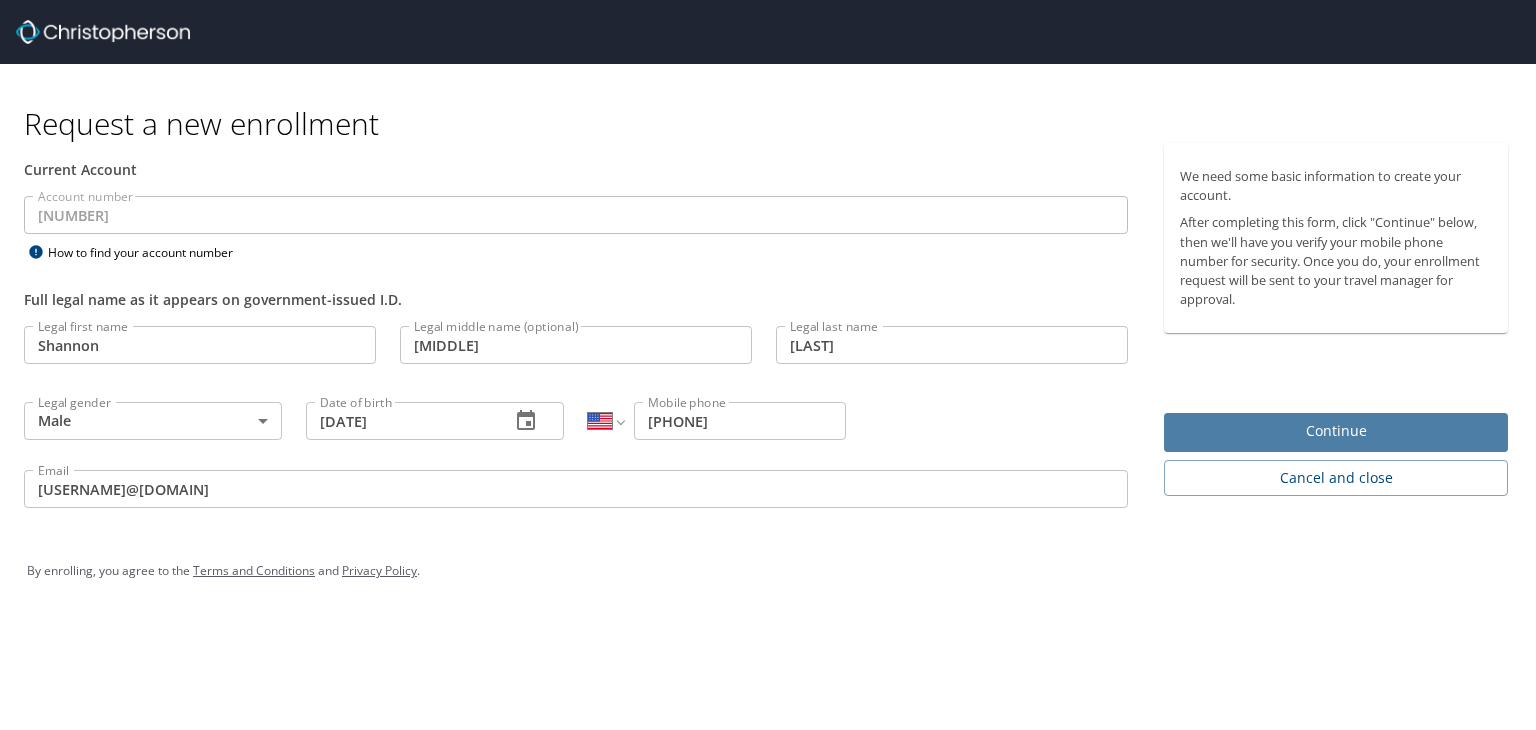 click on "Continue" at bounding box center [1336, 431] 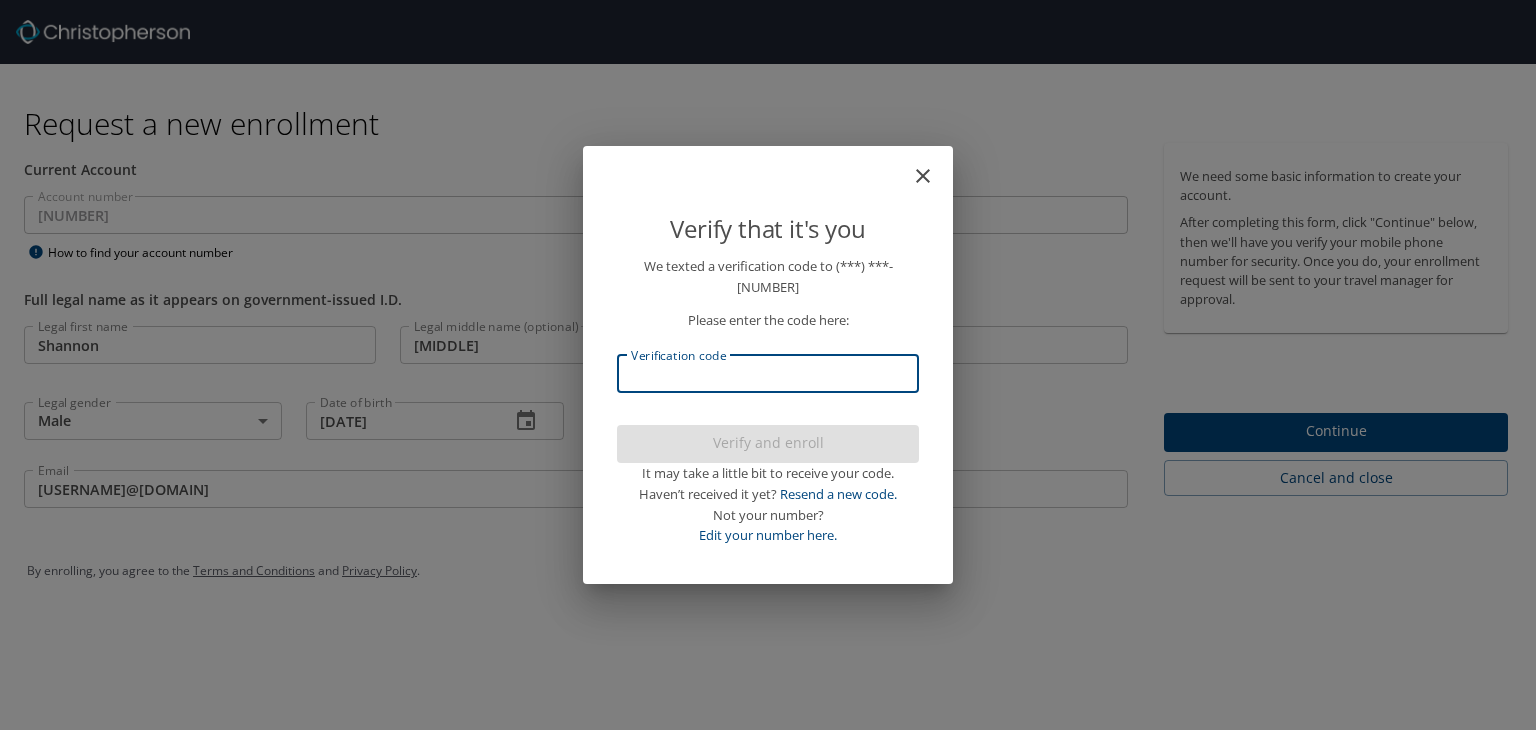click on "Verification code" at bounding box center [768, 374] 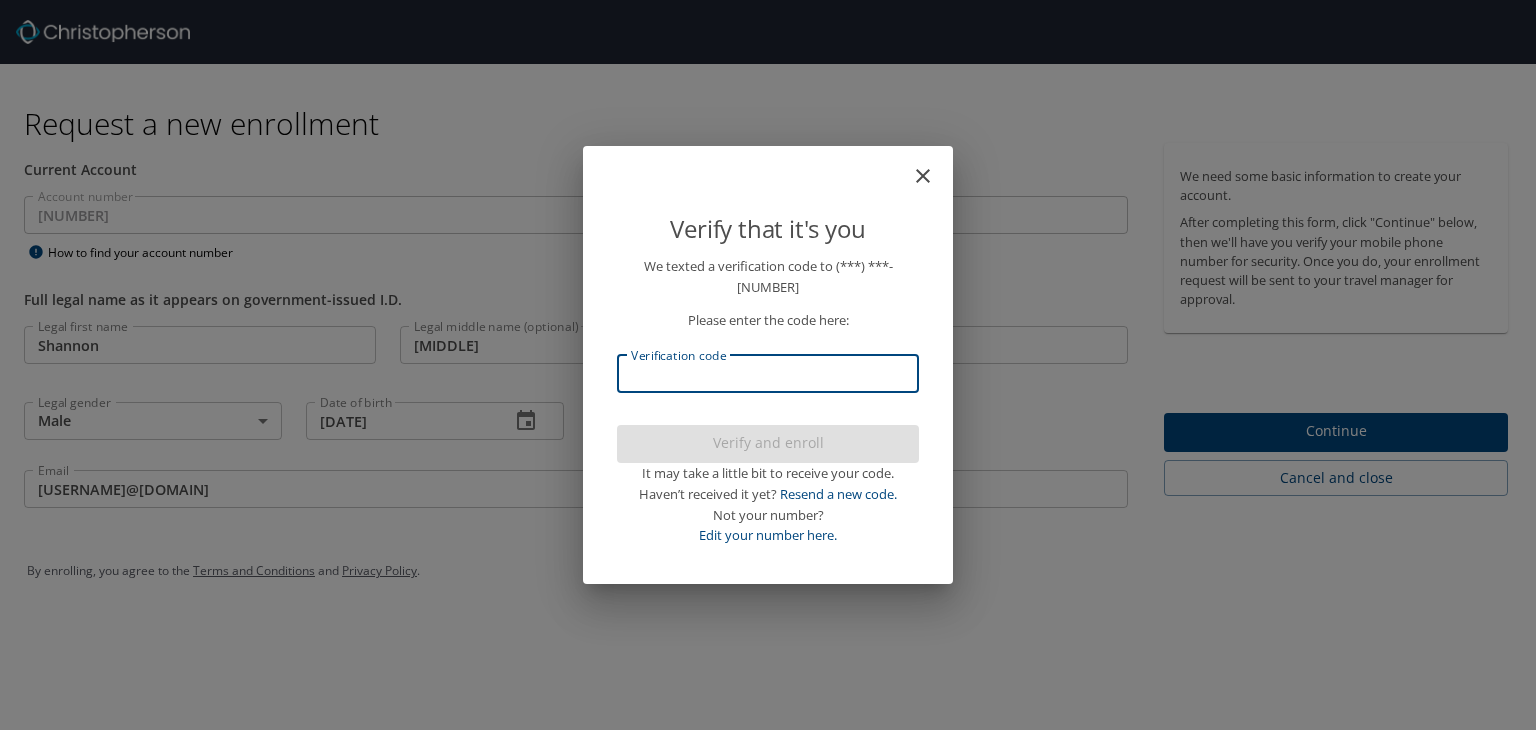 click on "Verification code" at bounding box center [768, 374] 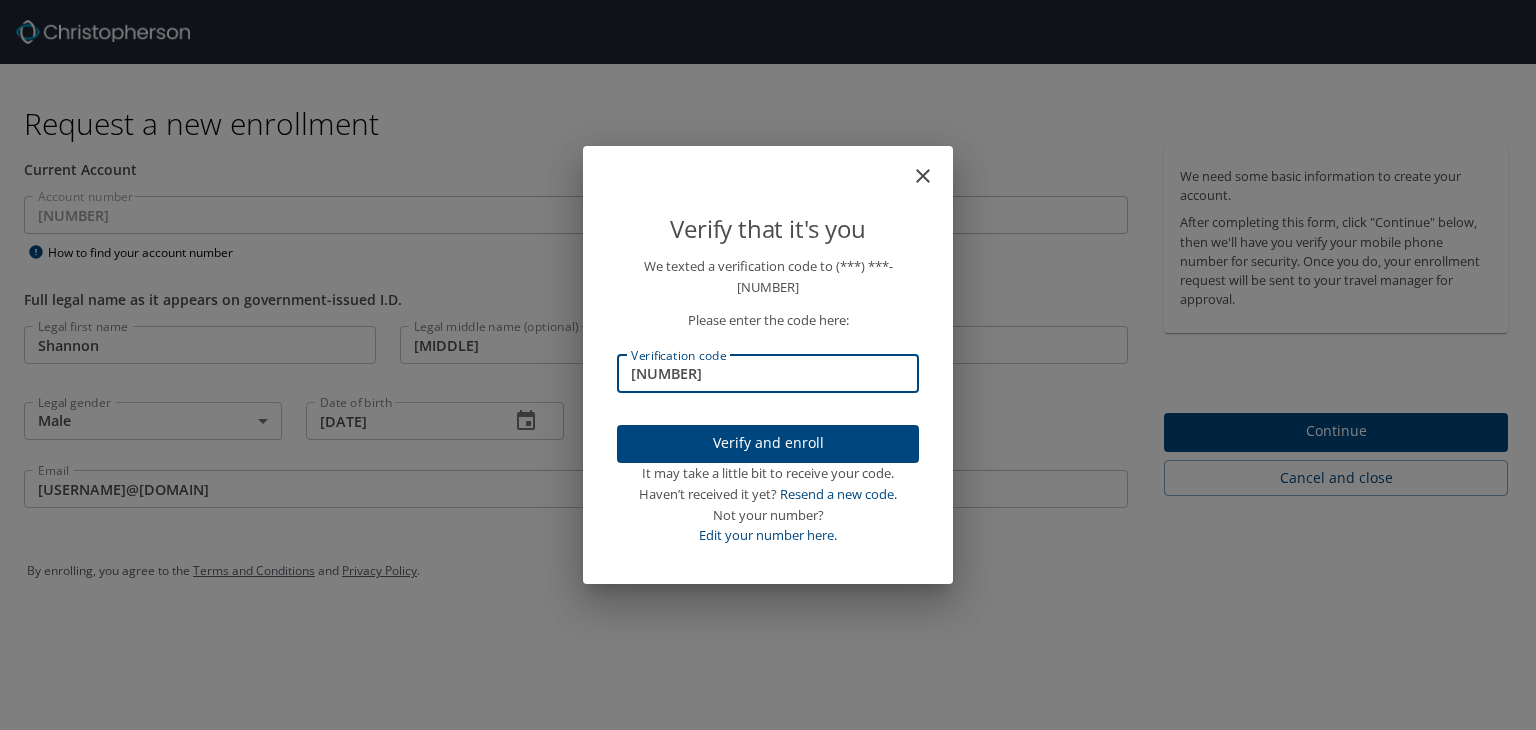 type on "566011" 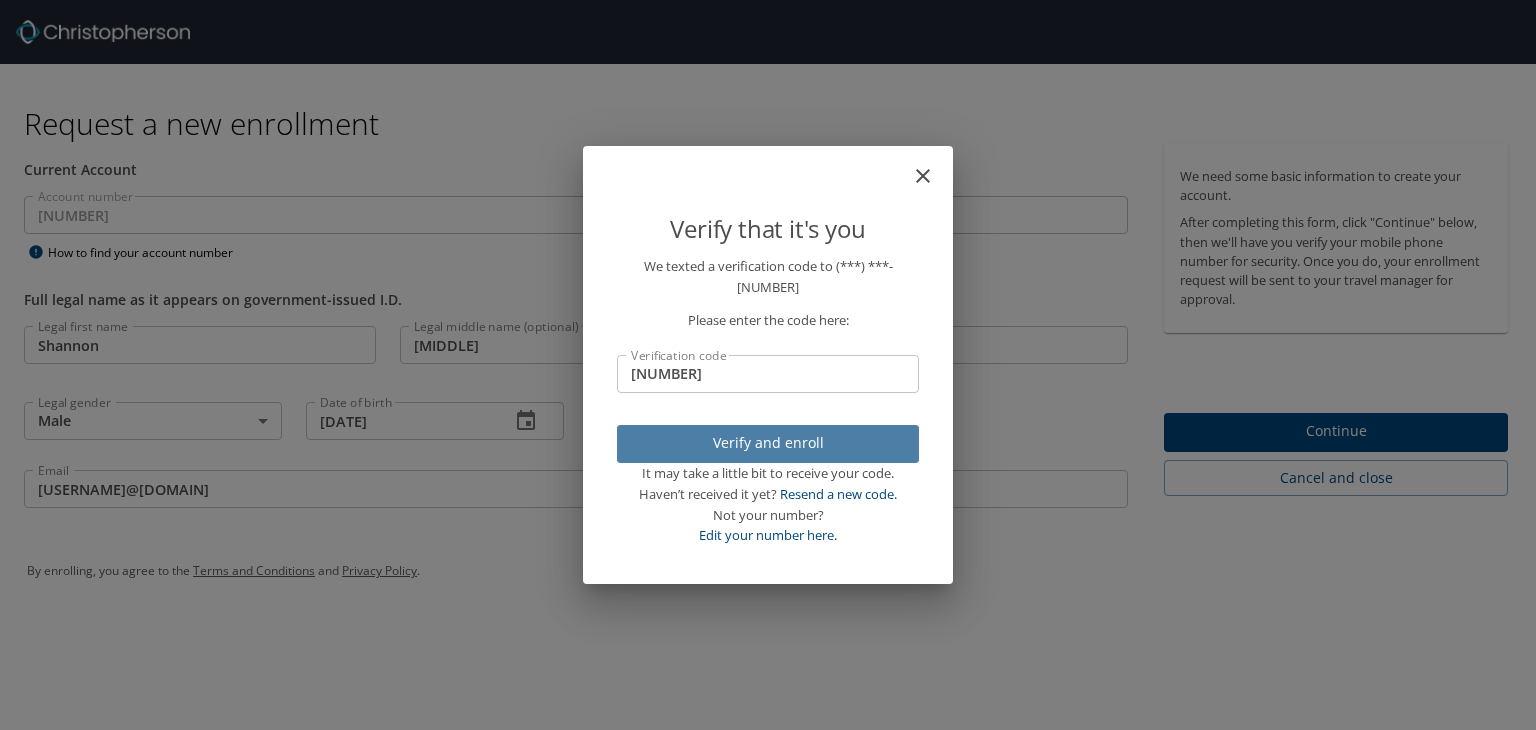 click on "Verify and enroll" at bounding box center [768, 443] 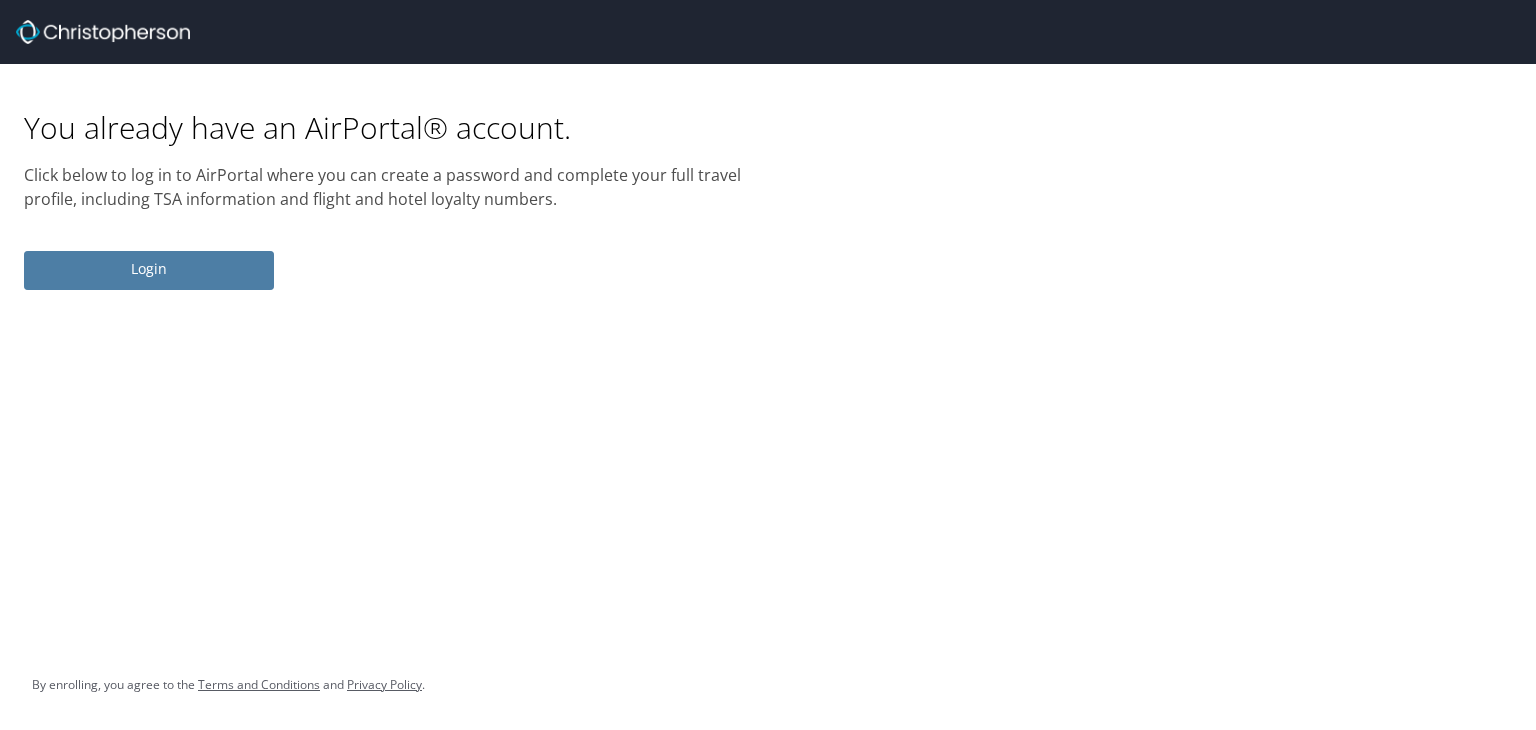 click on "Login" at bounding box center [149, 269] 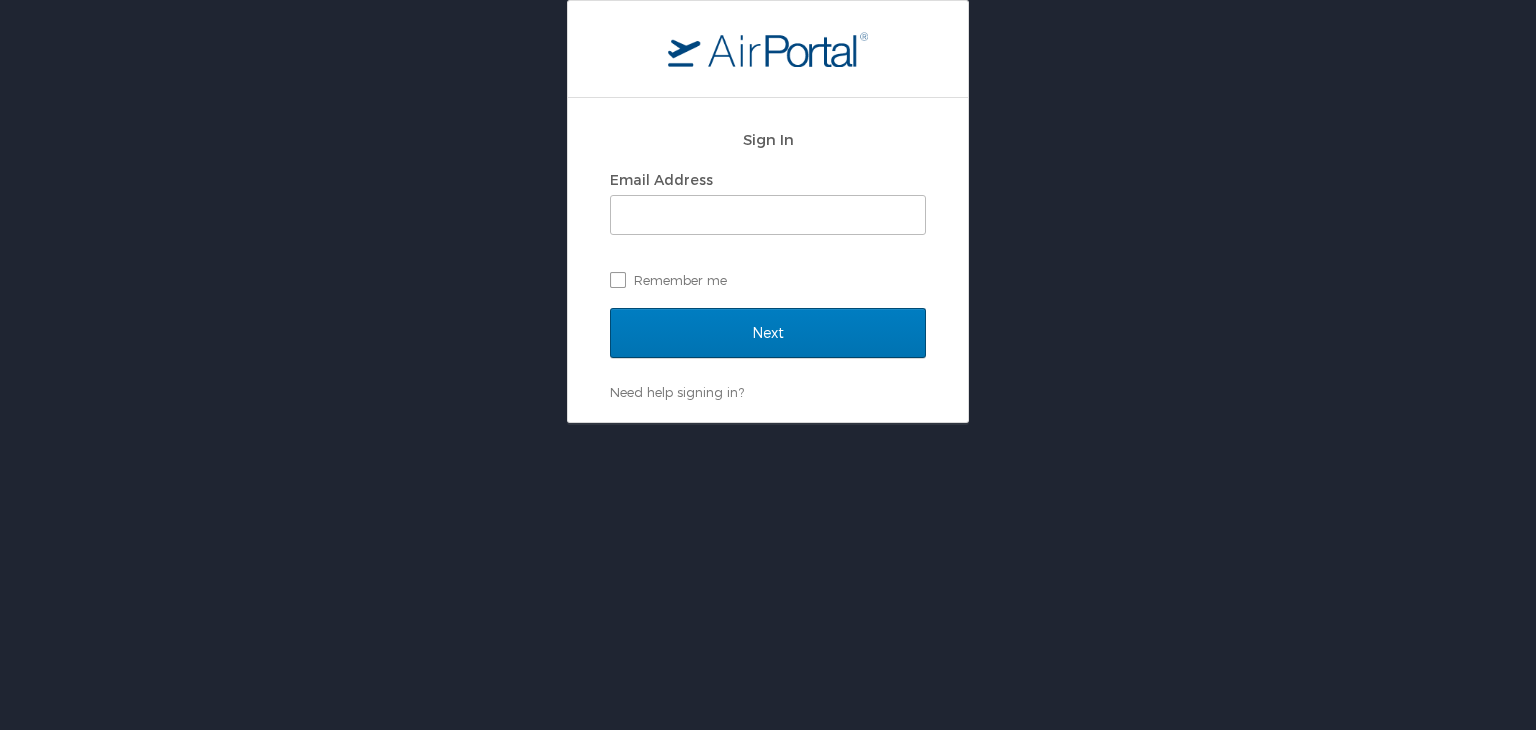 click on "Sign In Email Address  Remember me Next Need help signing in? Forgot password? Help" at bounding box center [768, 211] 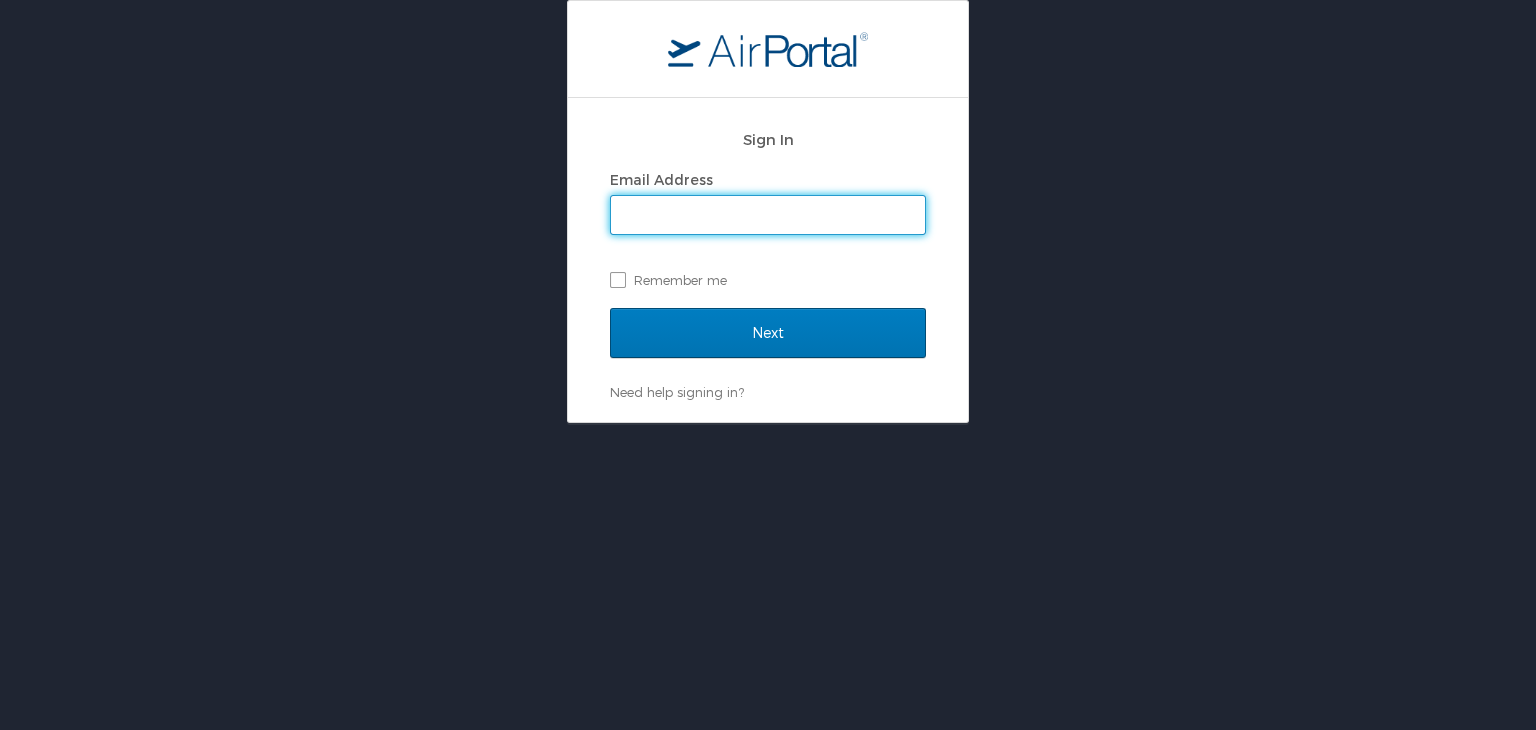 click on "Email Address" at bounding box center [768, 215] 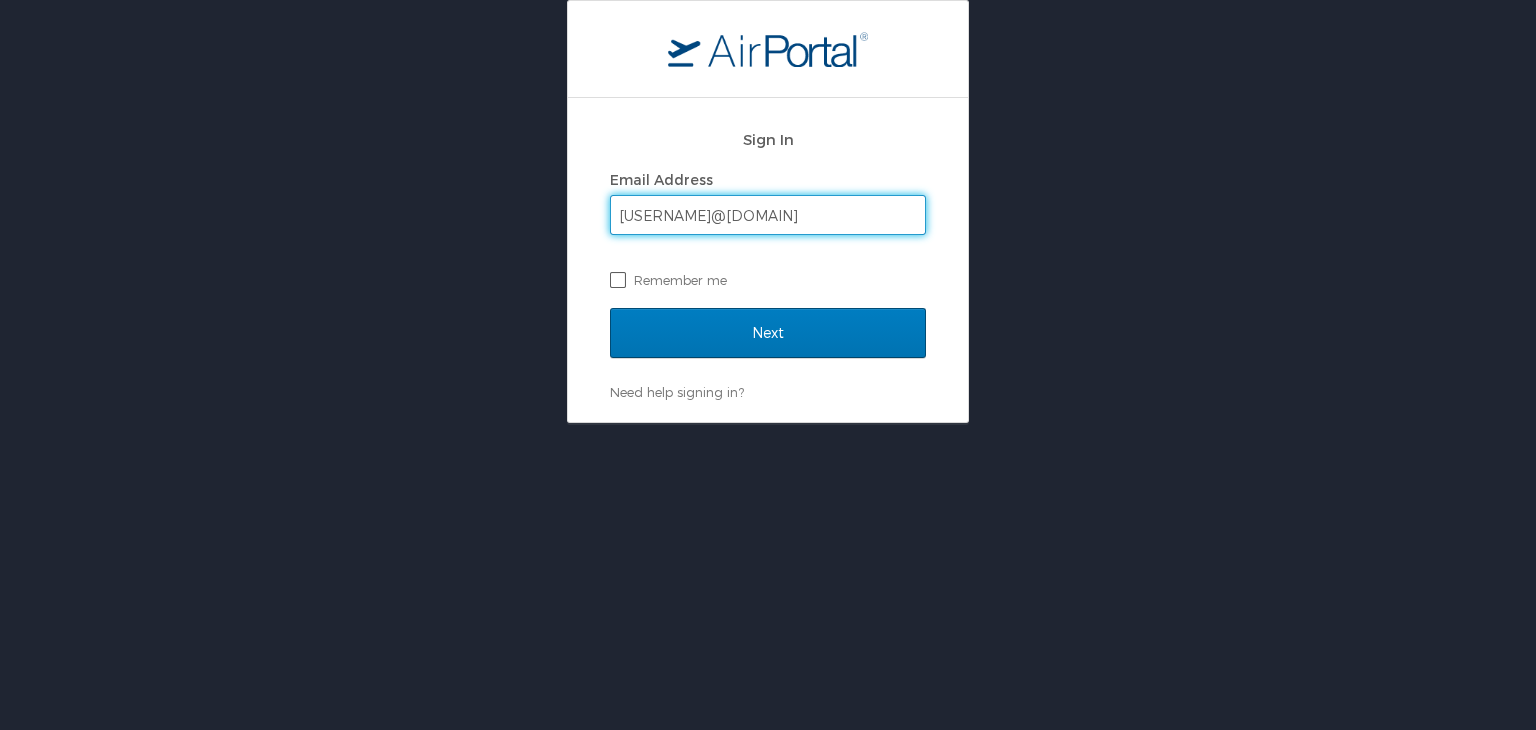 type on "shannonrigby65@yahoo.com" 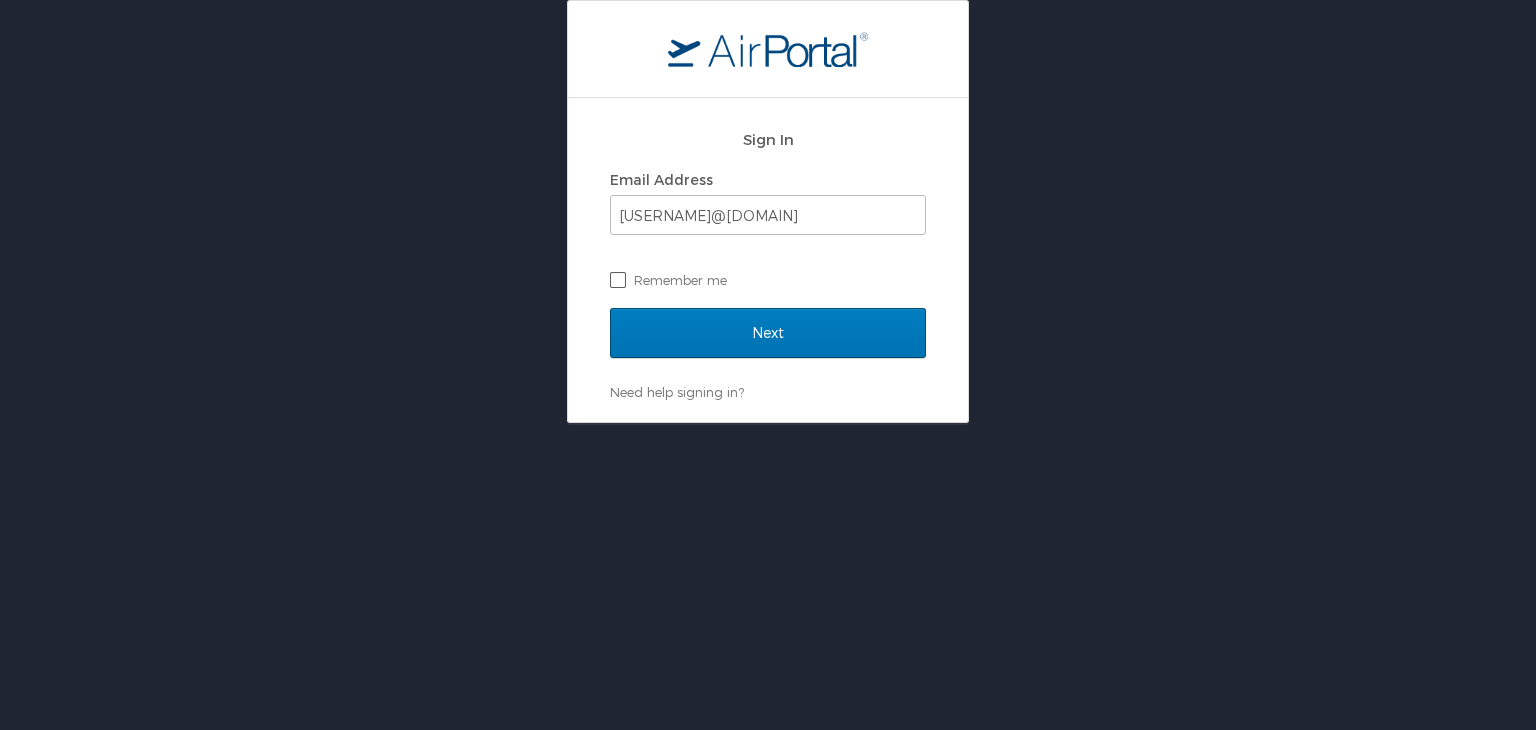 click on "Remember me" at bounding box center (768, 280) 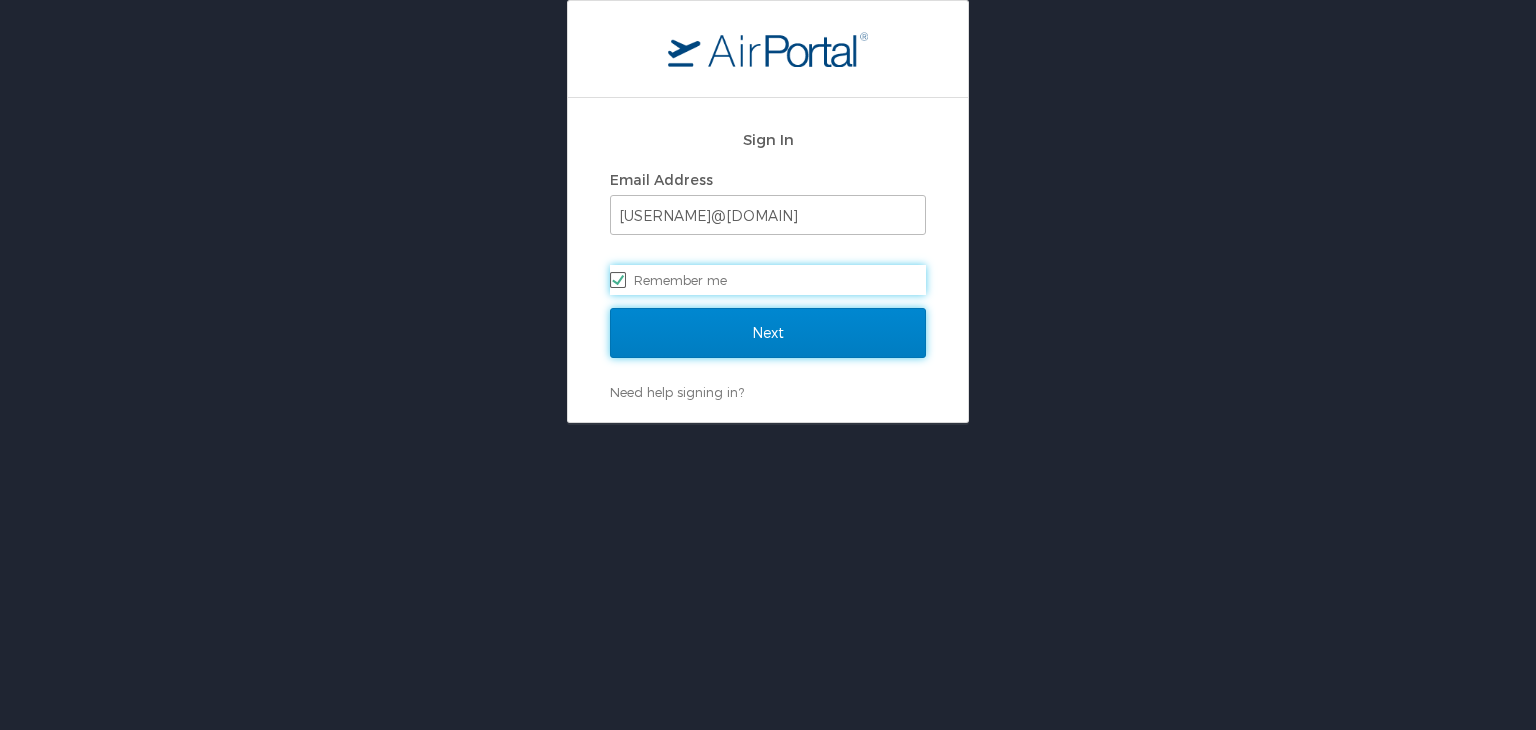 click on "Next" at bounding box center [768, 333] 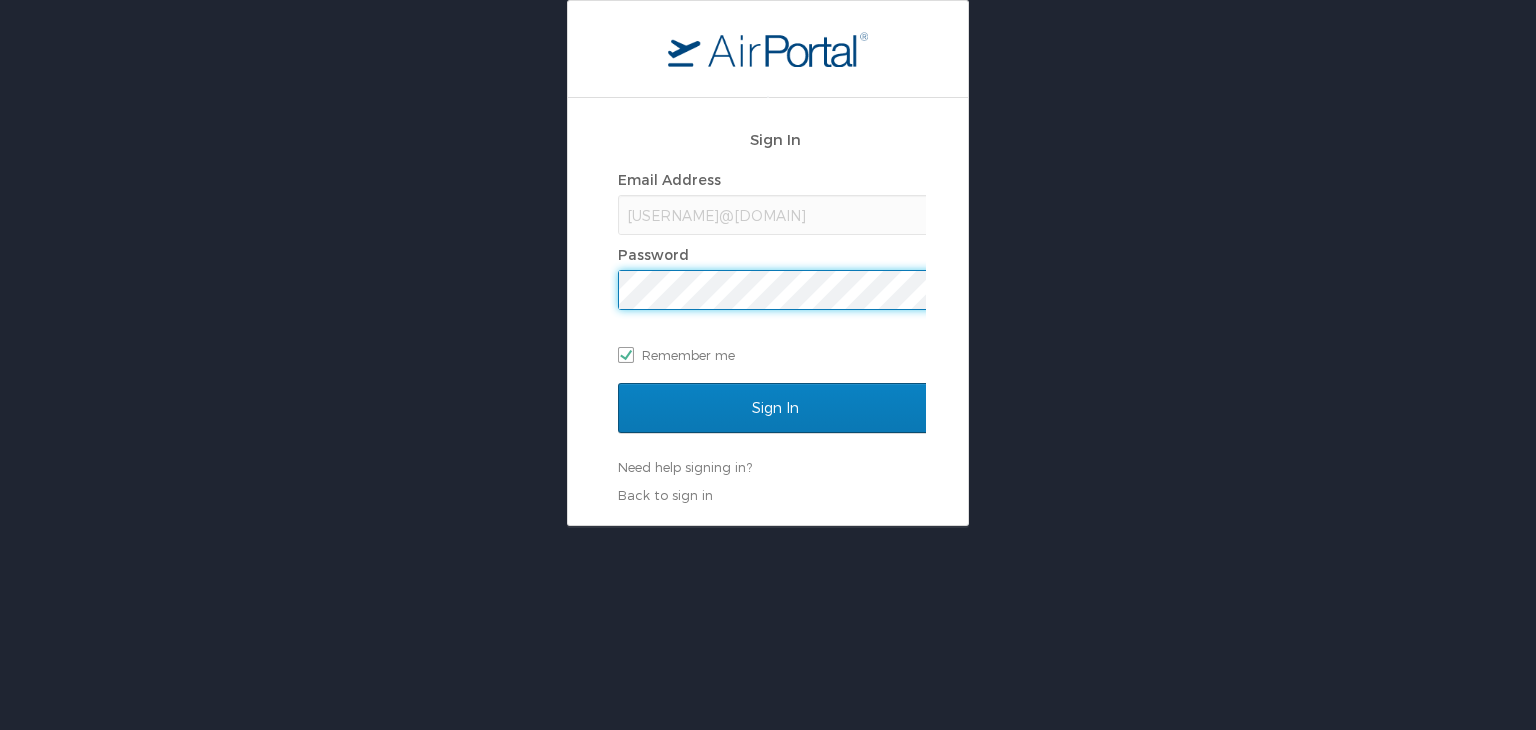 scroll, scrollTop: 0, scrollLeft: 0, axis: both 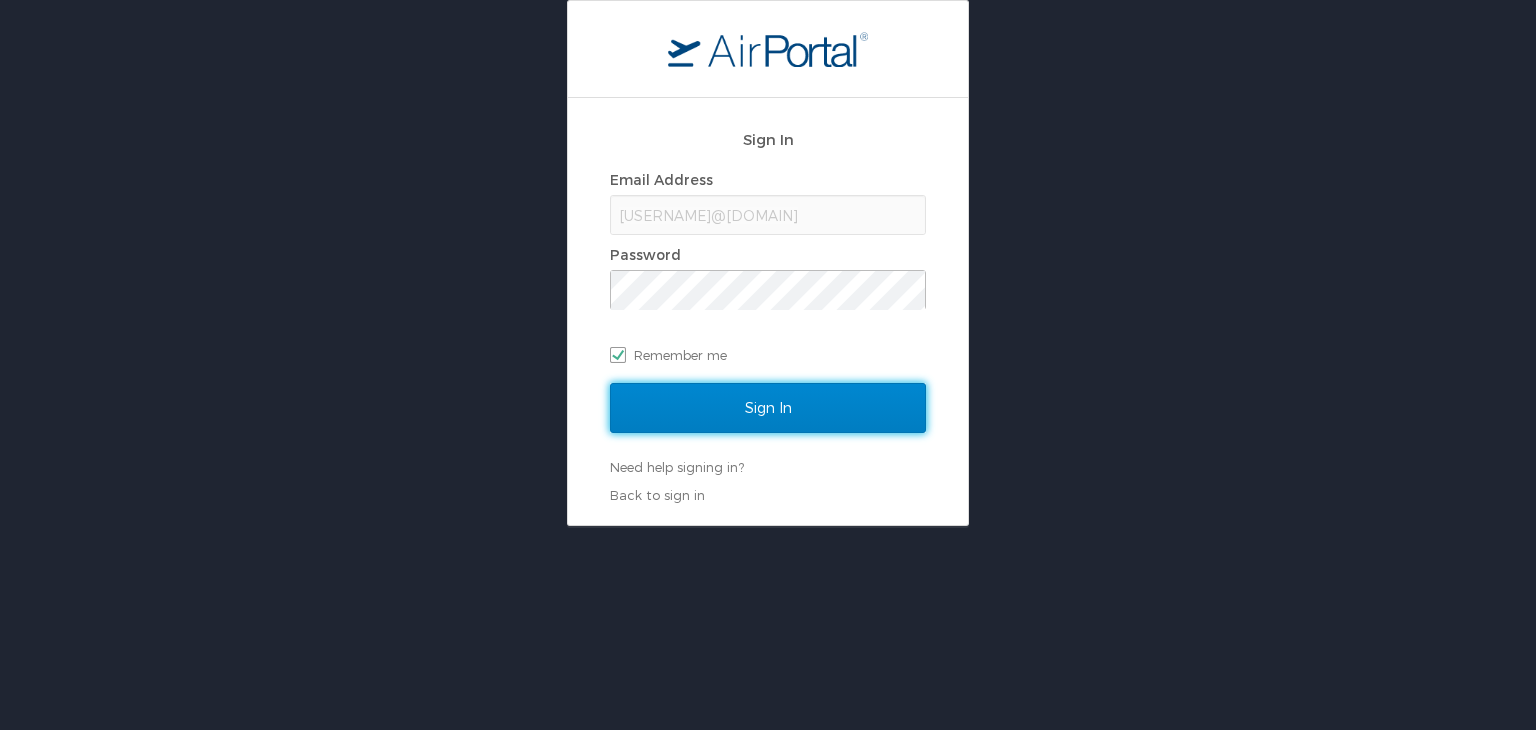 click on "Sign In" at bounding box center (768, 408) 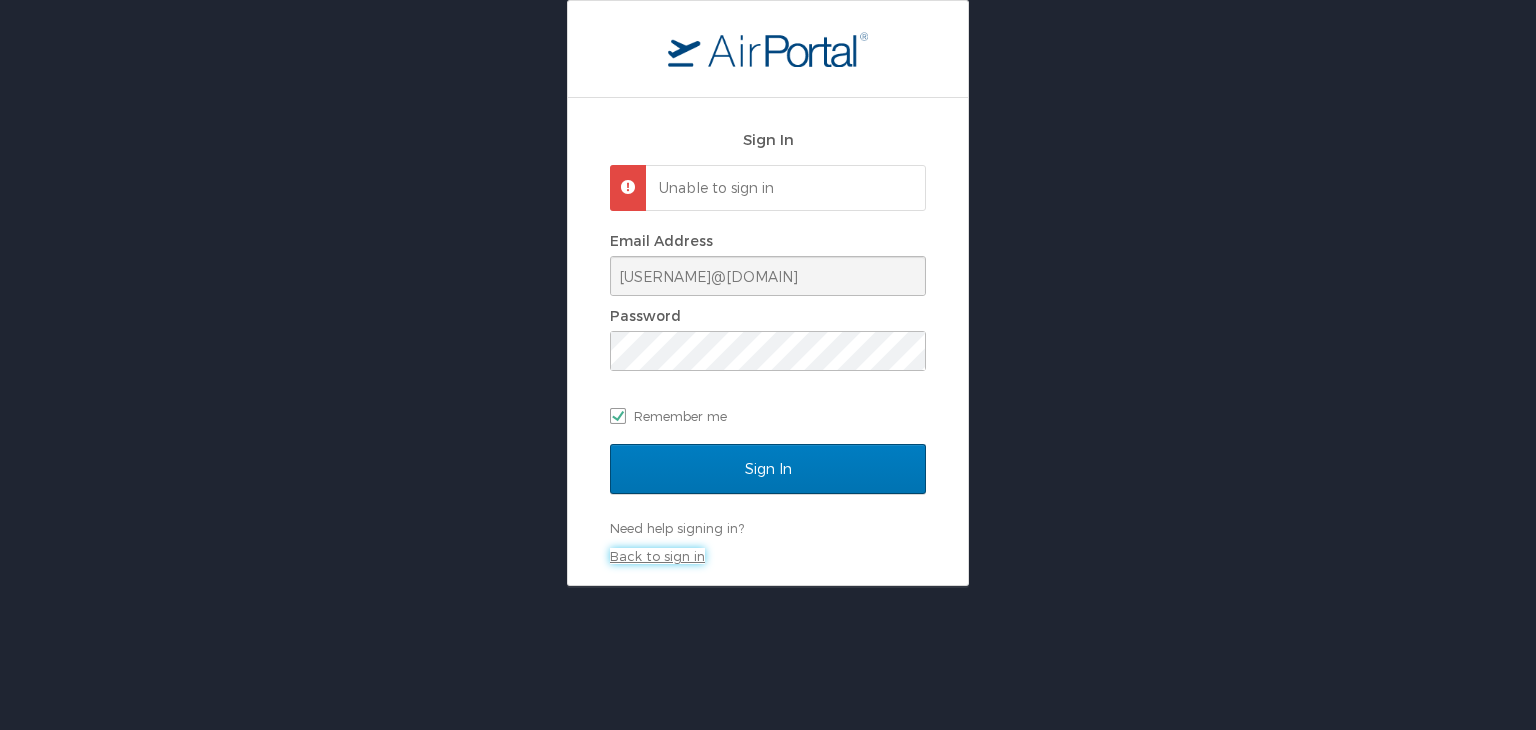 click on "Back to sign in" at bounding box center [657, 556] 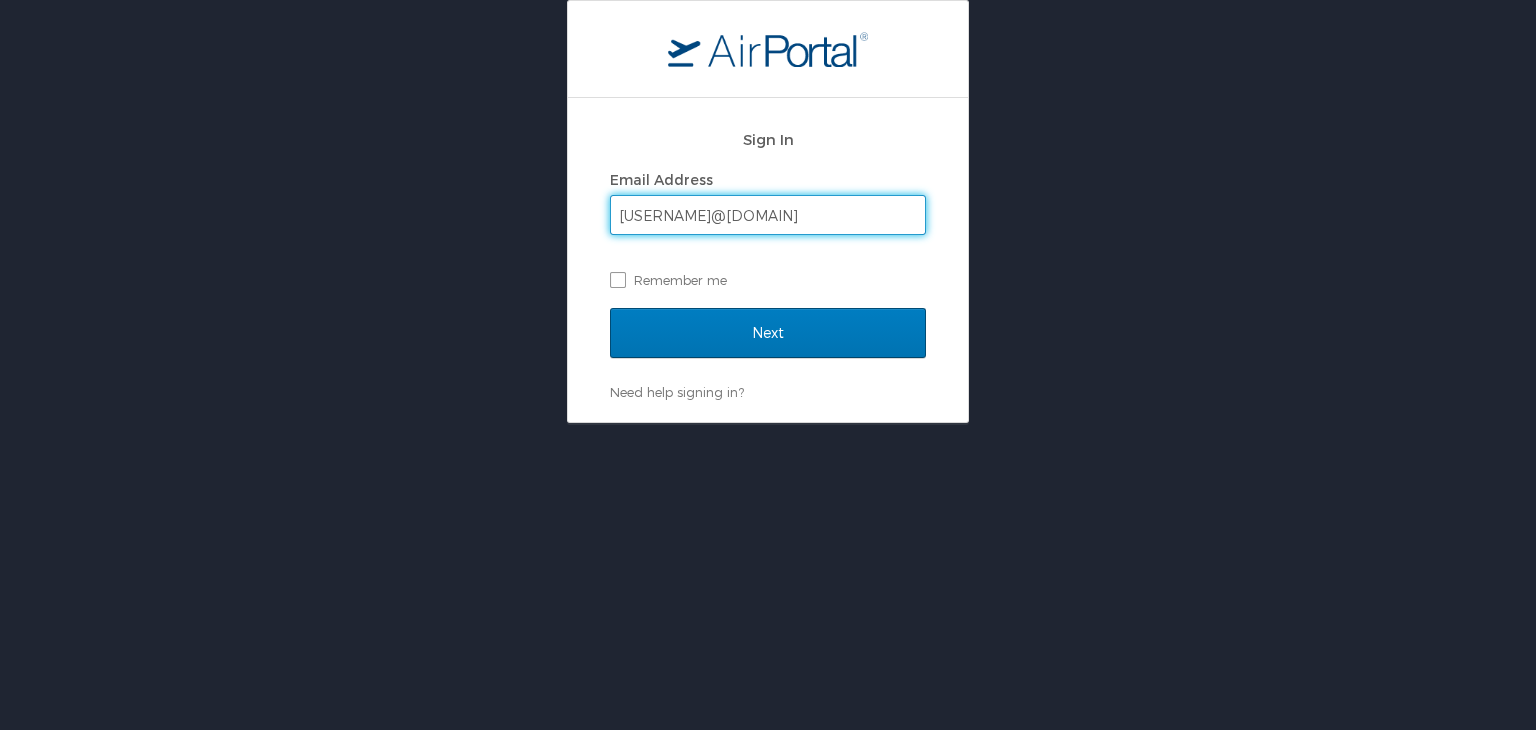 click on "shannonrigby65@yahoo.com" at bounding box center [768, 215] 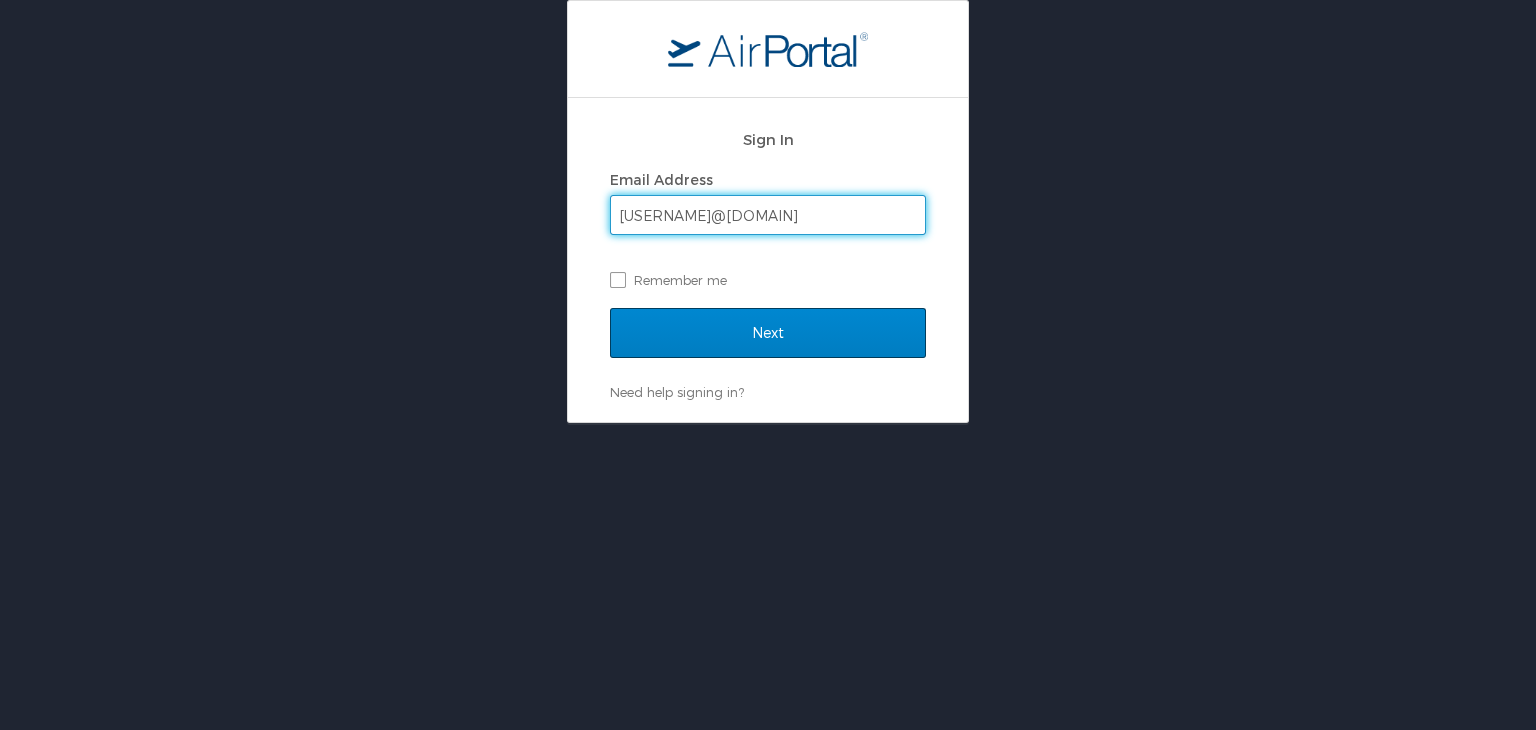 type on "shannonrigby65@gmail.com" 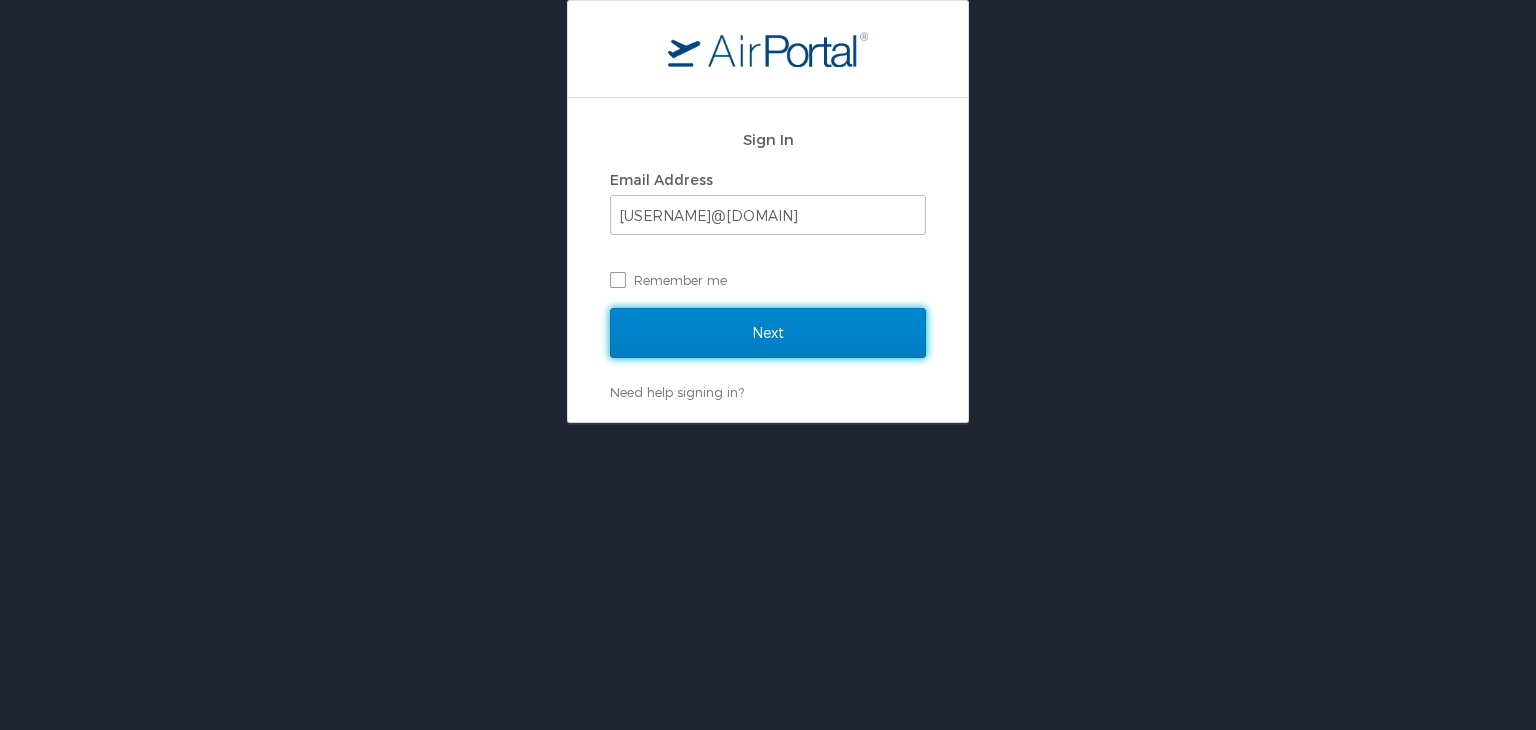 click on "Next" at bounding box center [768, 333] 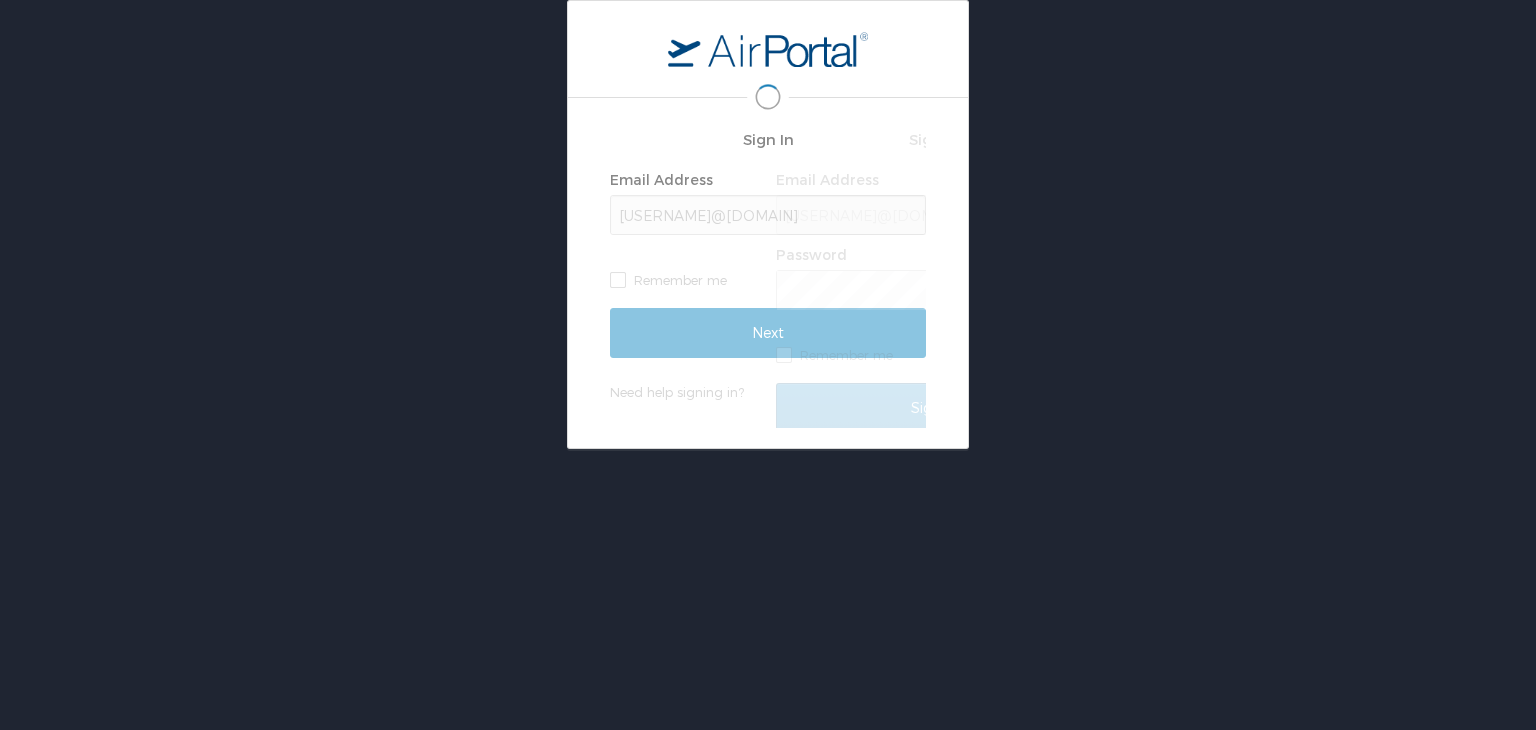 scroll, scrollTop: 0, scrollLeft: 1, axis: horizontal 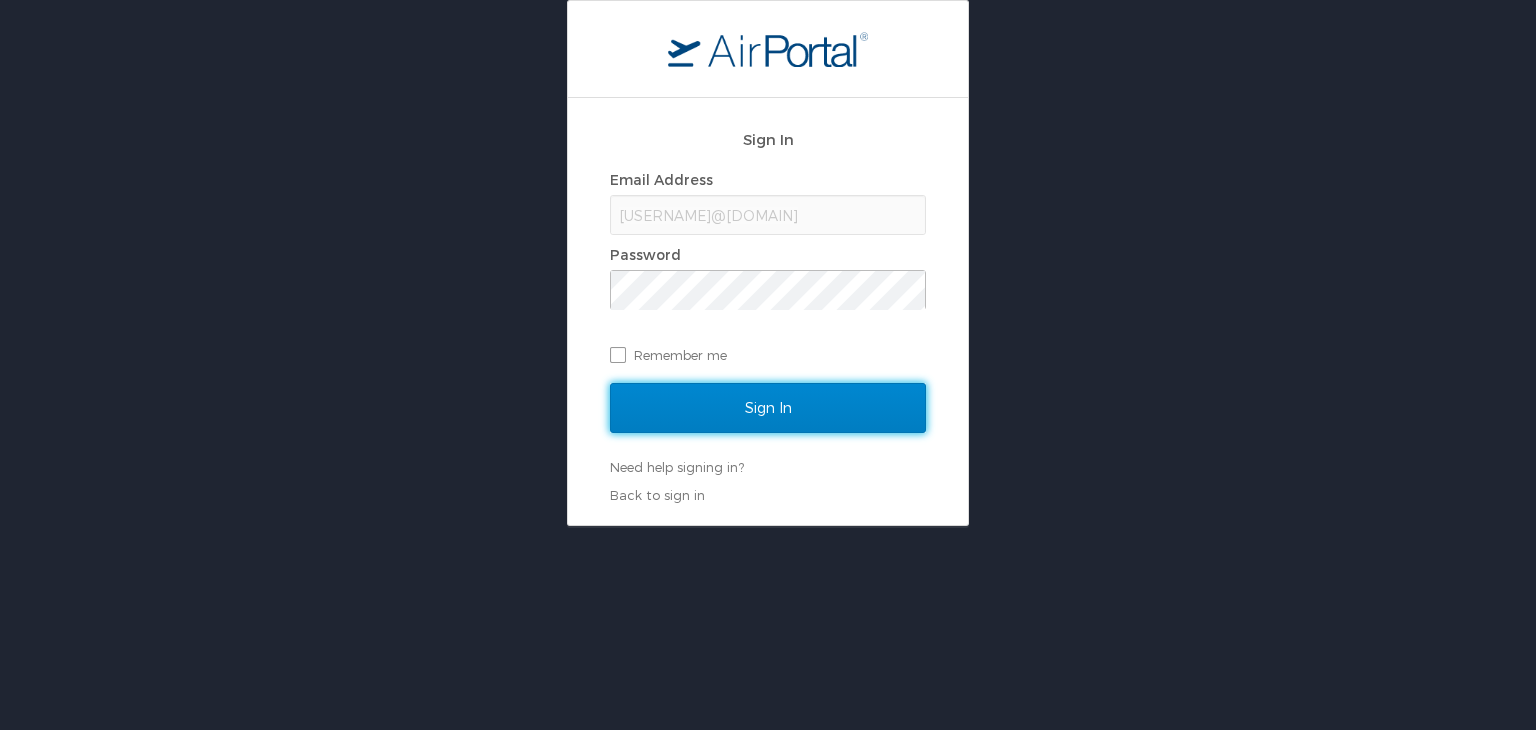 click on "Sign In" at bounding box center [768, 408] 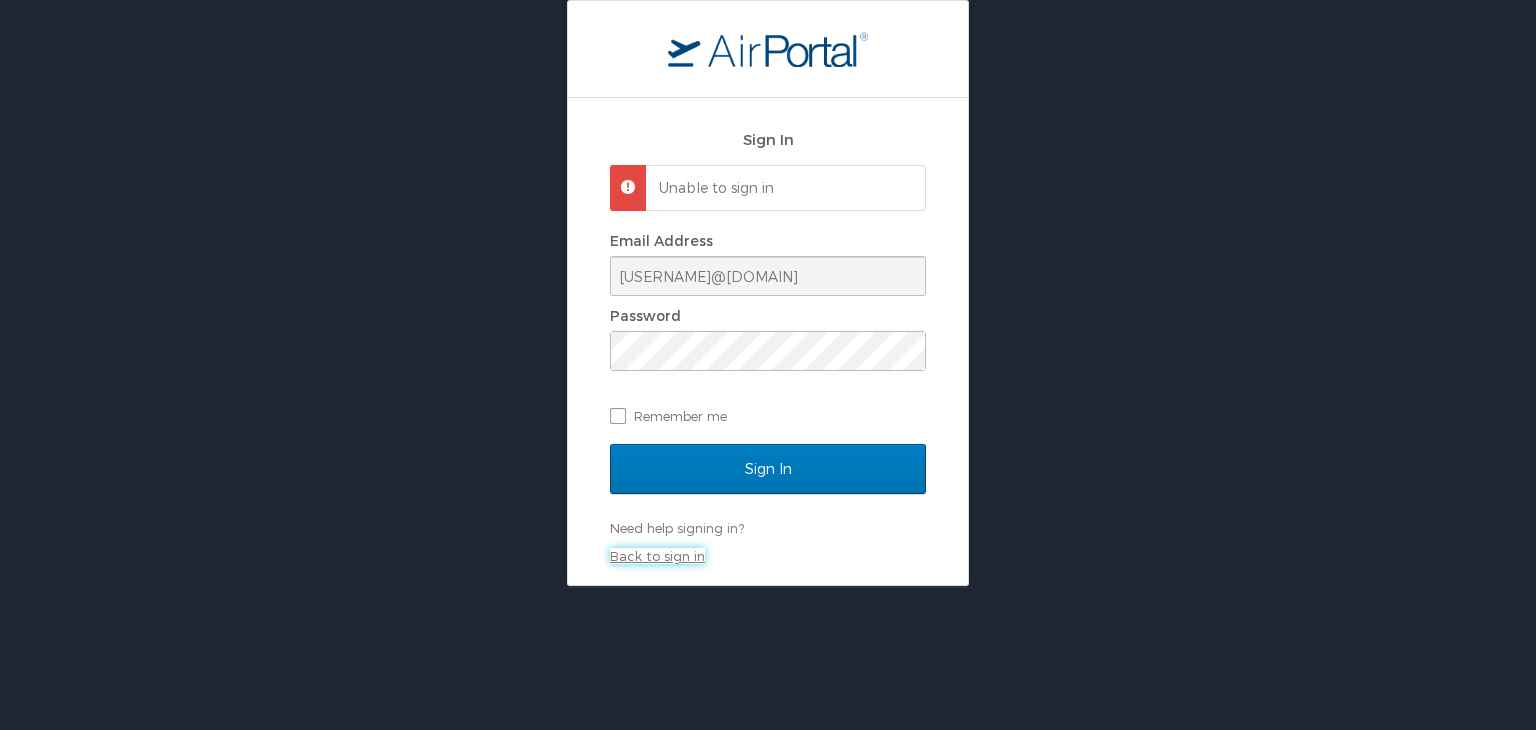 click on "Back to sign in" at bounding box center [657, 556] 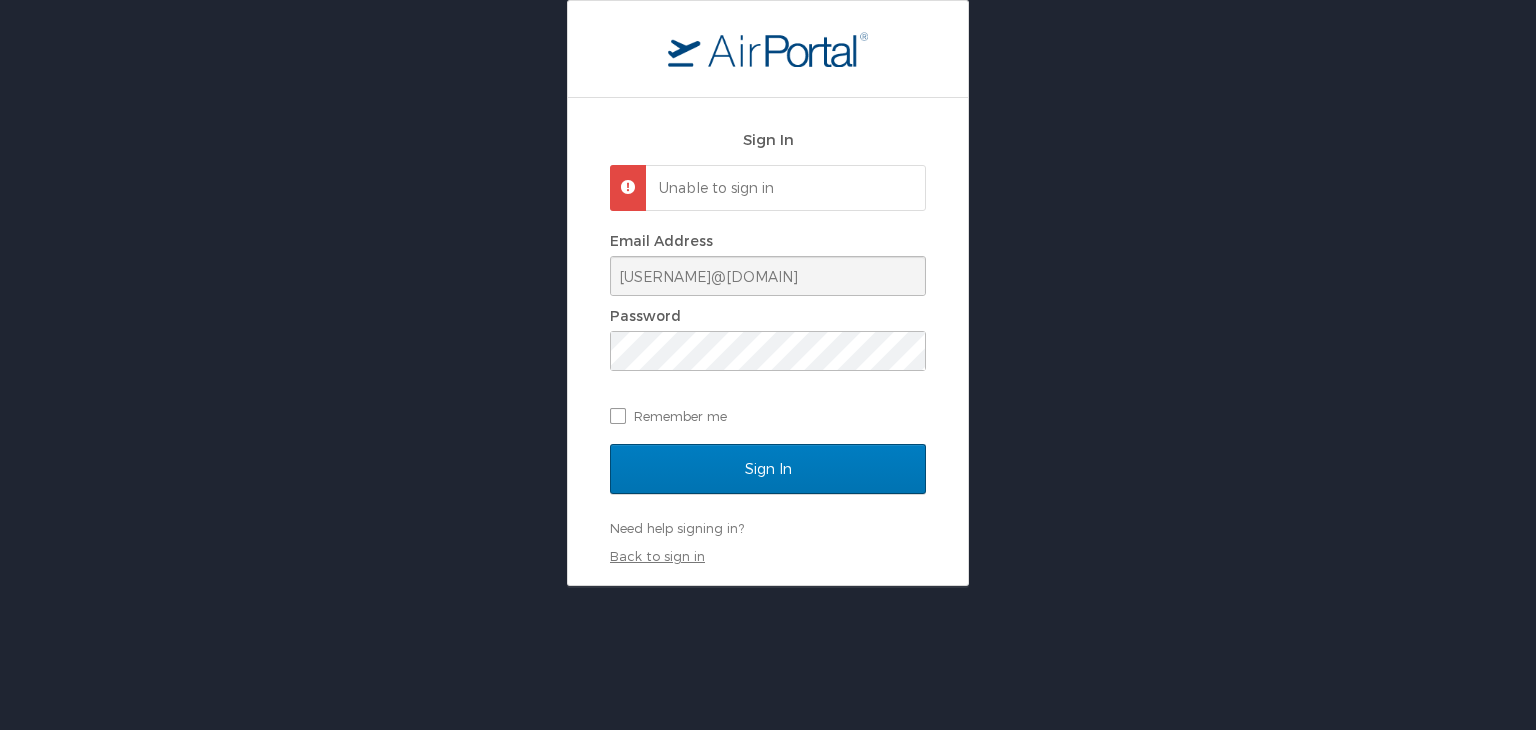 scroll, scrollTop: 0, scrollLeft: 0, axis: both 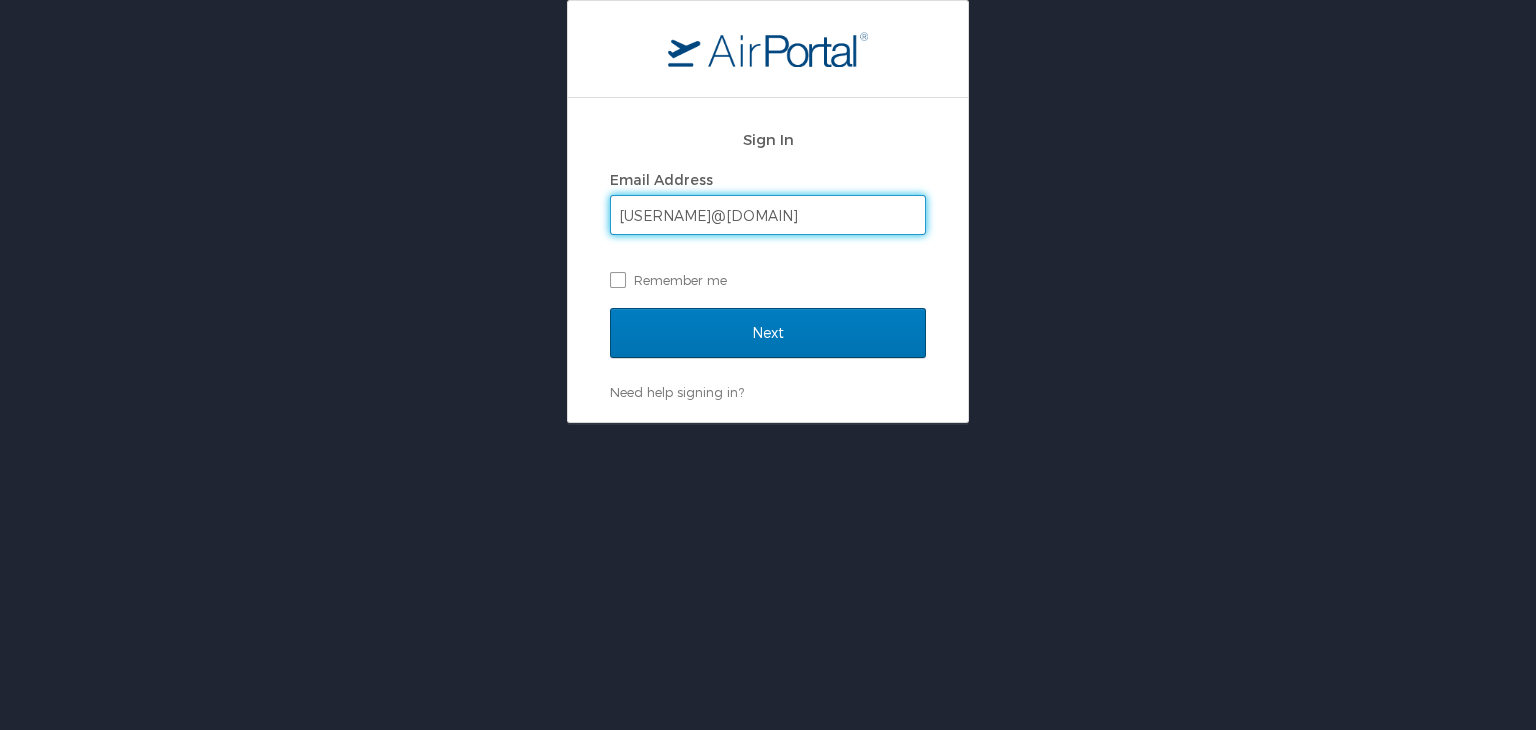 click on "shannonrigby65@gmail.com" at bounding box center (768, 215) 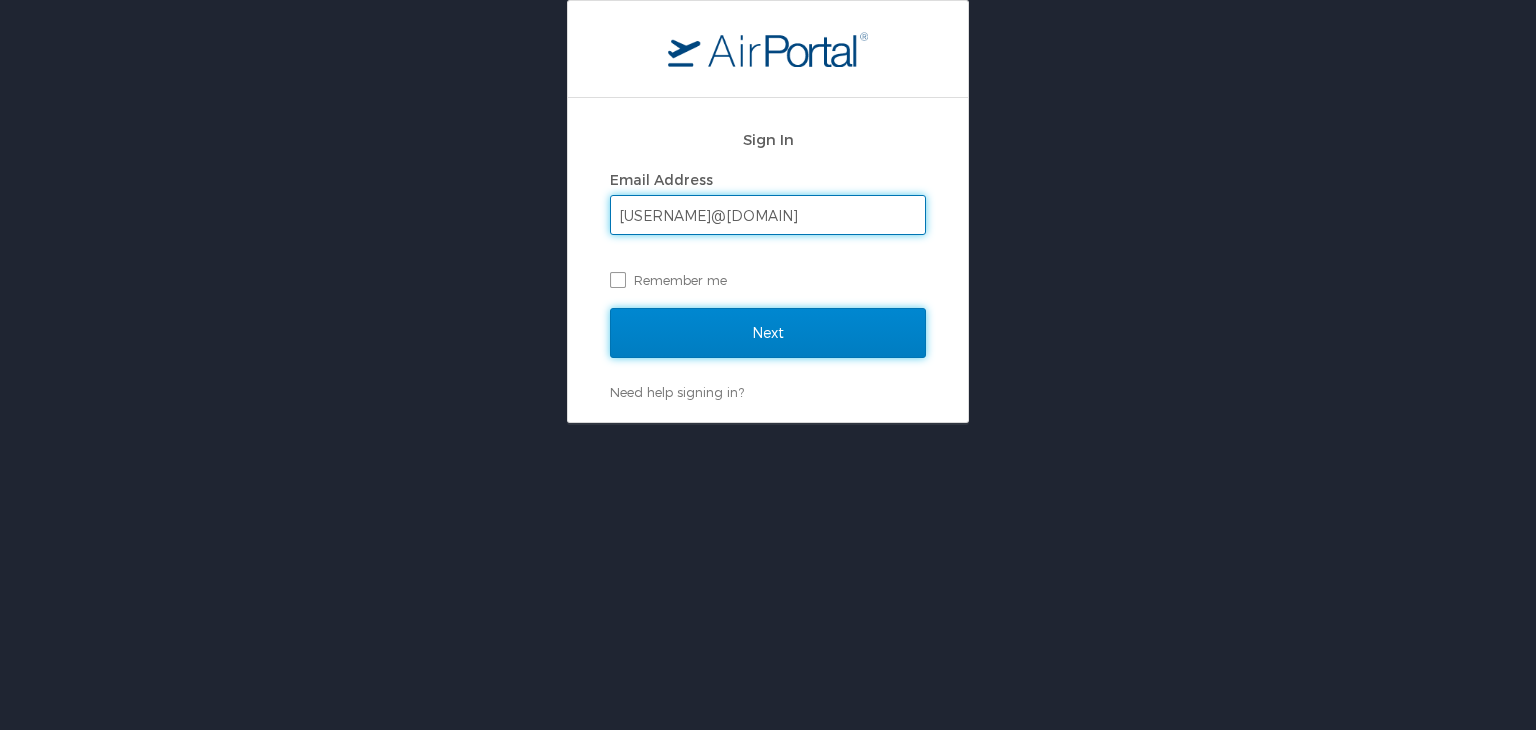 click on "Next" at bounding box center [768, 333] 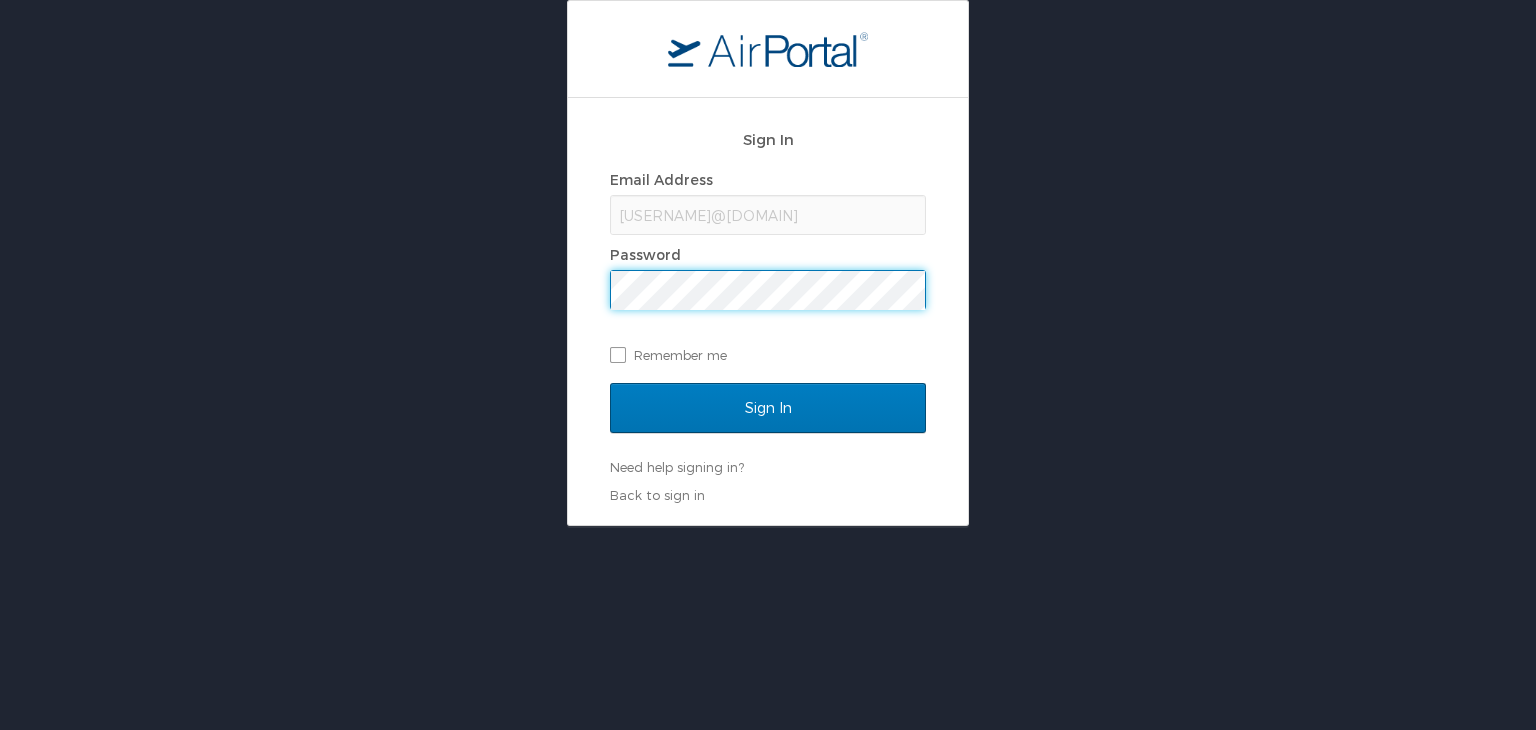 scroll, scrollTop: 0, scrollLeft: 0, axis: both 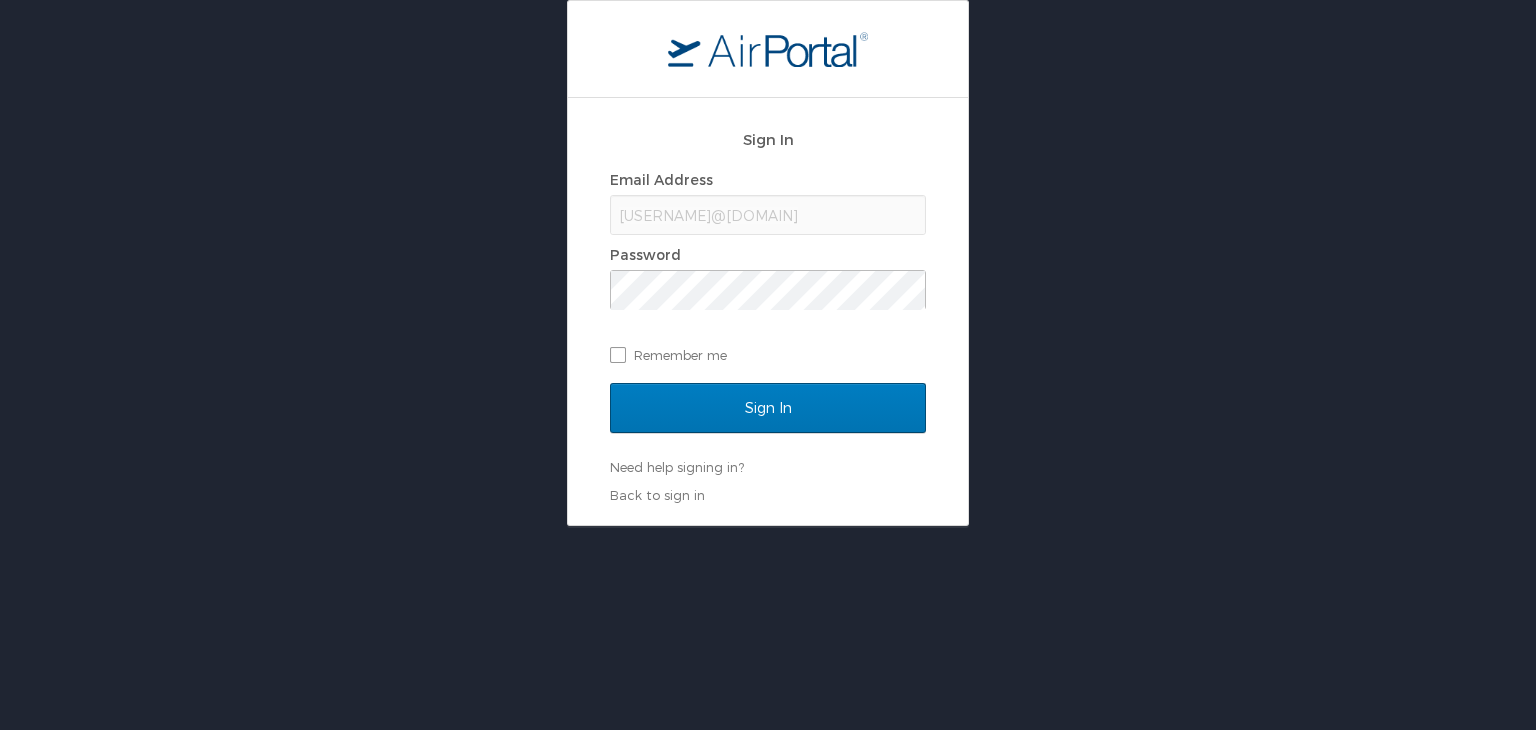 click on "Email Address  shannonrigby65@yahoo.com Password  Remember me" at bounding box center (768, 267) 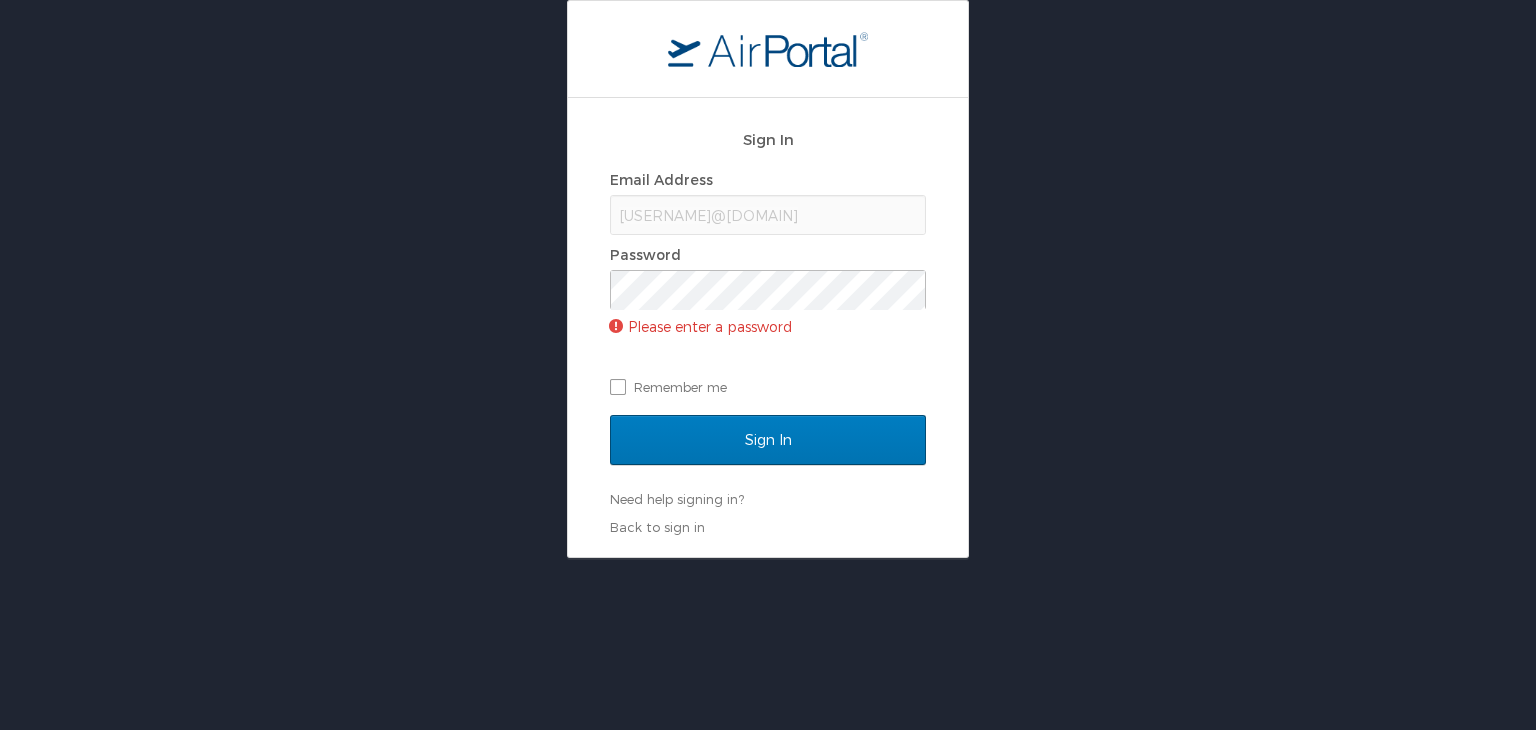 click on "Please enter a password" at bounding box center (768, 326) 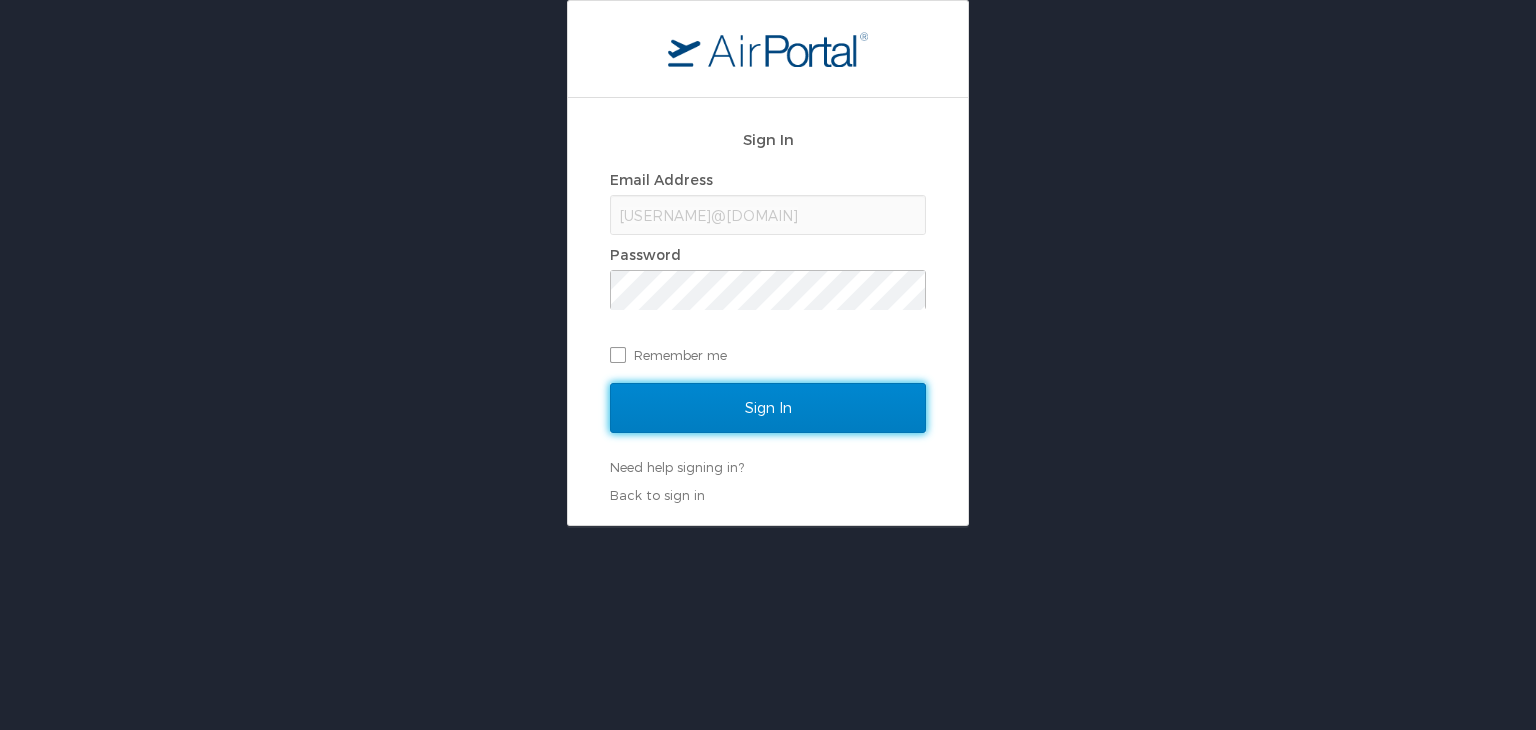 click on "Sign In" at bounding box center [768, 408] 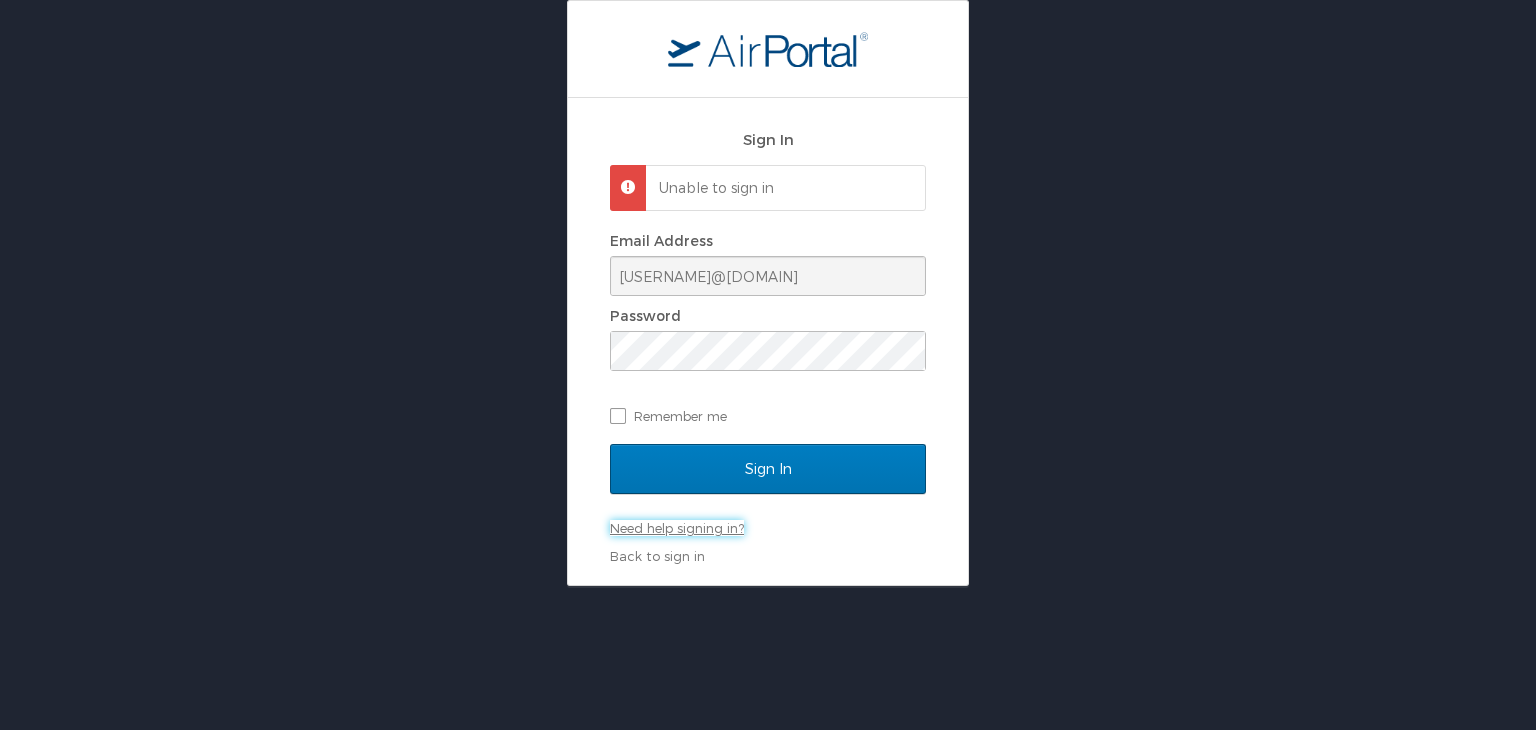click on "Need help signing in?" at bounding box center (677, 528) 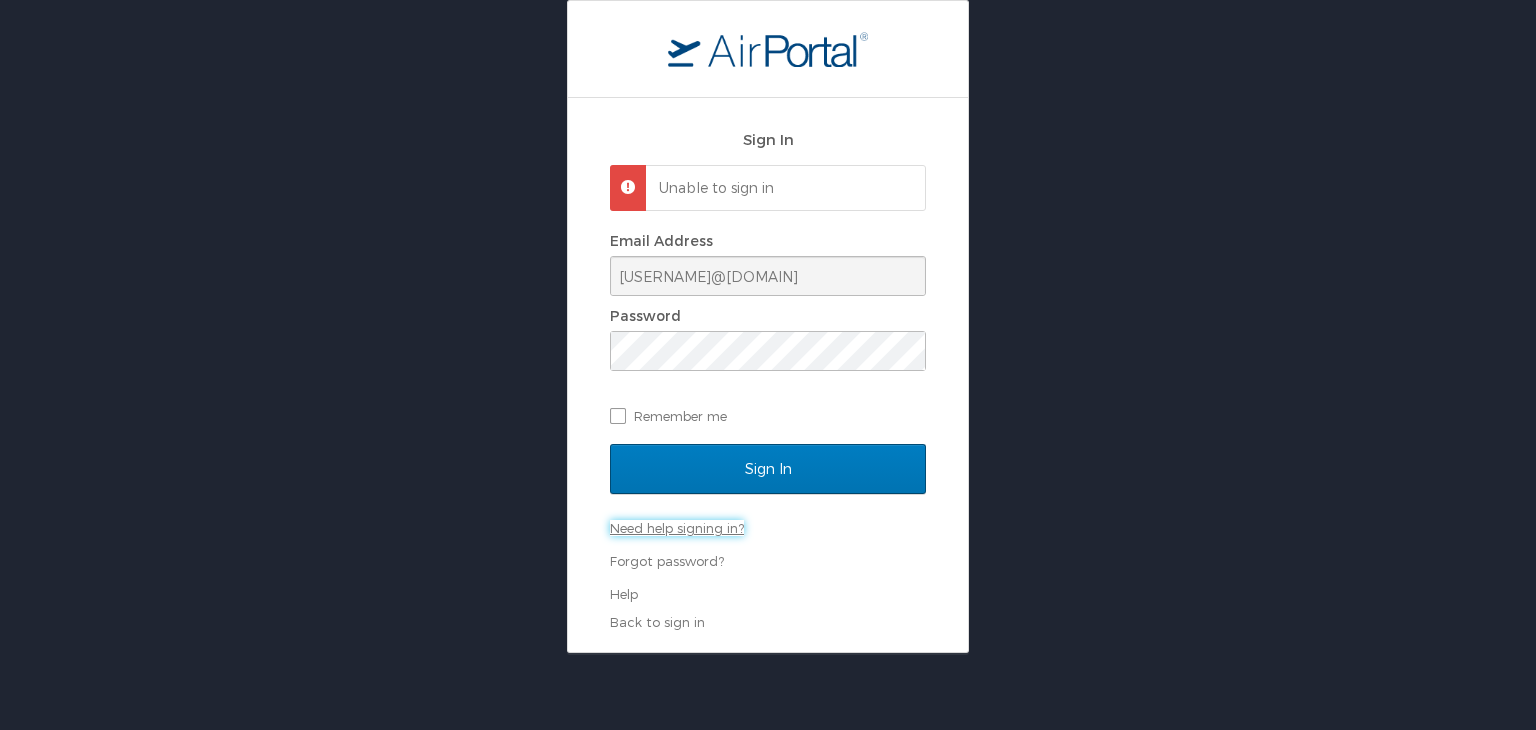click on "Need help signing in?" at bounding box center [677, 528] 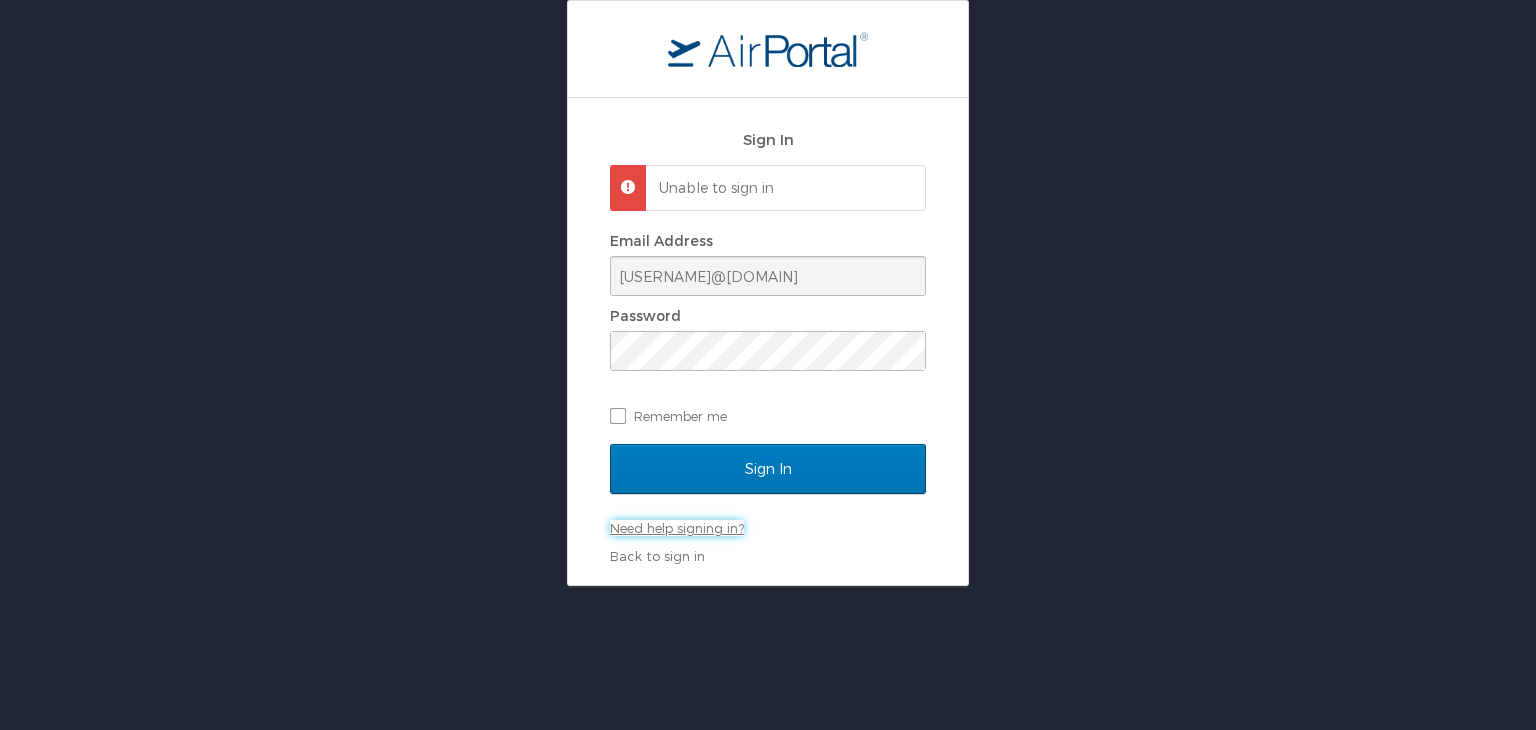 click on "Need help signing in?" at bounding box center (677, 528) 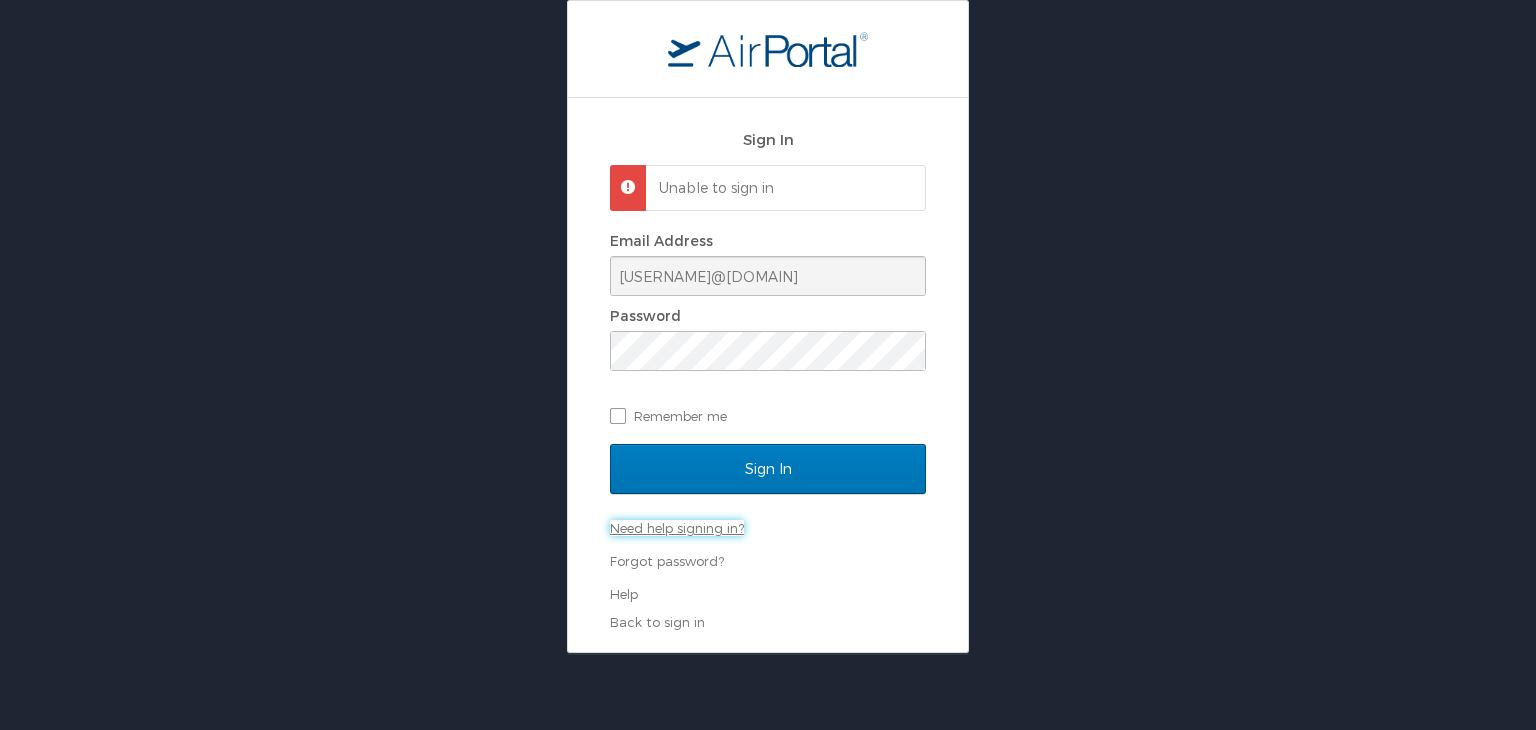 click on "Need help signing in?" at bounding box center (677, 528) 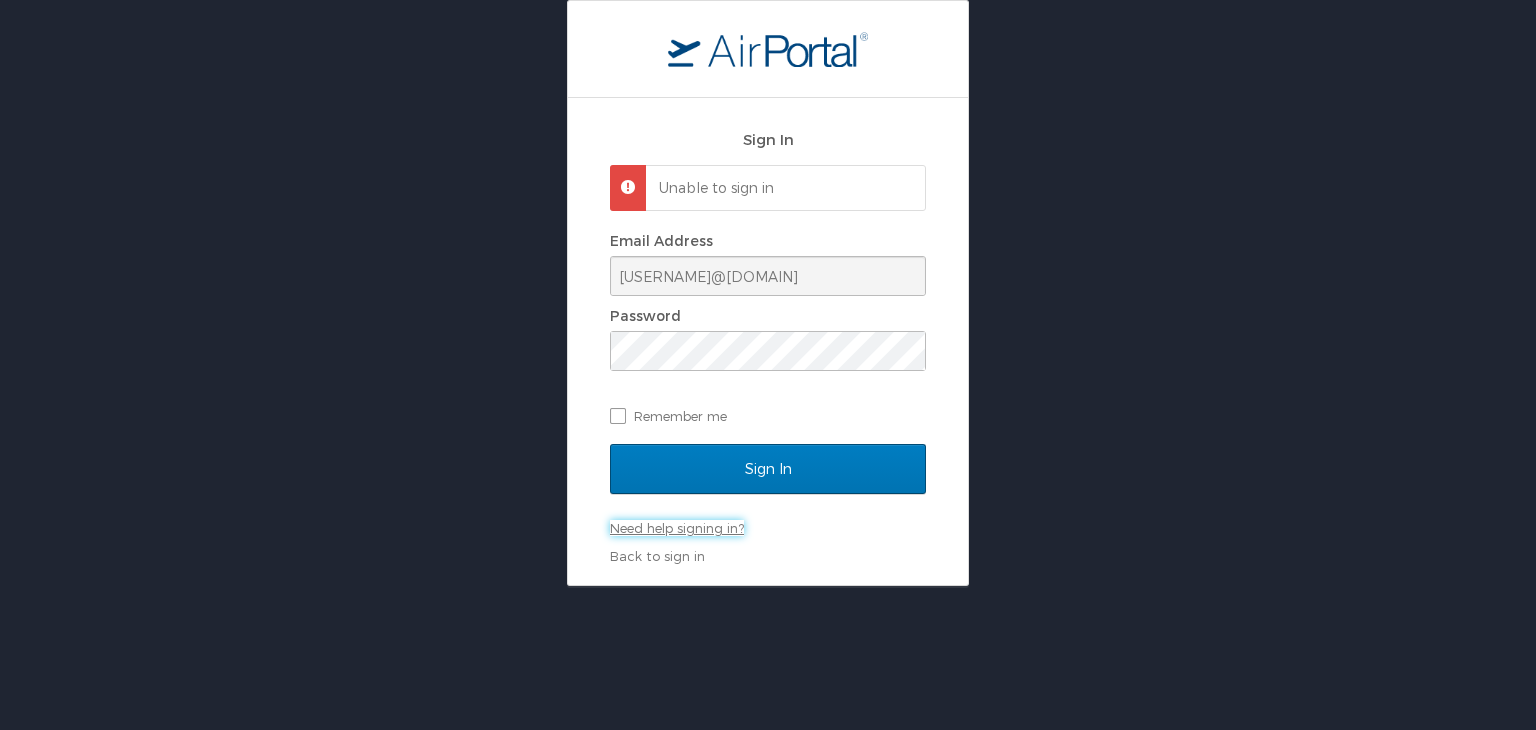 click on "Need help signing in?" at bounding box center (677, 528) 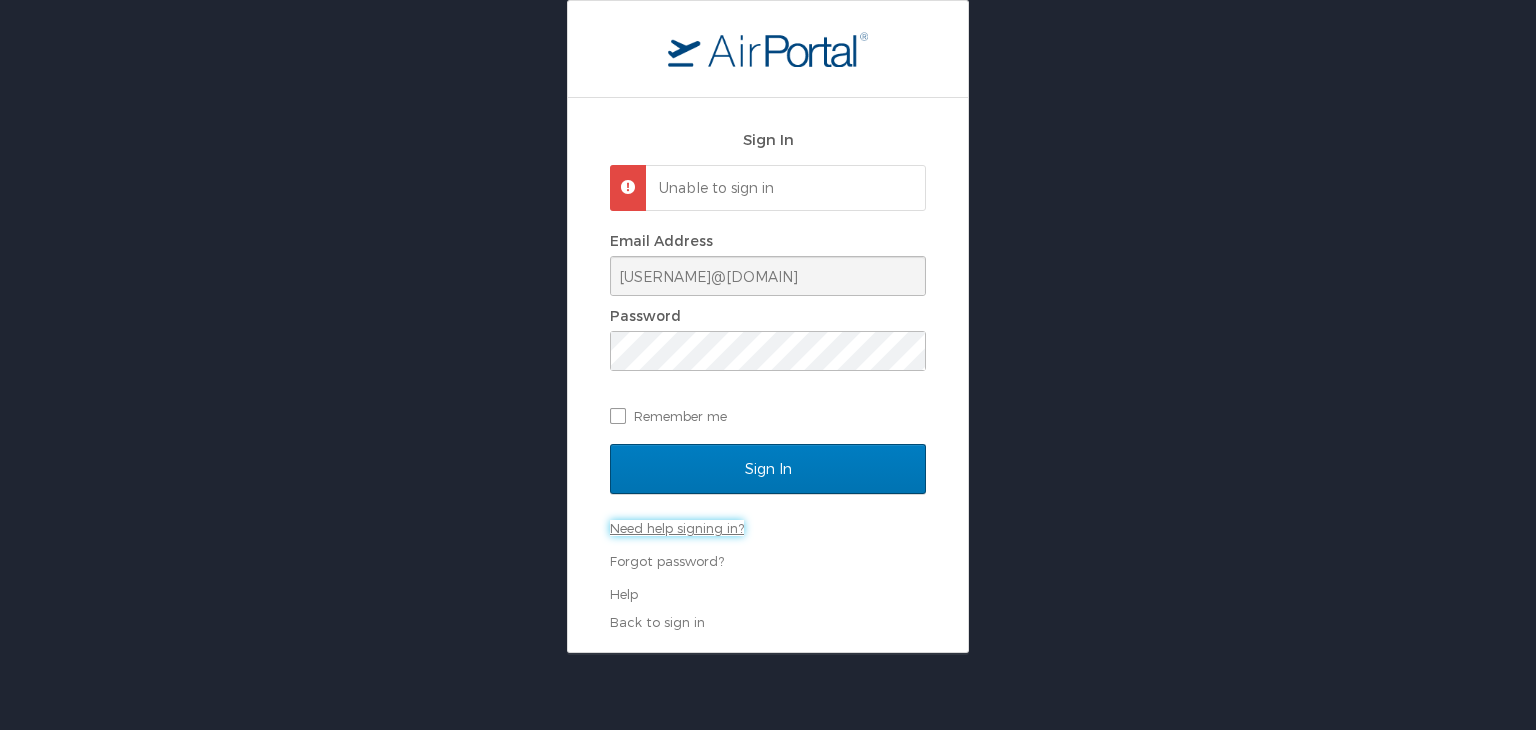 click on "Need help signing in?" at bounding box center [677, 528] 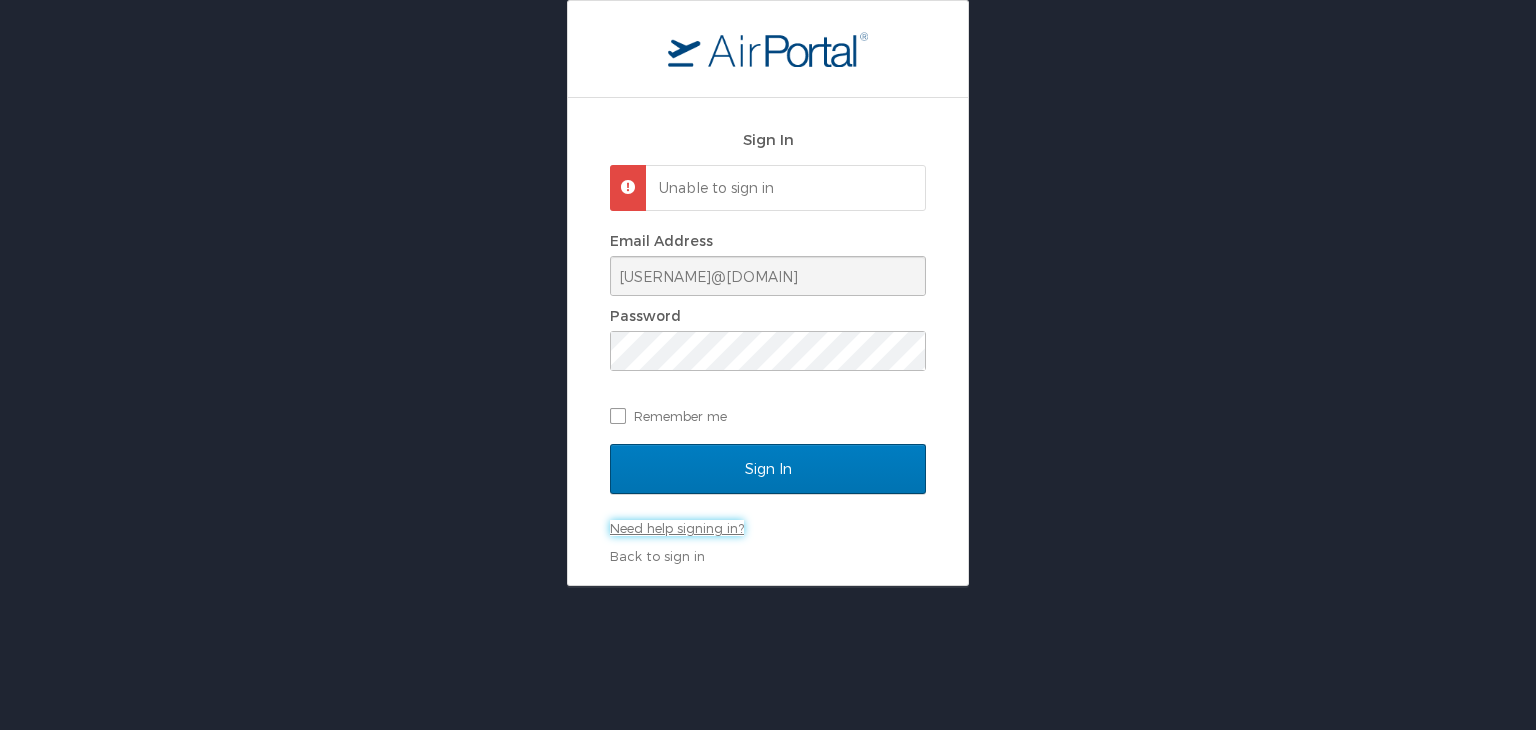 click on "Need help signing in?" at bounding box center [677, 528] 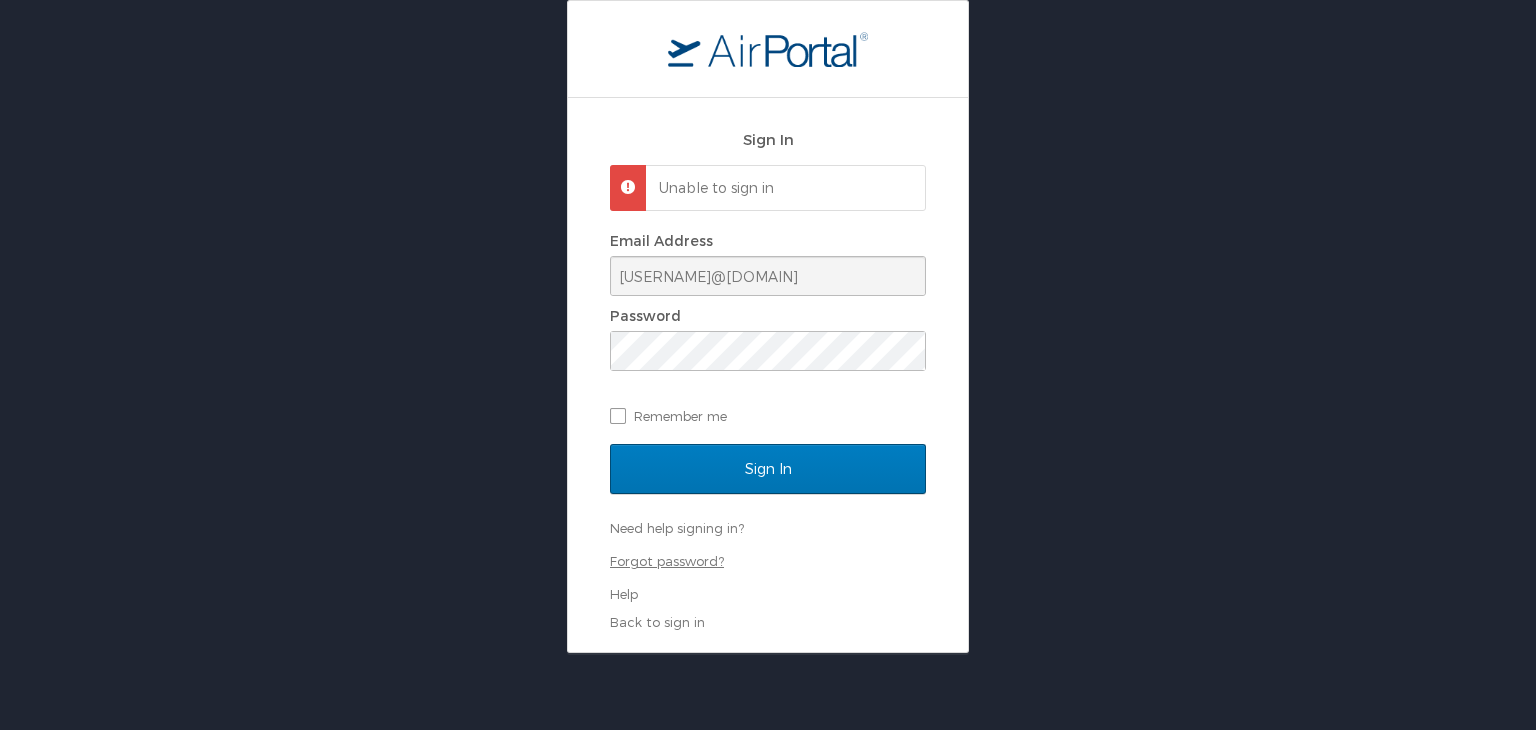 click on "Forgot password?" at bounding box center [667, 561] 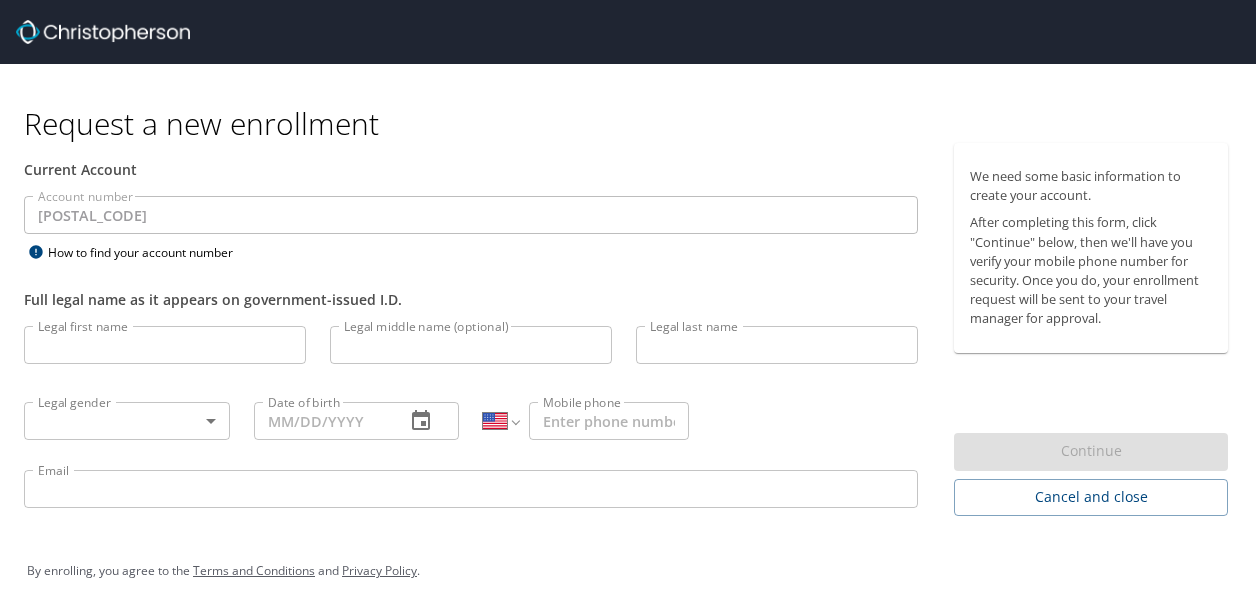 select on "US" 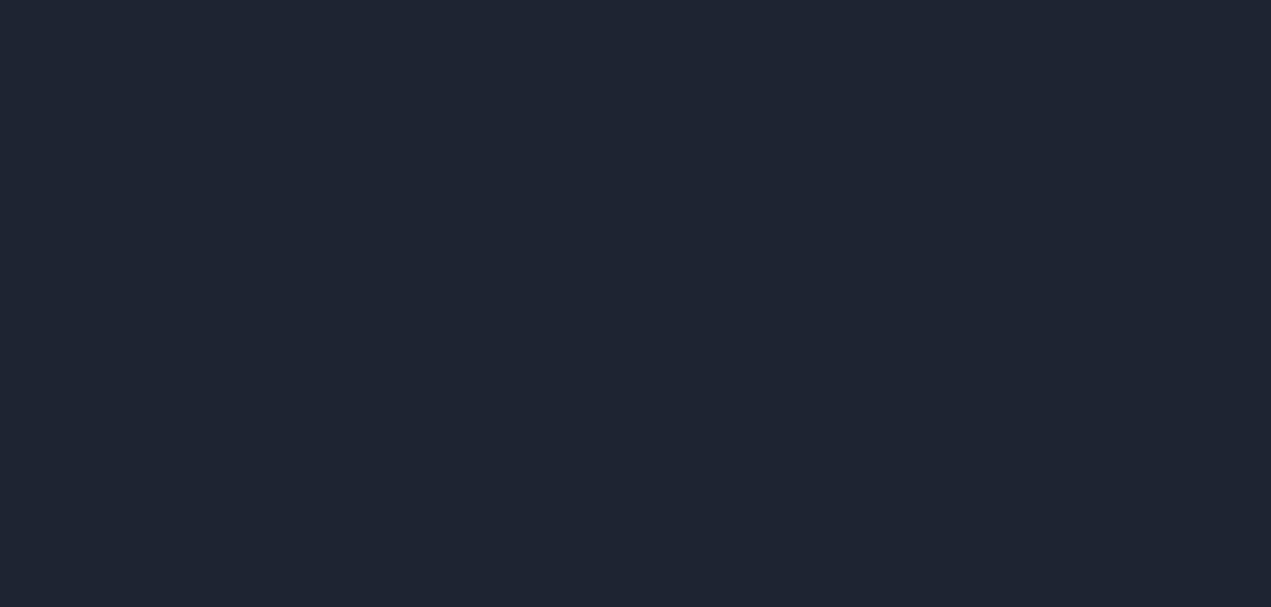 scroll, scrollTop: 0, scrollLeft: 0, axis: both 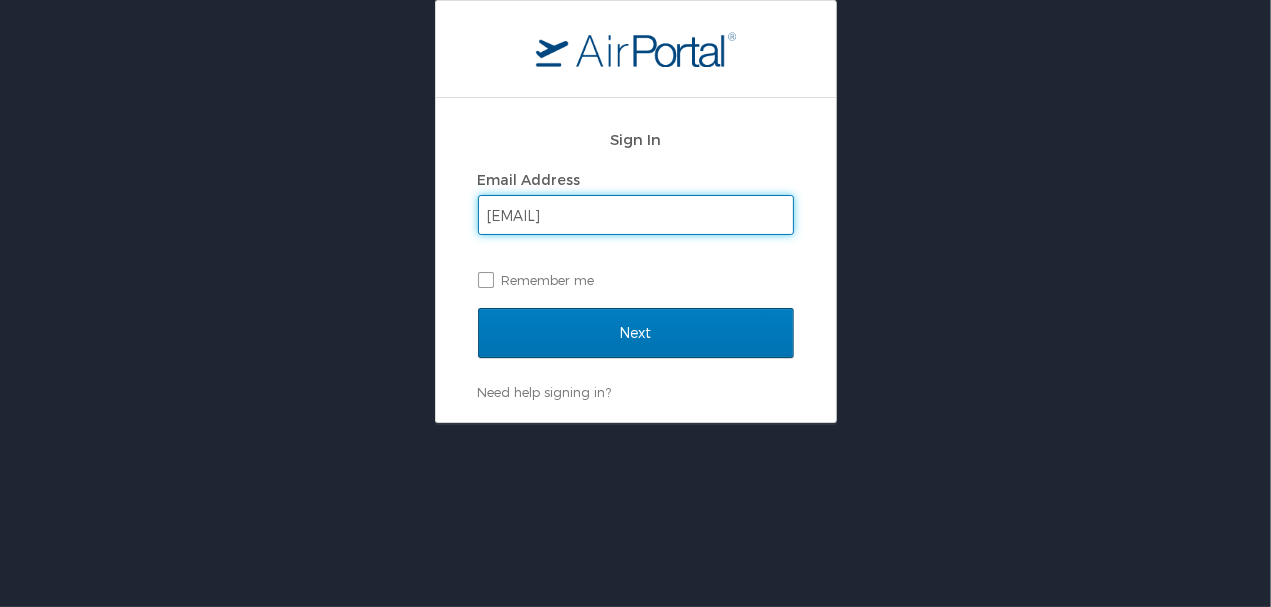 type on "[EMAIL]" 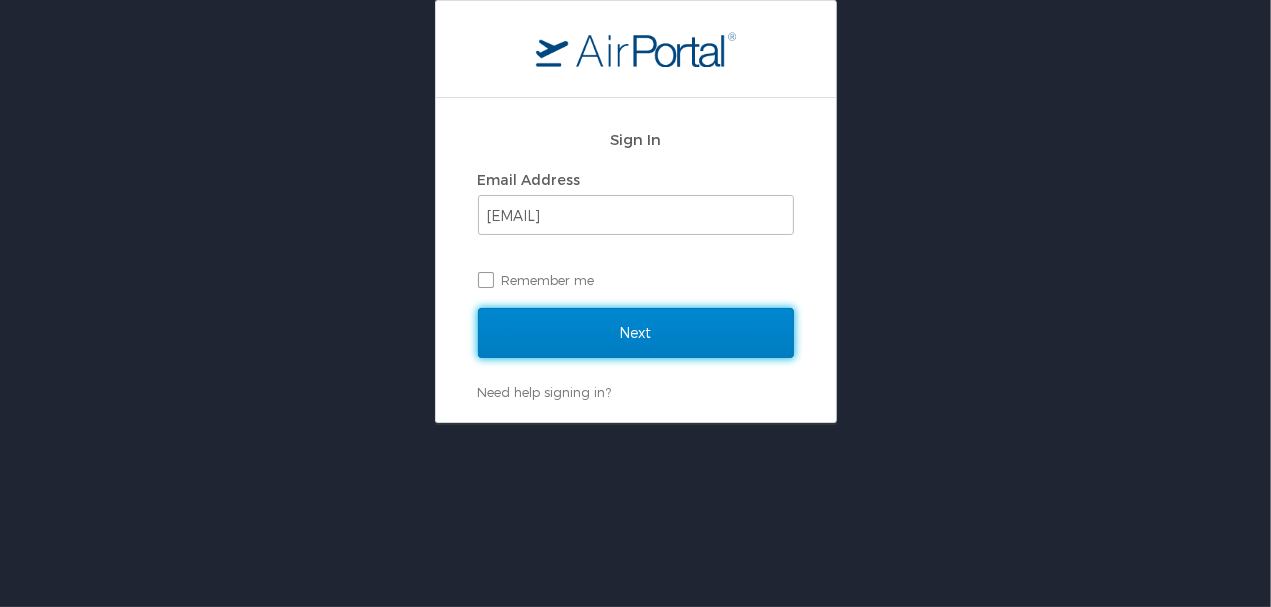 click on "Next" at bounding box center (636, 333) 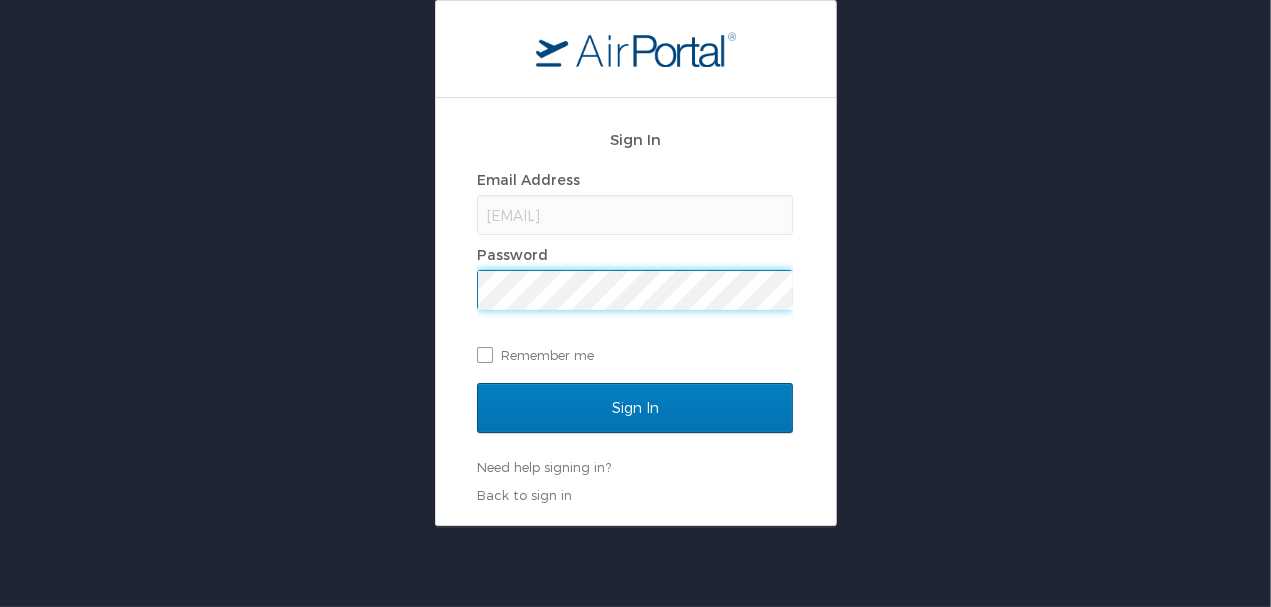 scroll, scrollTop: 0, scrollLeft: 0, axis: both 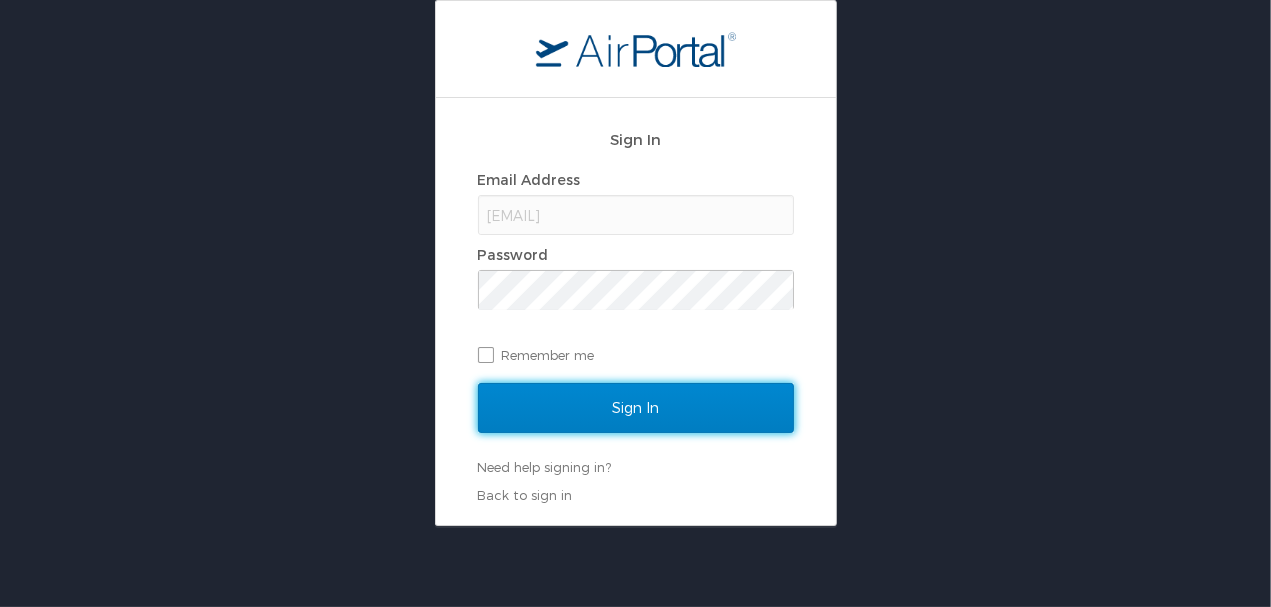 click on "Sign In" at bounding box center [636, 408] 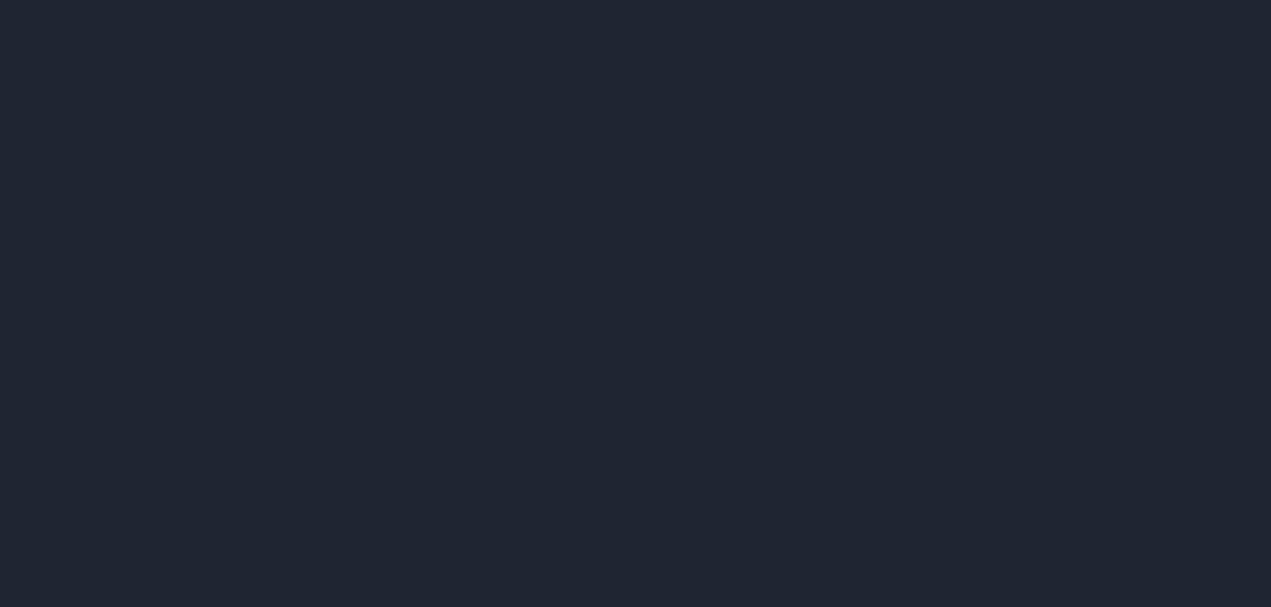 scroll, scrollTop: 0, scrollLeft: 0, axis: both 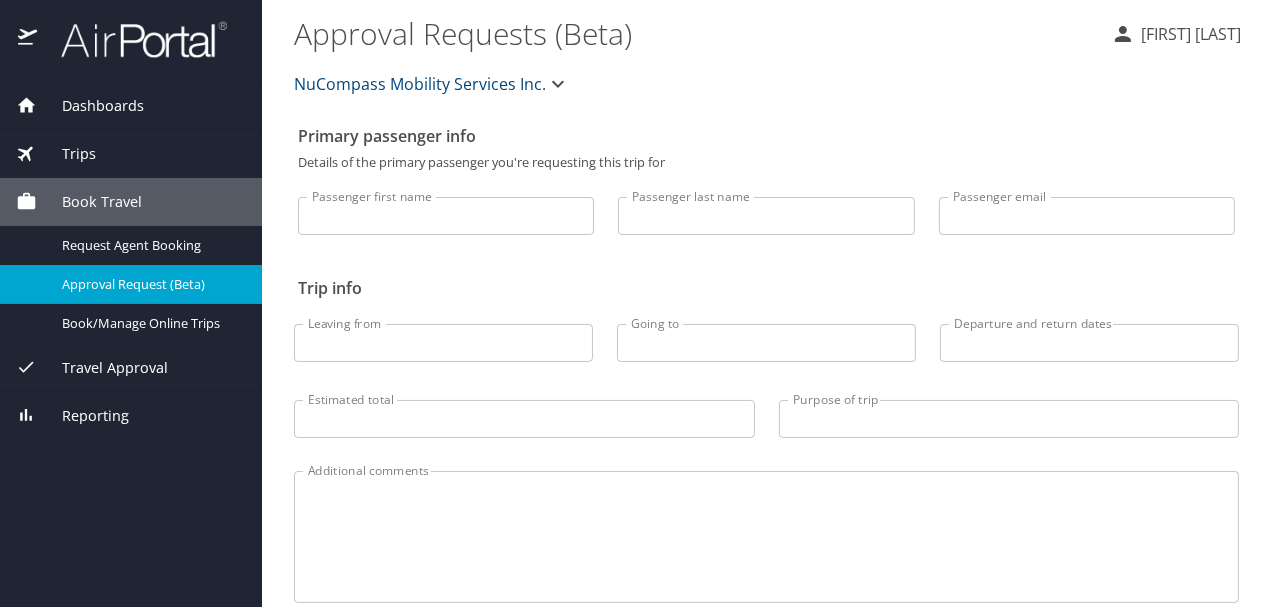 click on "Book Travel" at bounding box center (131, 202) 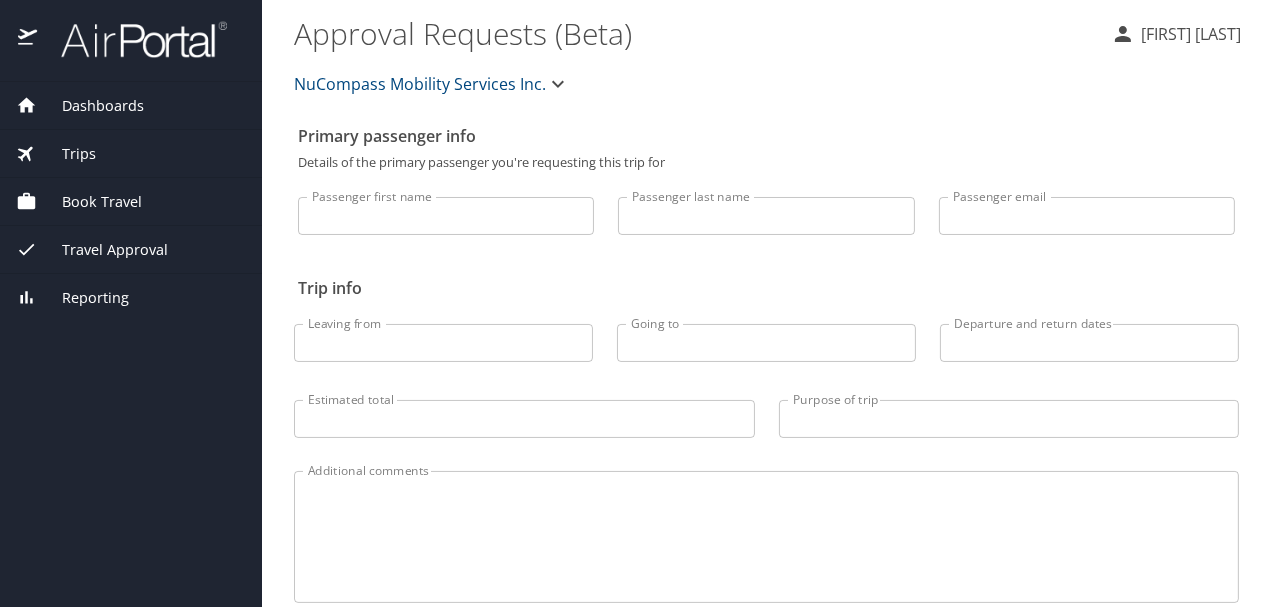 click on "Book Travel" at bounding box center [131, 202] 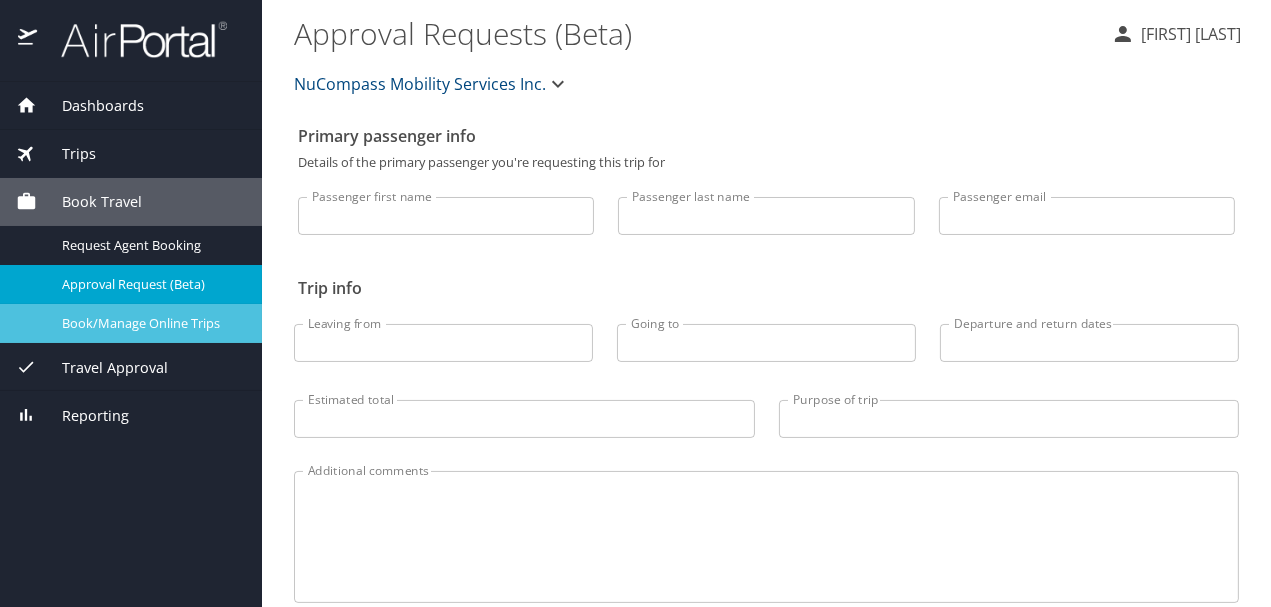 click on "Book/Manage Online Trips" at bounding box center (150, 323) 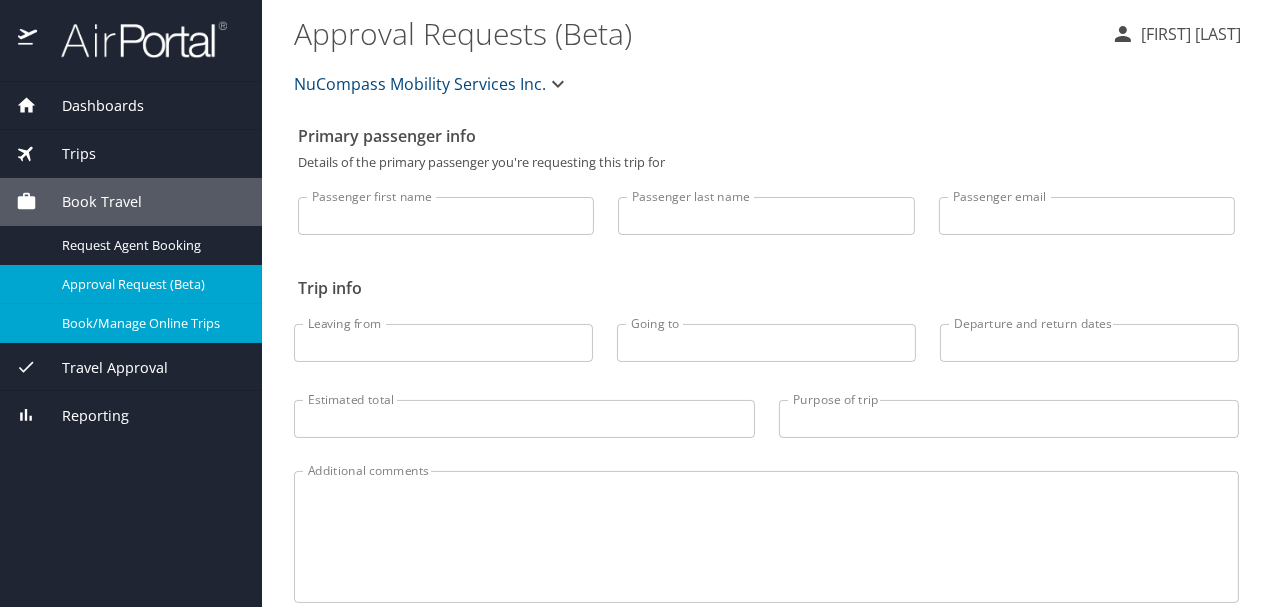 click on "Primary passenger info" at bounding box center [766, 136] 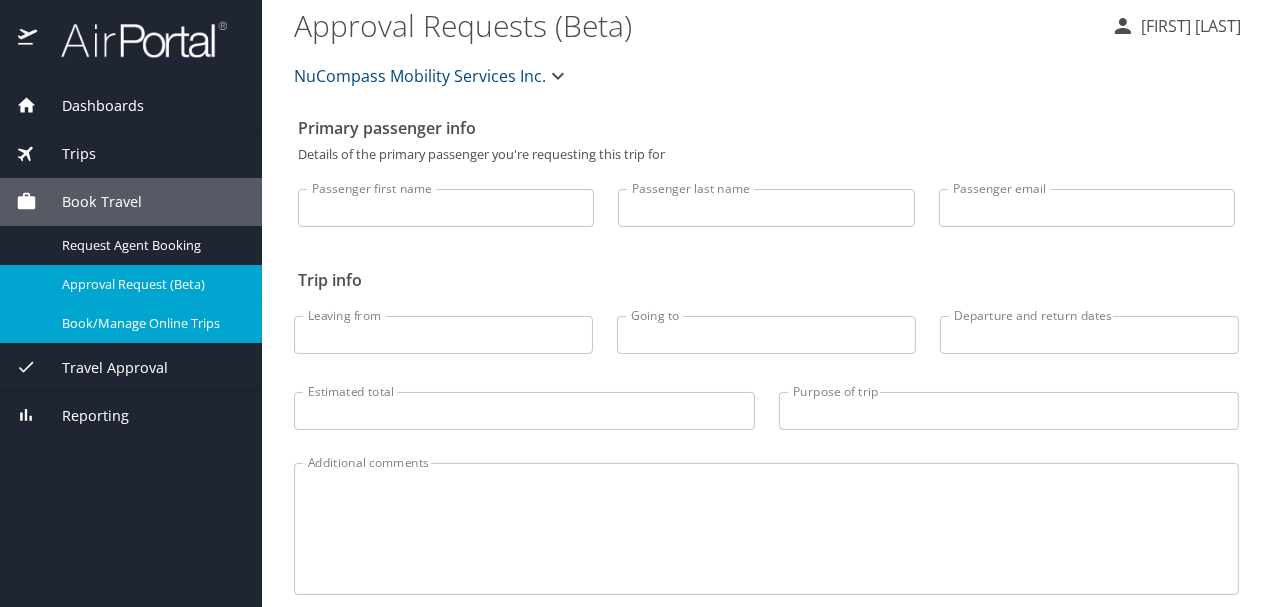 scroll, scrollTop: 0, scrollLeft: 0, axis: both 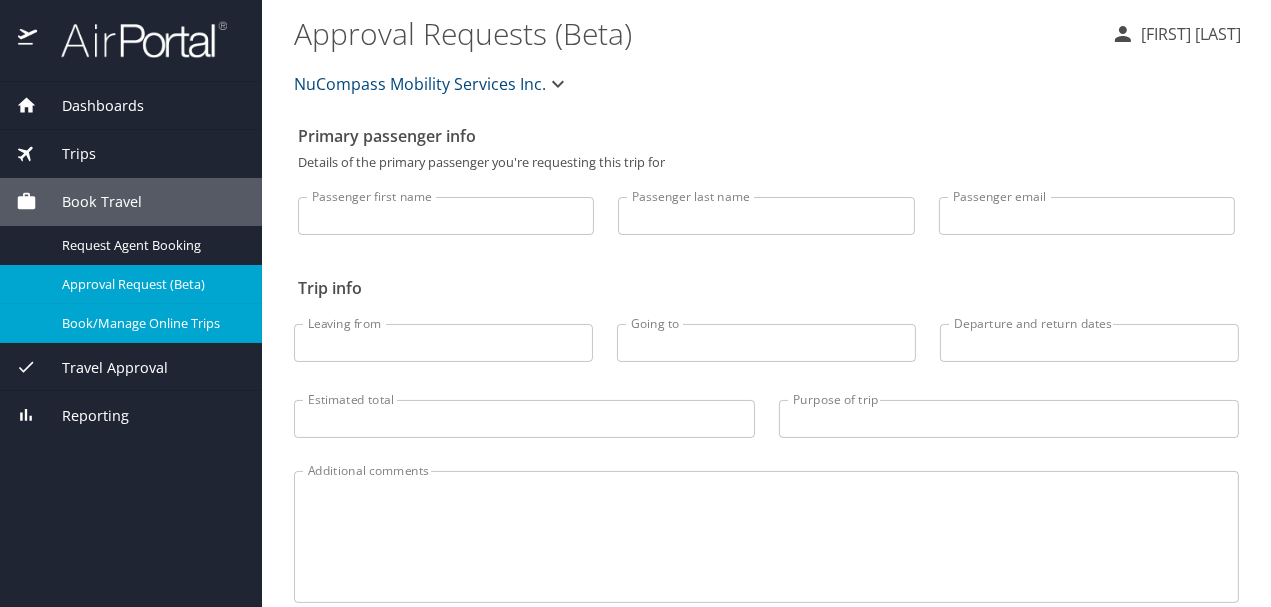 click on "Dashboards" at bounding box center [90, 106] 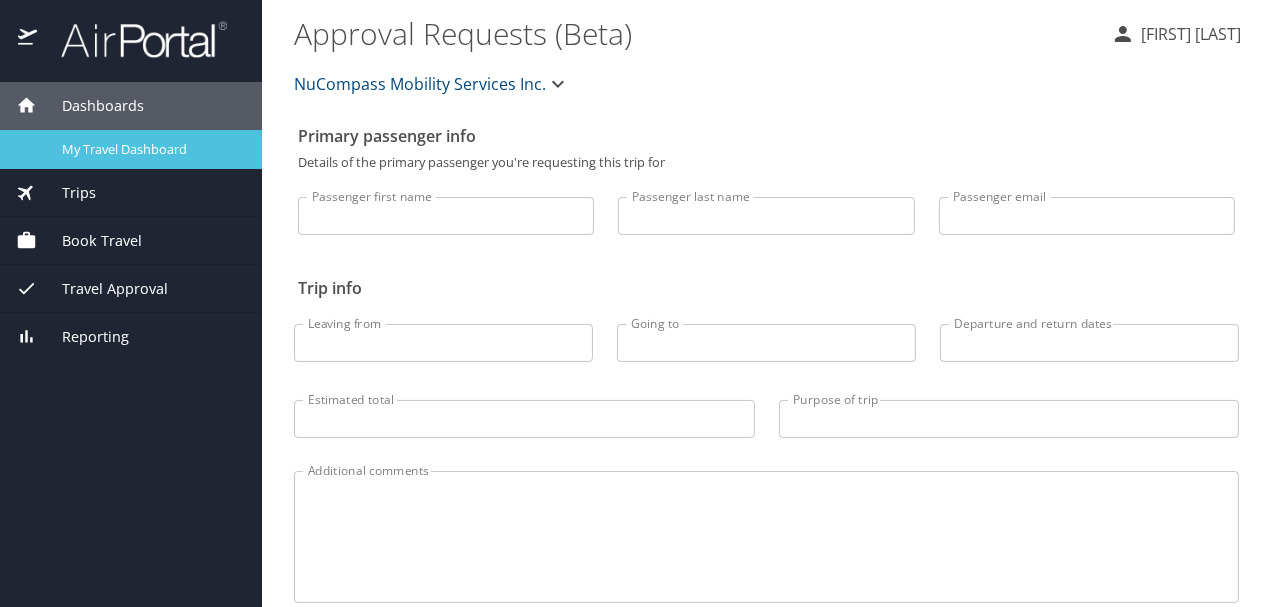 click on "My Travel Dashboard" at bounding box center (150, 149) 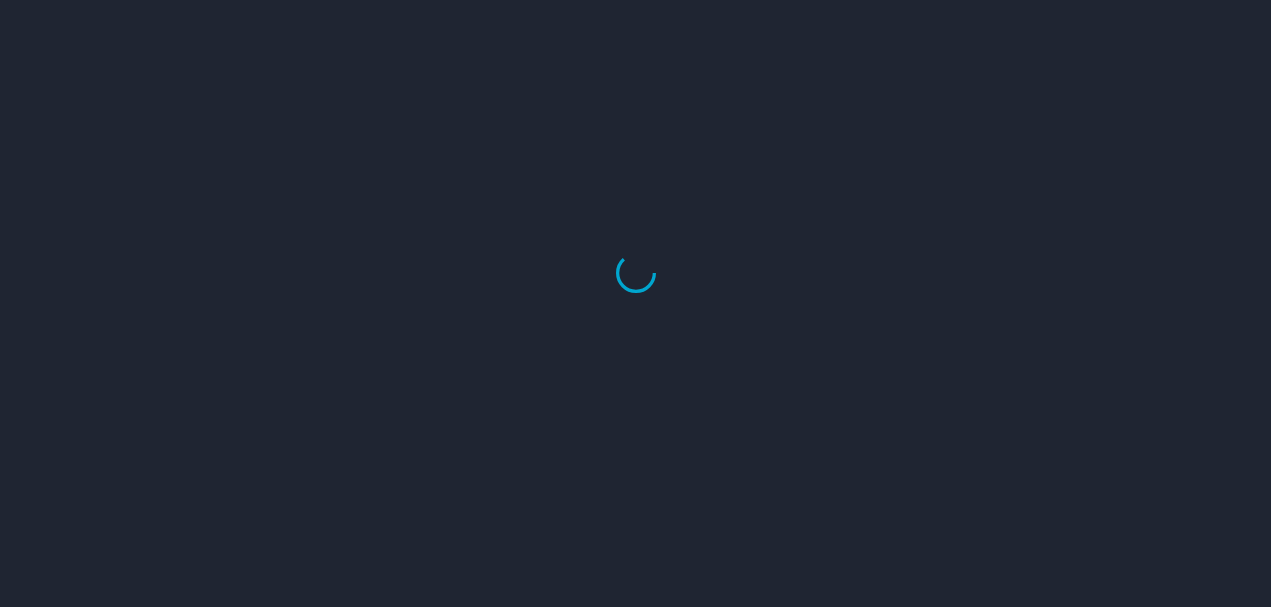scroll, scrollTop: 0, scrollLeft: 0, axis: both 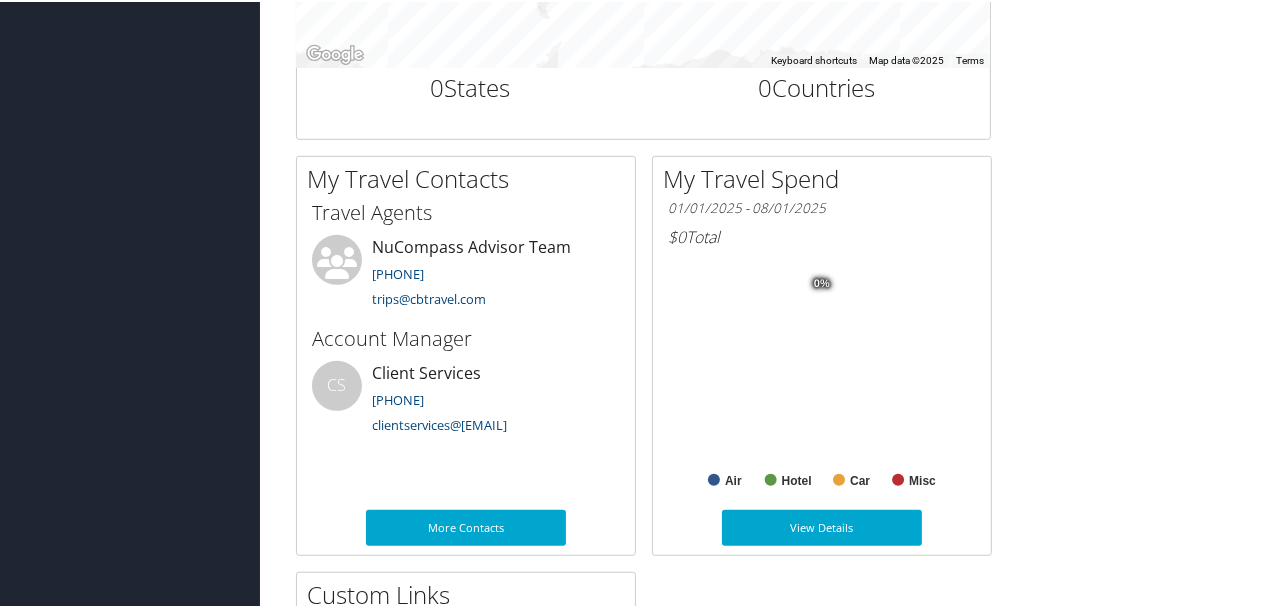 drag, startPoint x: 1262, startPoint y: 348, endPoint x: 1271, endPoint y: 421, distance: 73.552704 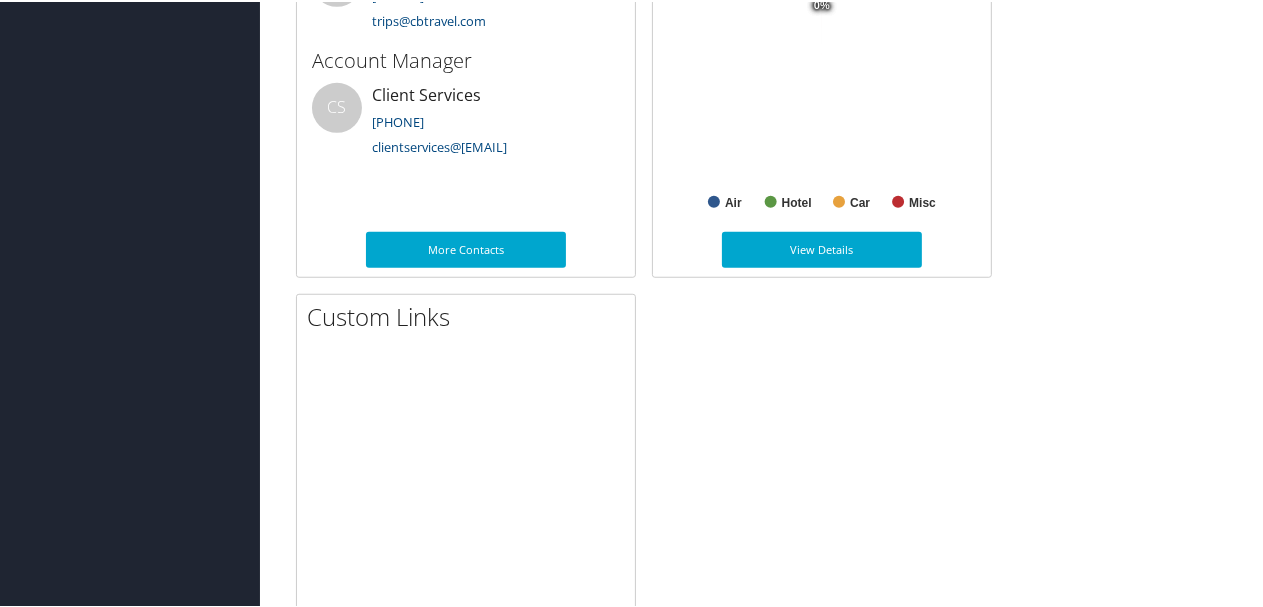 scroll, scrollTop: 1046, scrollLeft: 0, axis: vertical 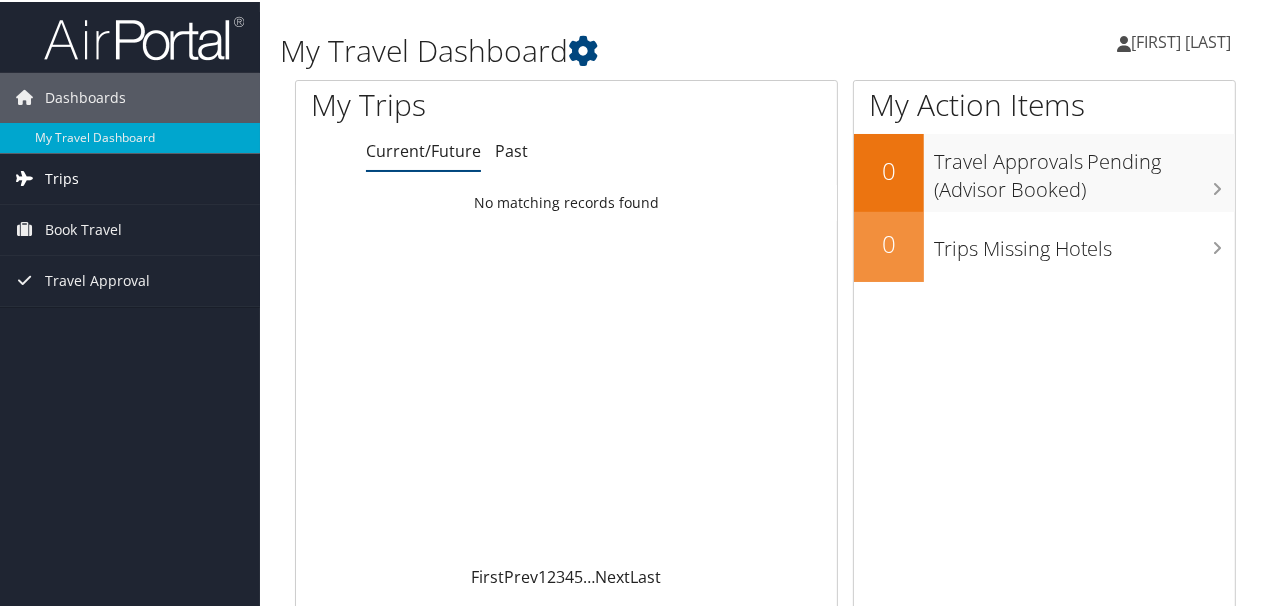 click on "Trips" at bounding box center [130, 177] 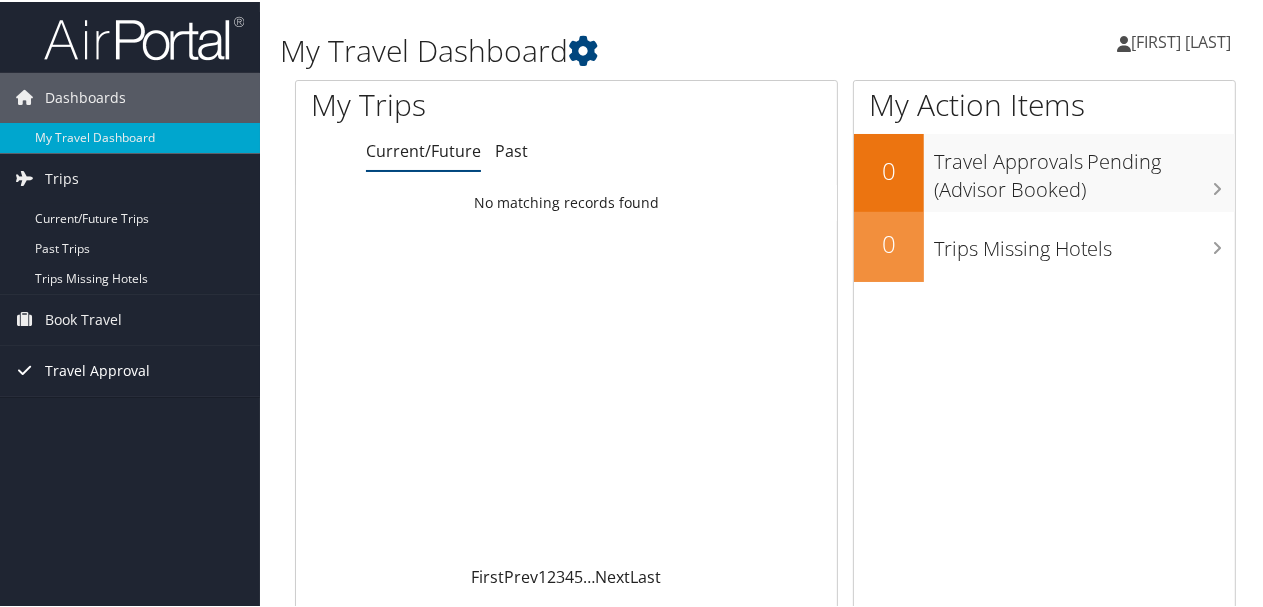 click on "Travel Approval" at bounding box center [97, 369] 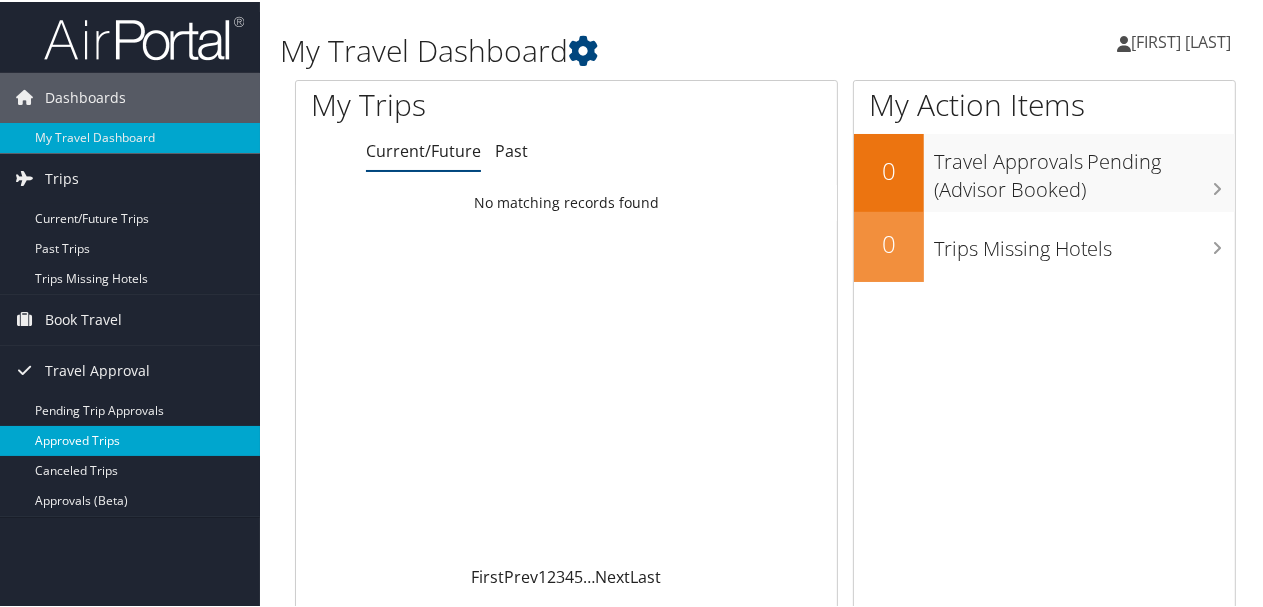 click on "Approved Trips" at bounding box center [130, 439] 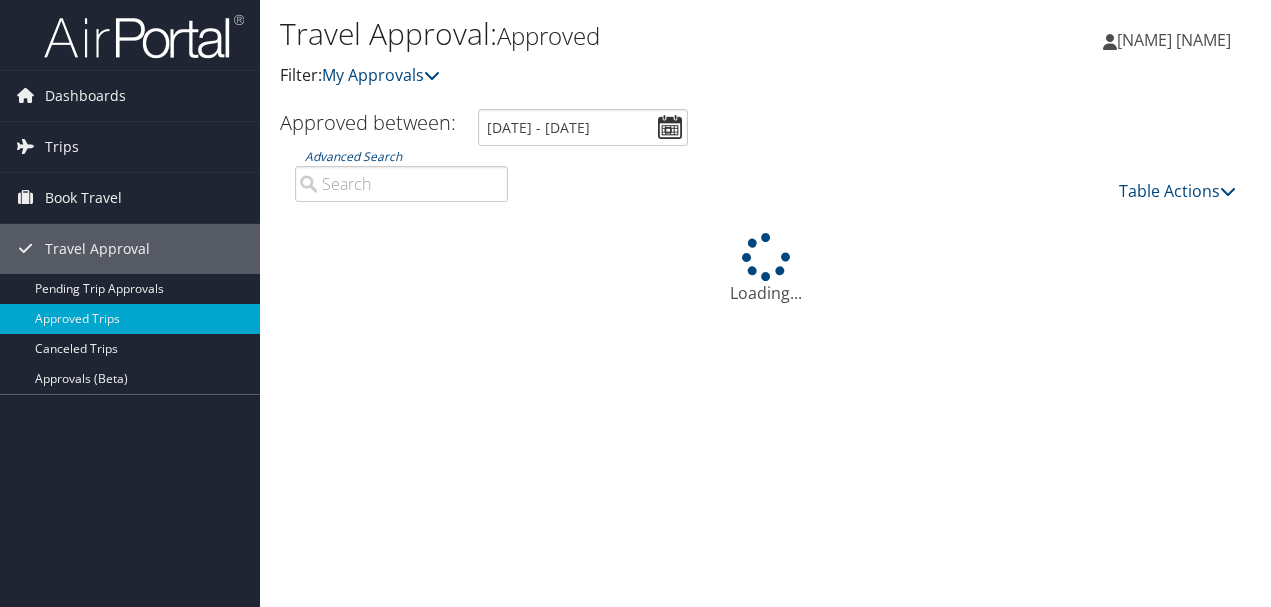 scroll, scrollTop: 0, scrollLeft: 0, axis: both 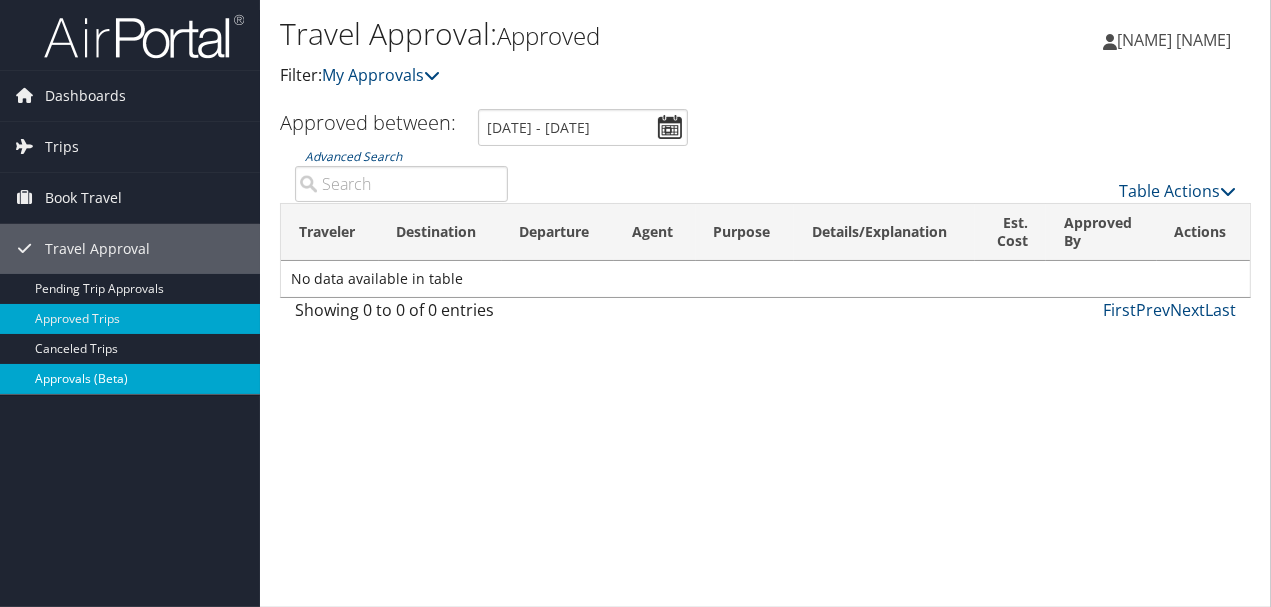 click on "Approvals (Beta)" at bounding box center (130, 379) 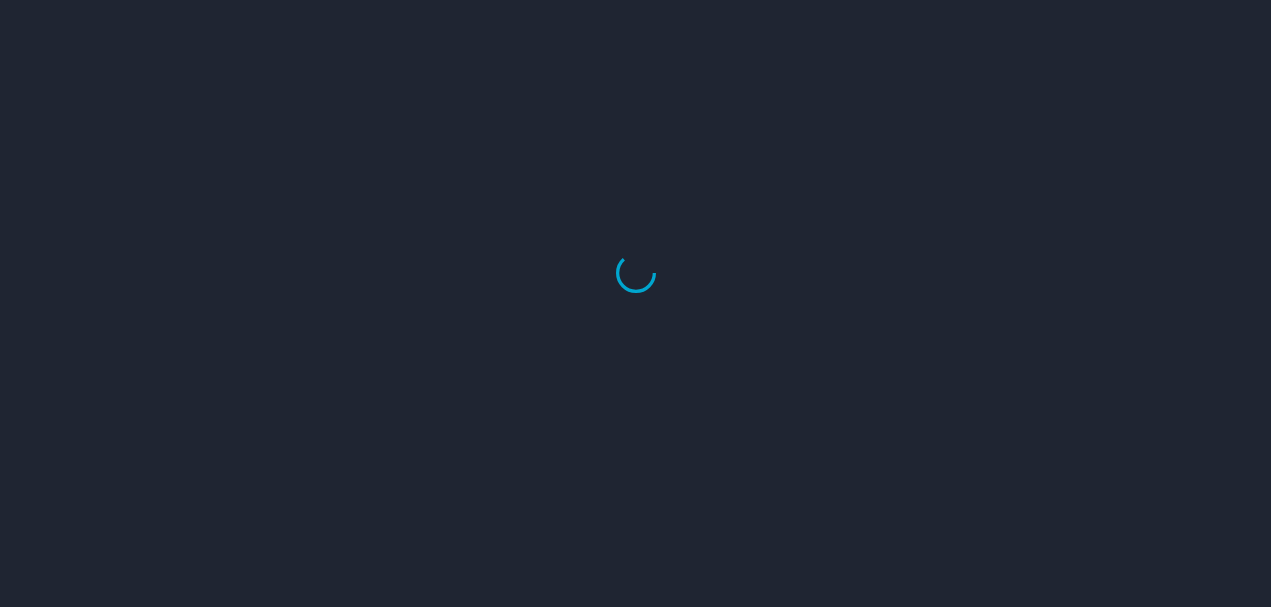 scroll, scrollTop: 0, scrollLeft: 0, axis: both 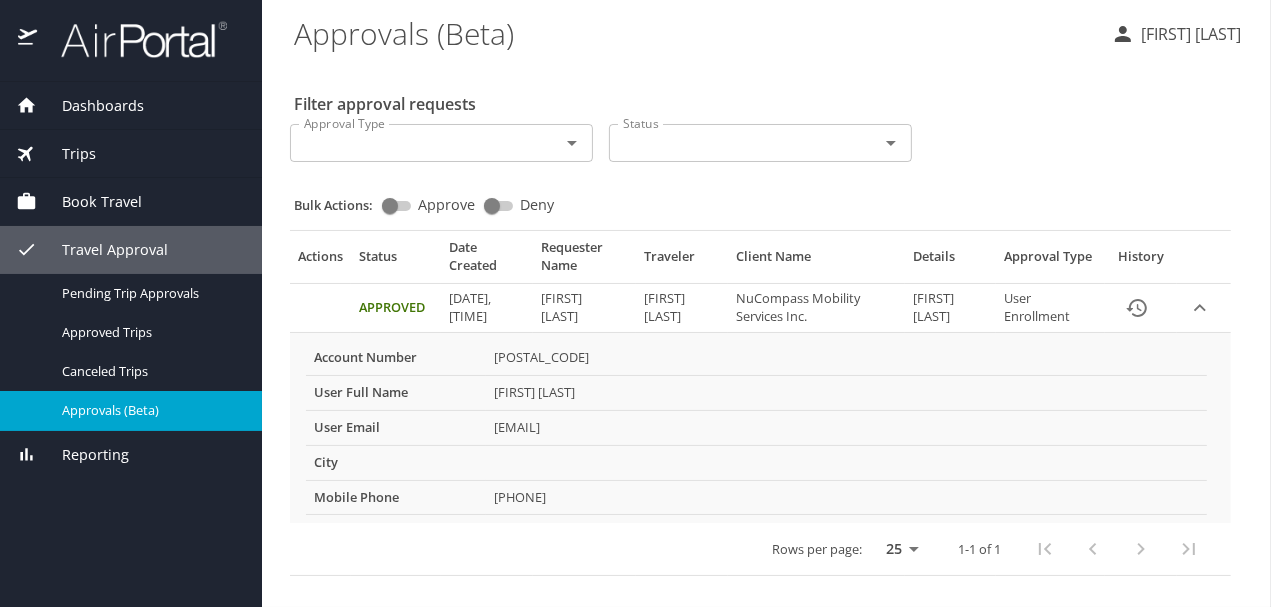 click on "[POSTAL_CODE]" at bounding box center [846, 358] 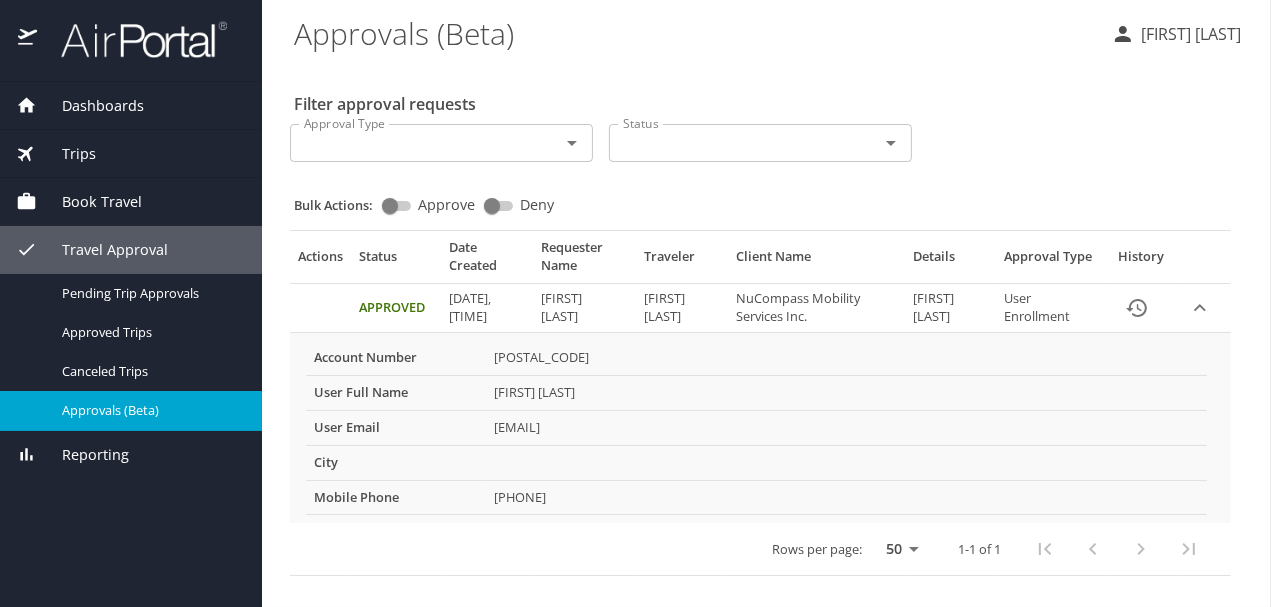 click on "25 50 100" at bounding box center [898, 549] 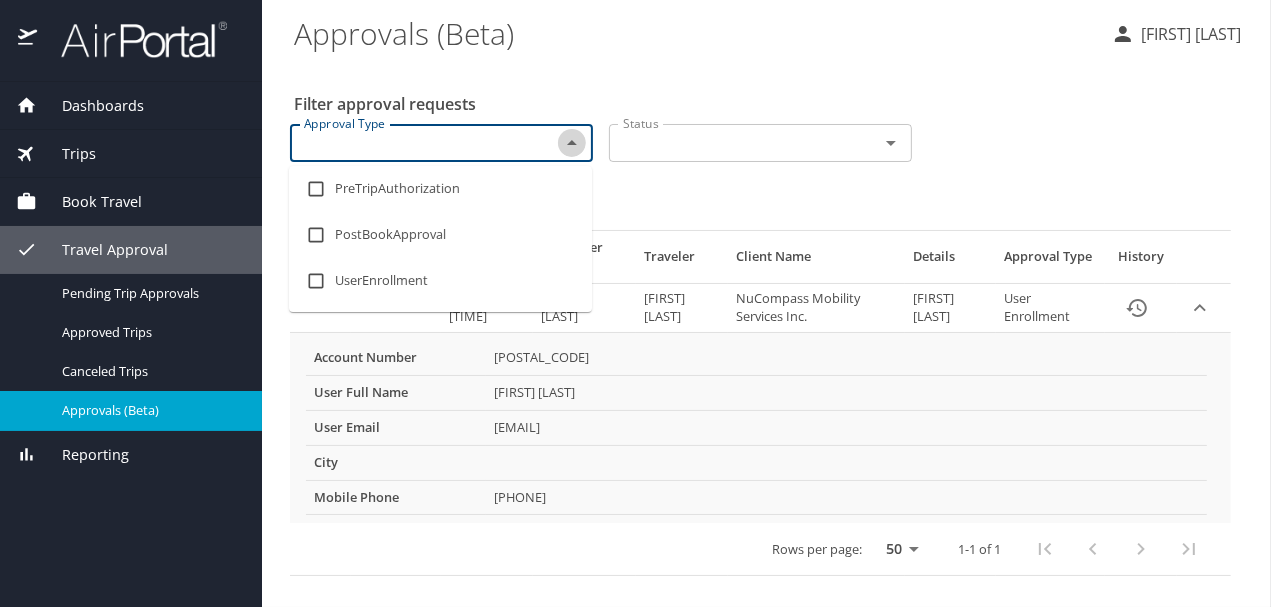 click 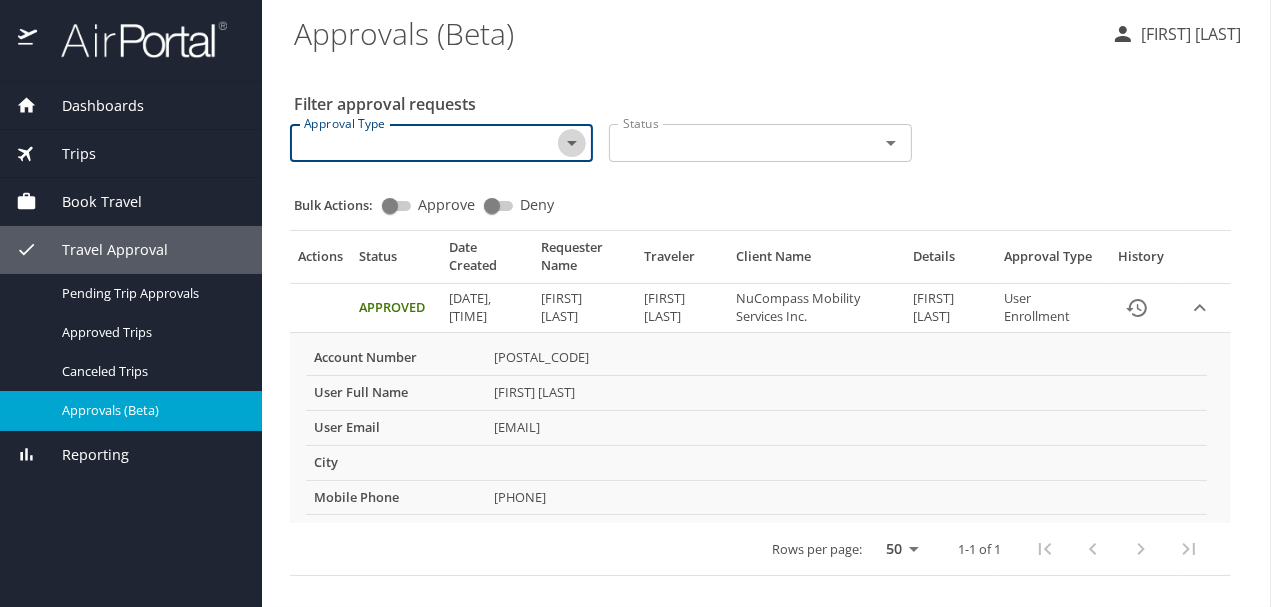 click 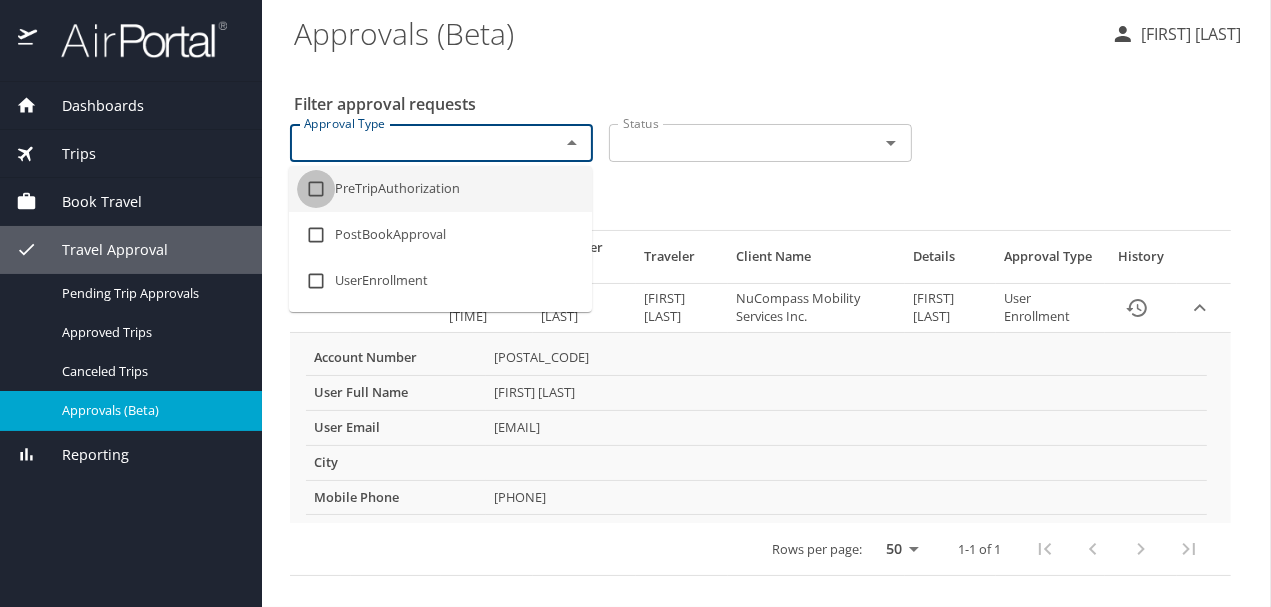 click at bounding box center [316, 189] 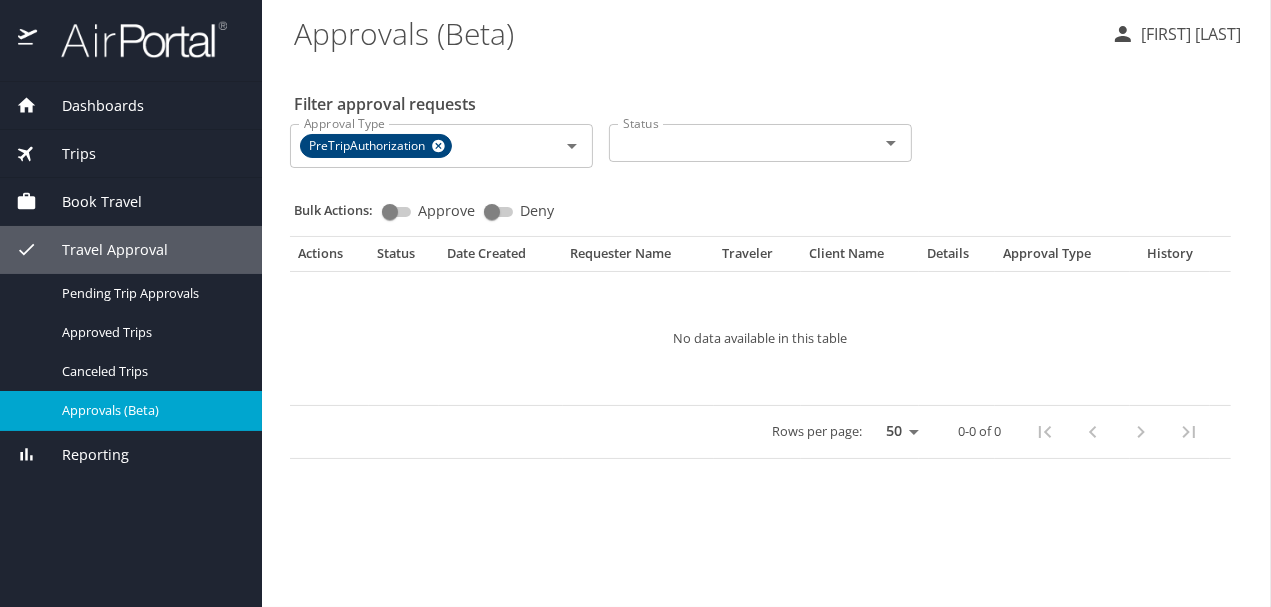 click on "Bulk Actions: Approve Deny" at bounding box center [766, 202] 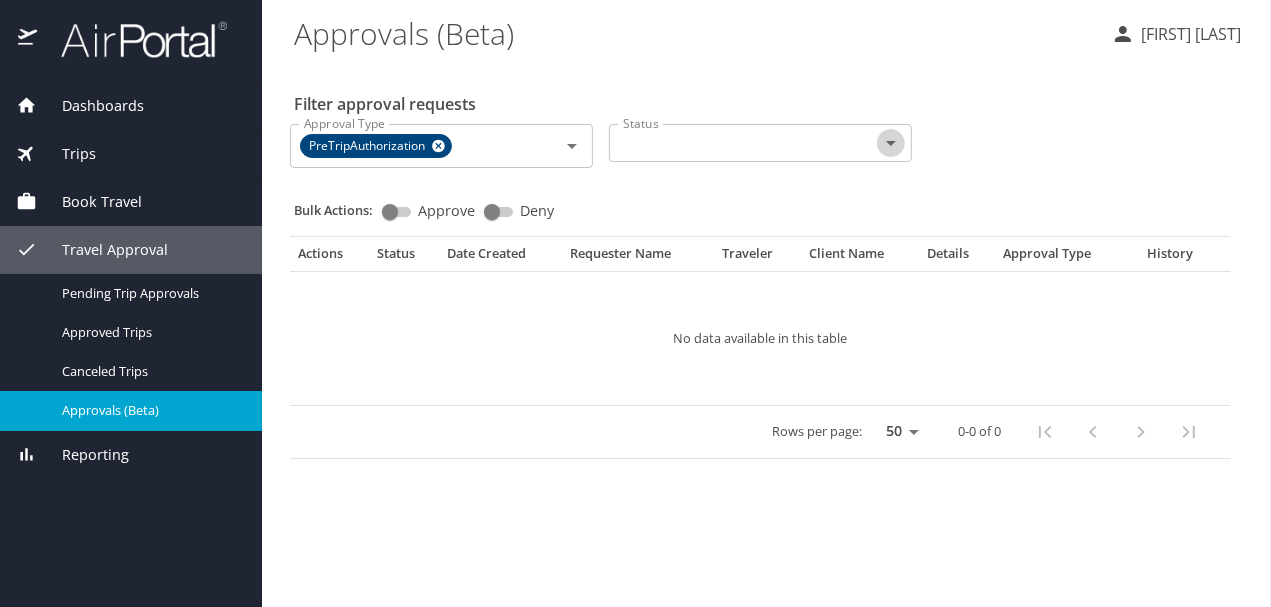 click 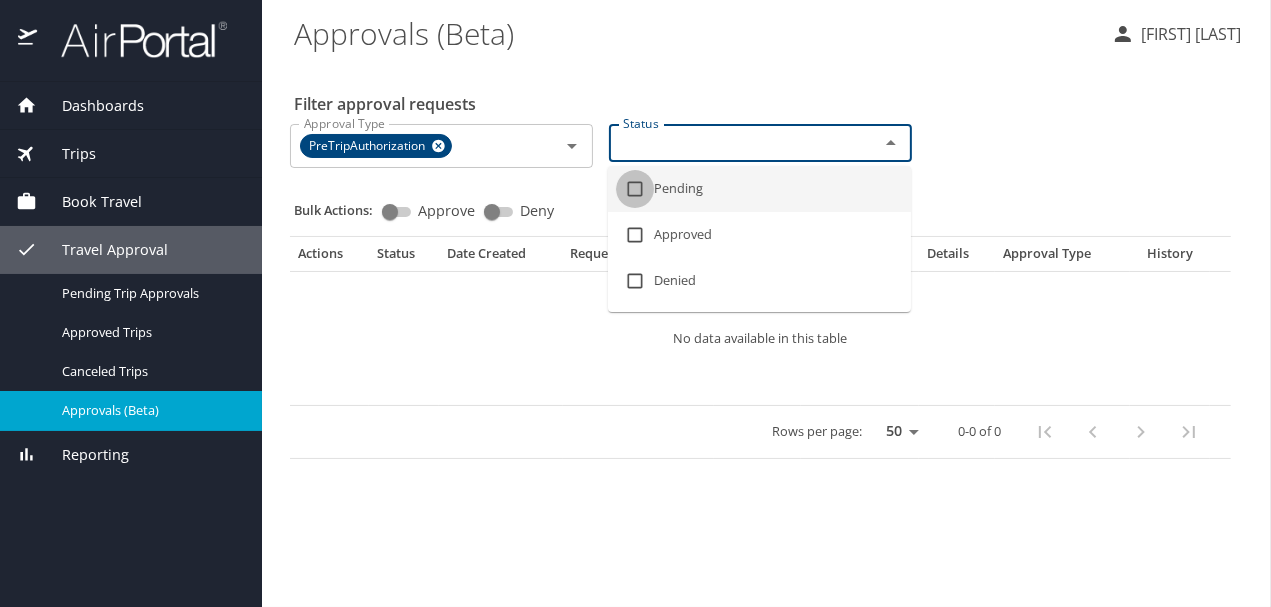 click at bounding box center [635, 189] 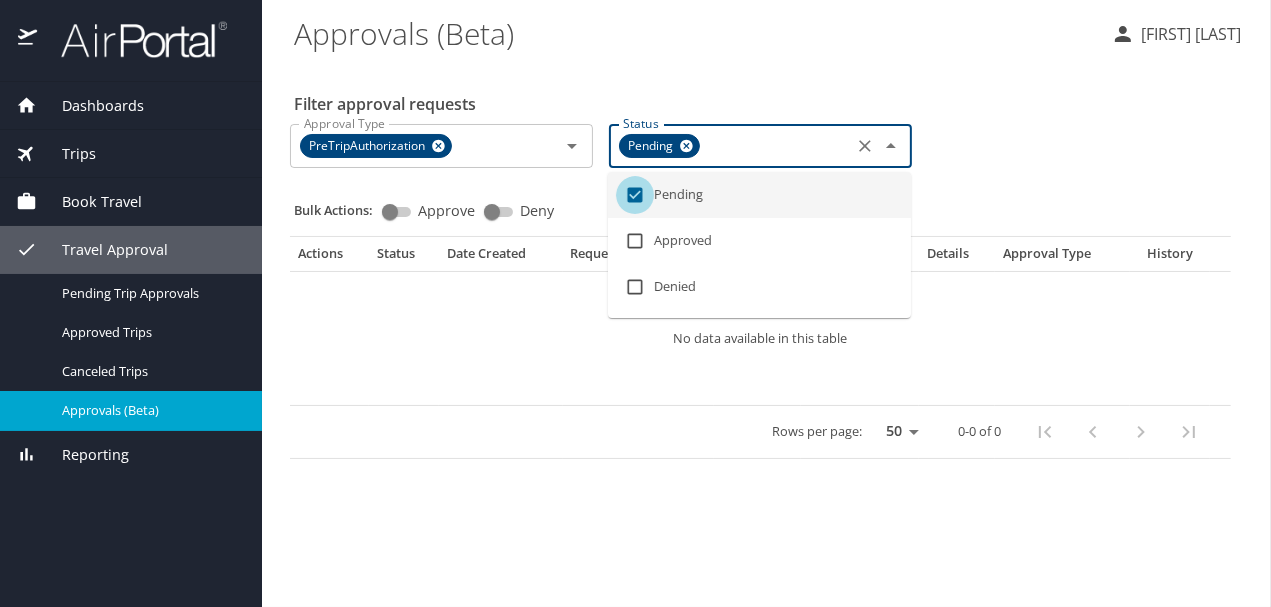 click at bounding box center (635, 195) 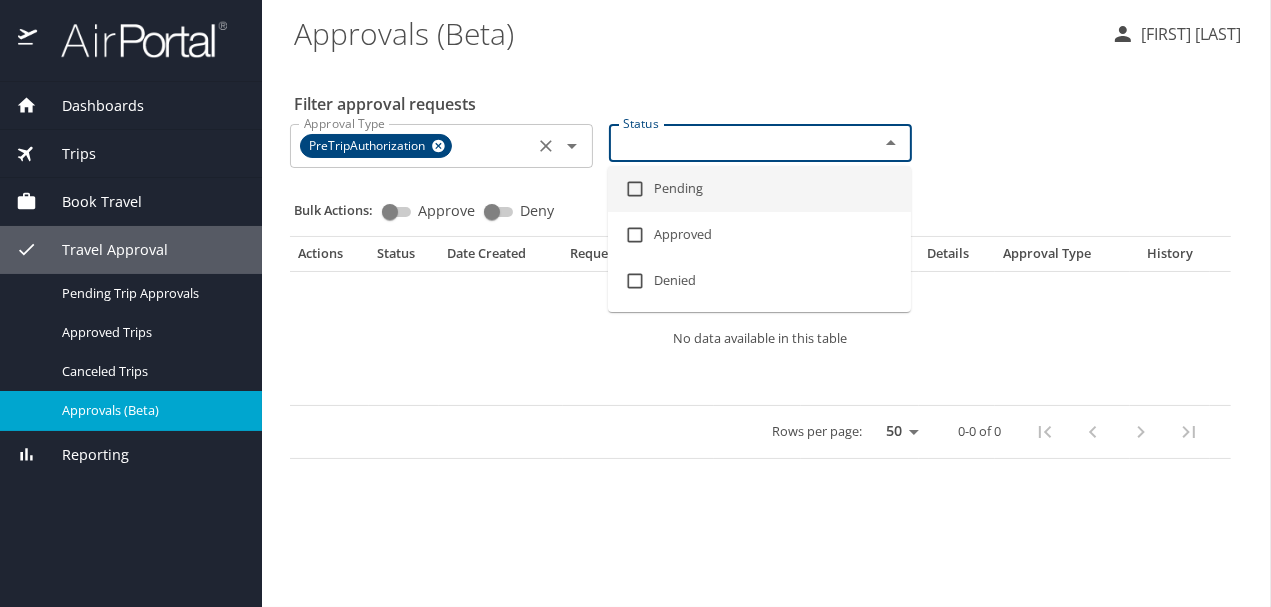 click 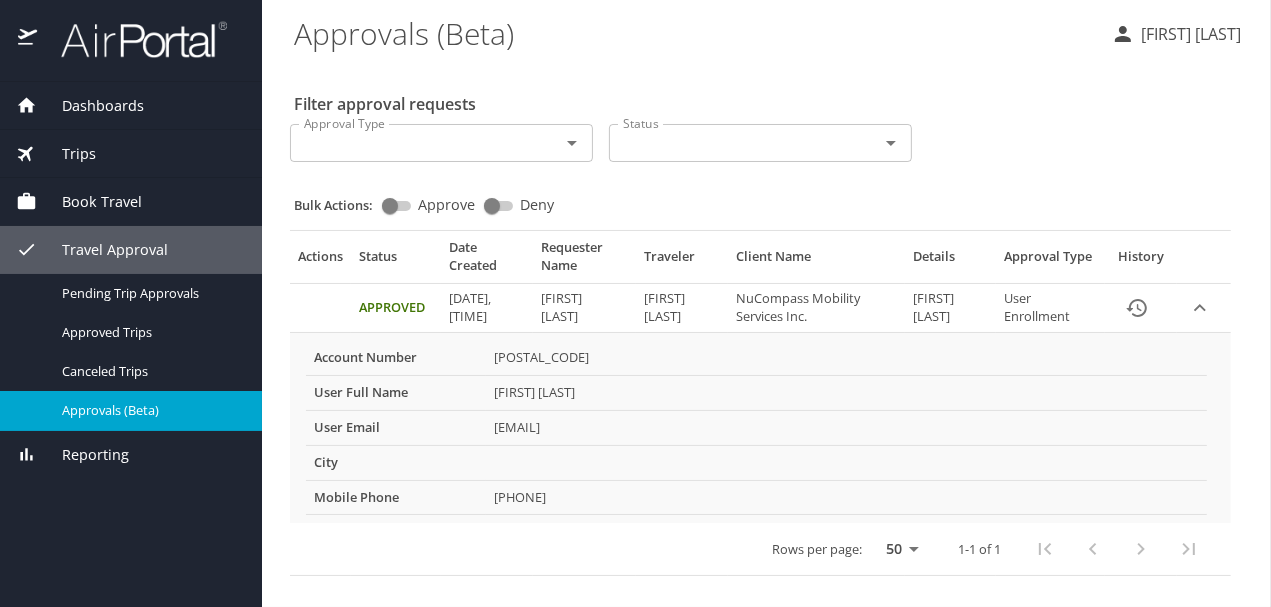 click on "Bulk Actions: Approve Deny" at bounding box center (766, 196) 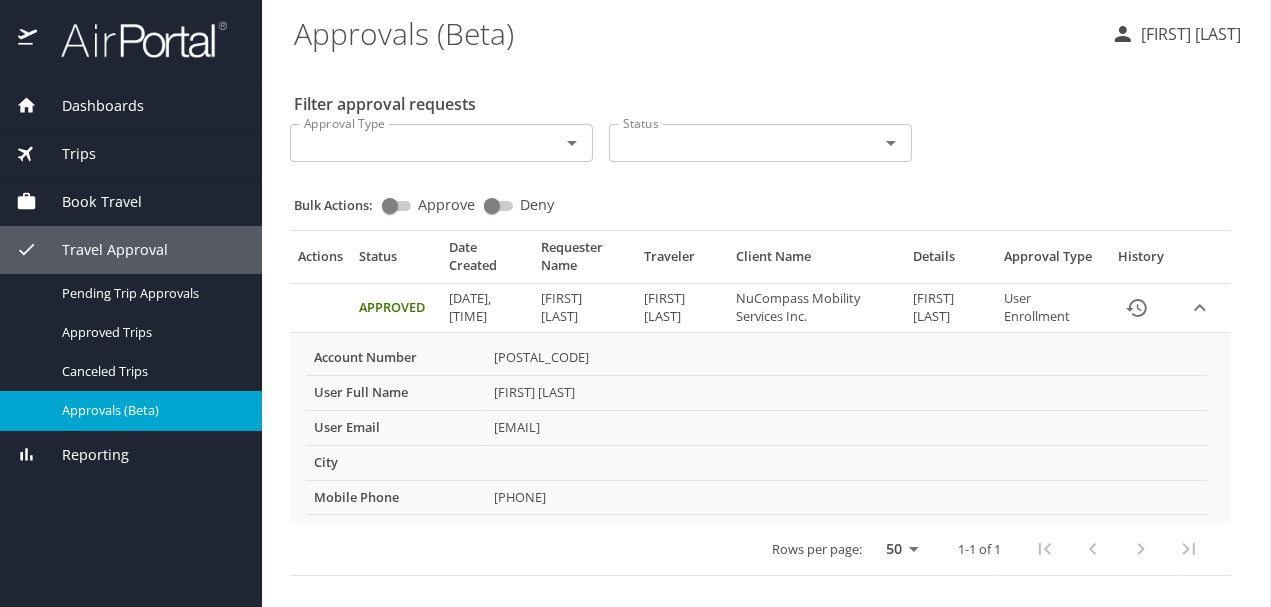 click on "Dashboards" at bounding box center (90, 106) 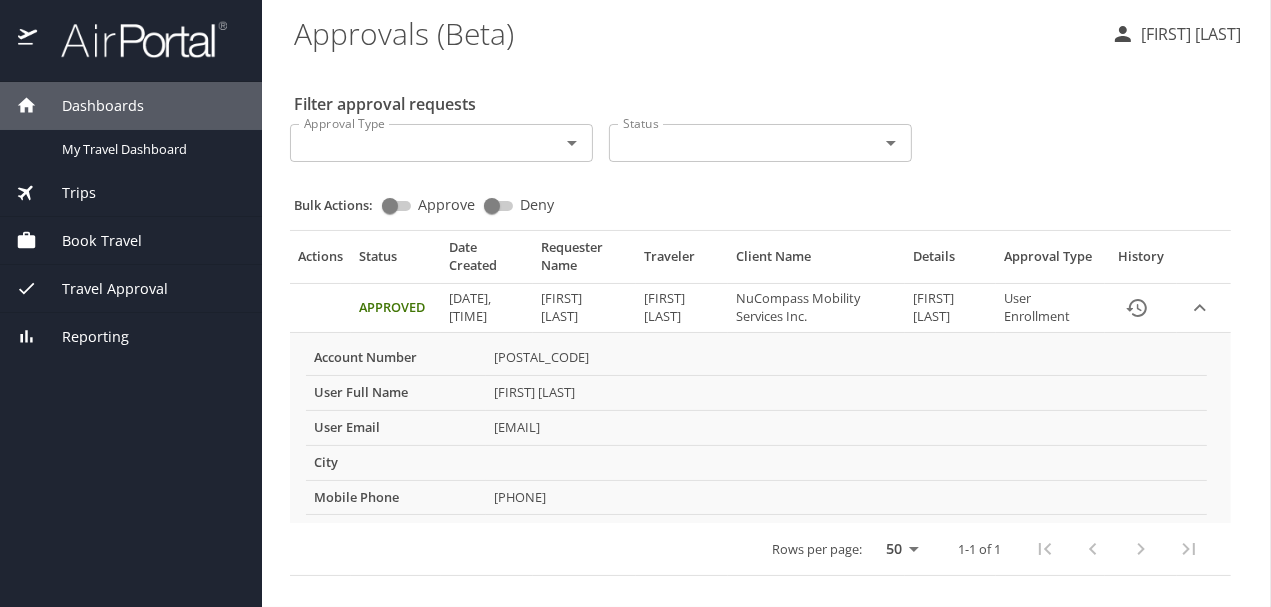 click on "Dashboards" at bounding box center [90, 106] 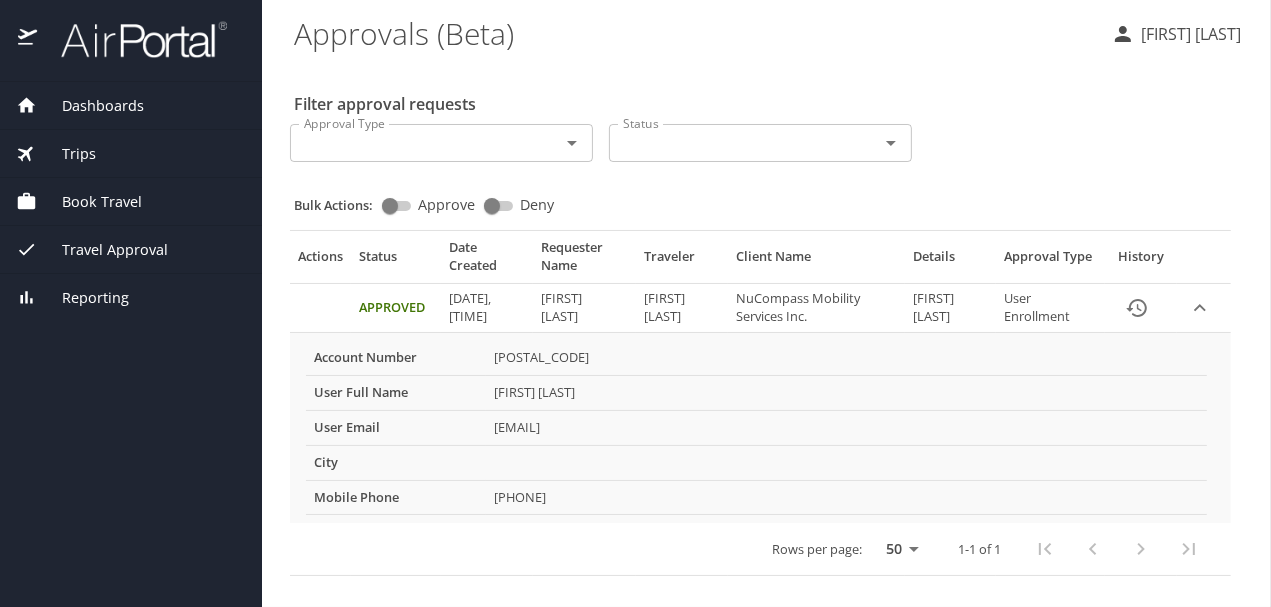 click on "Dashboards" at bounding box center [90, 106] 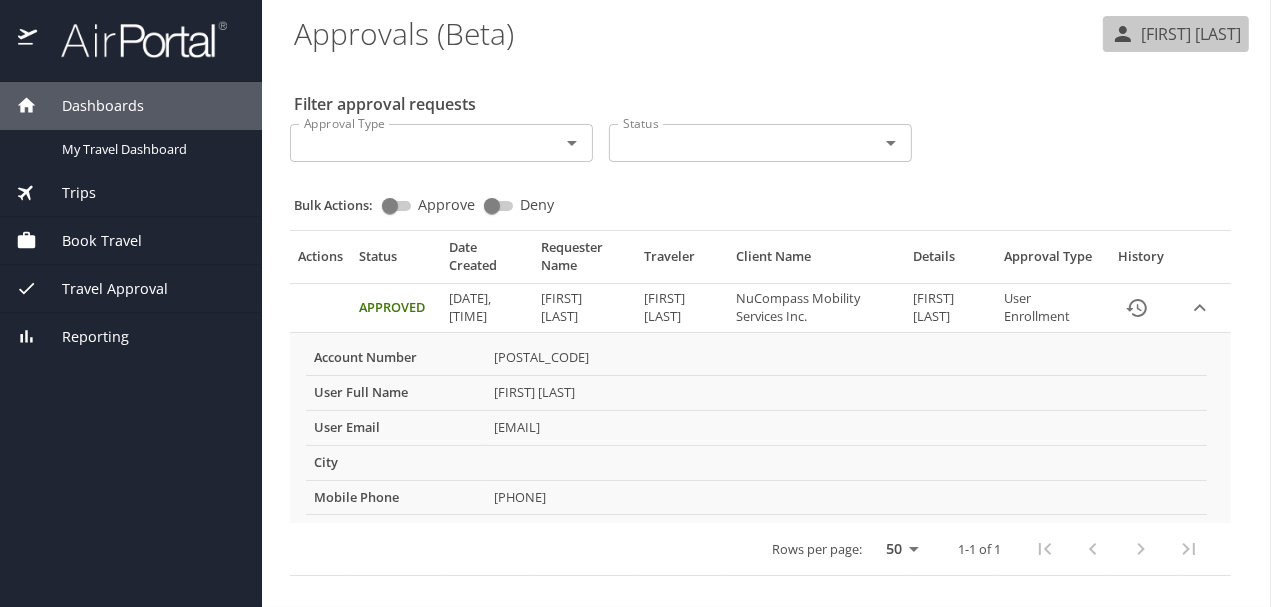 click on "Shannon Rigby" at bounding box center [1188, 34] 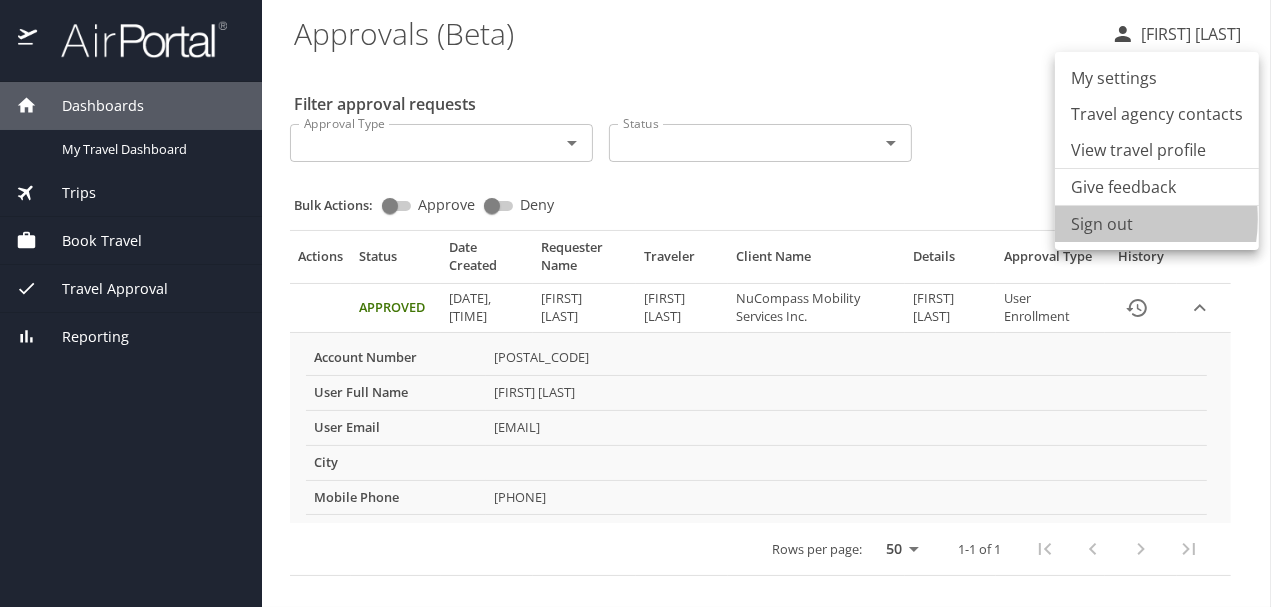 click on "Sign out" at bounding box center [1157, 224] 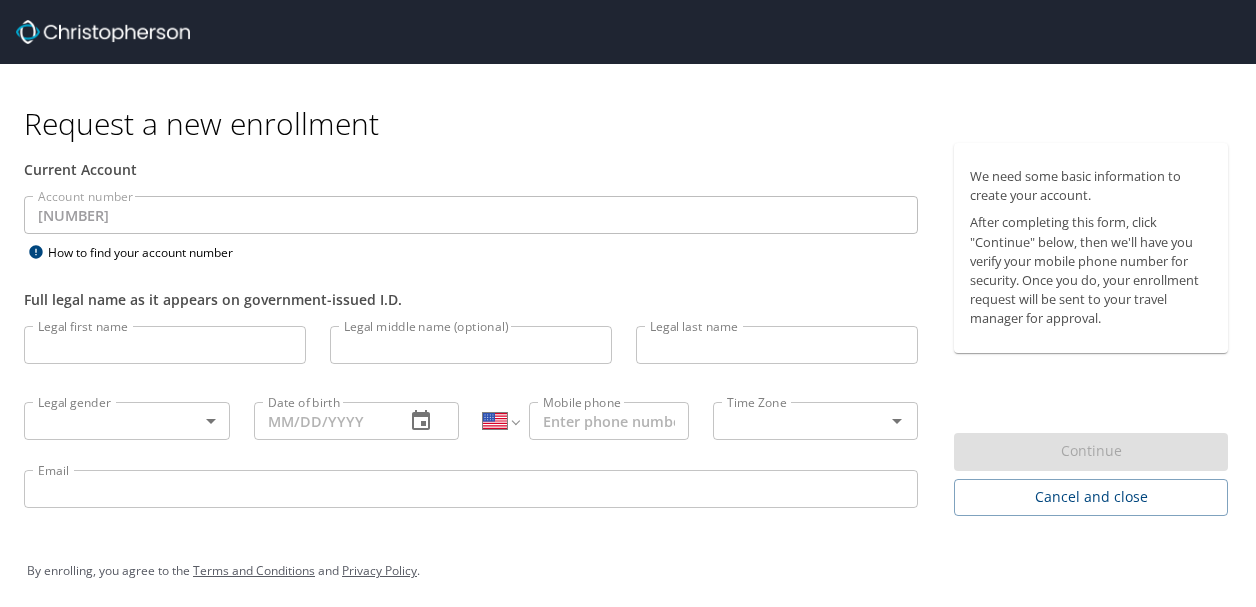 select on "US" 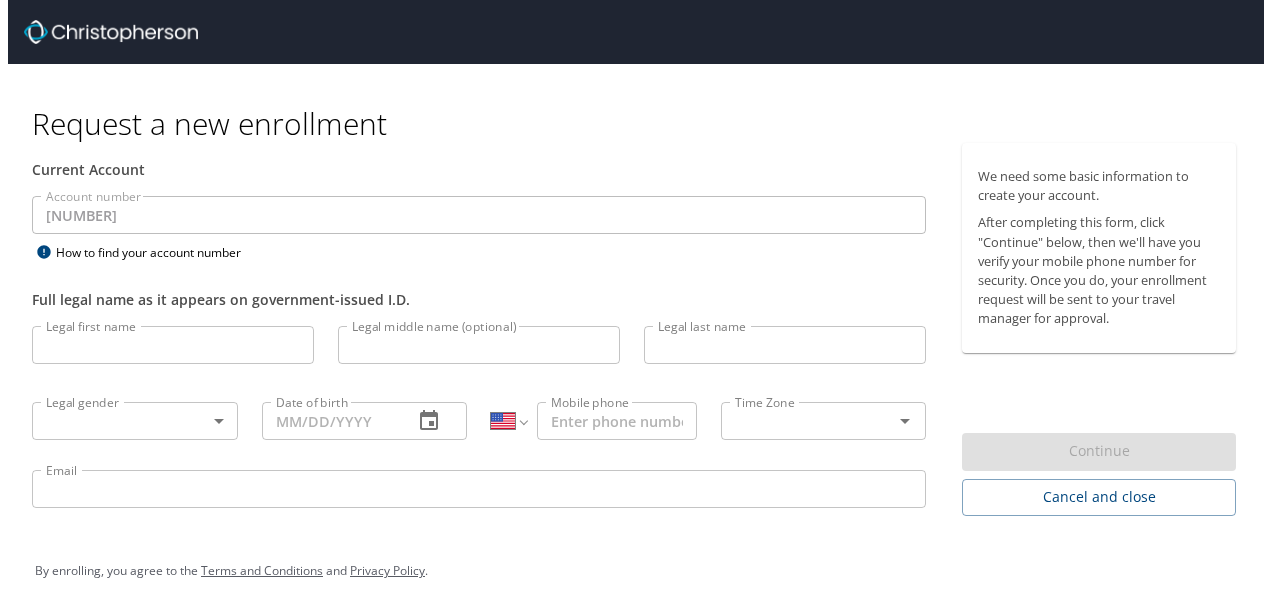 scroll, scrollTop: 0, scrollLeft: 0, axis: both 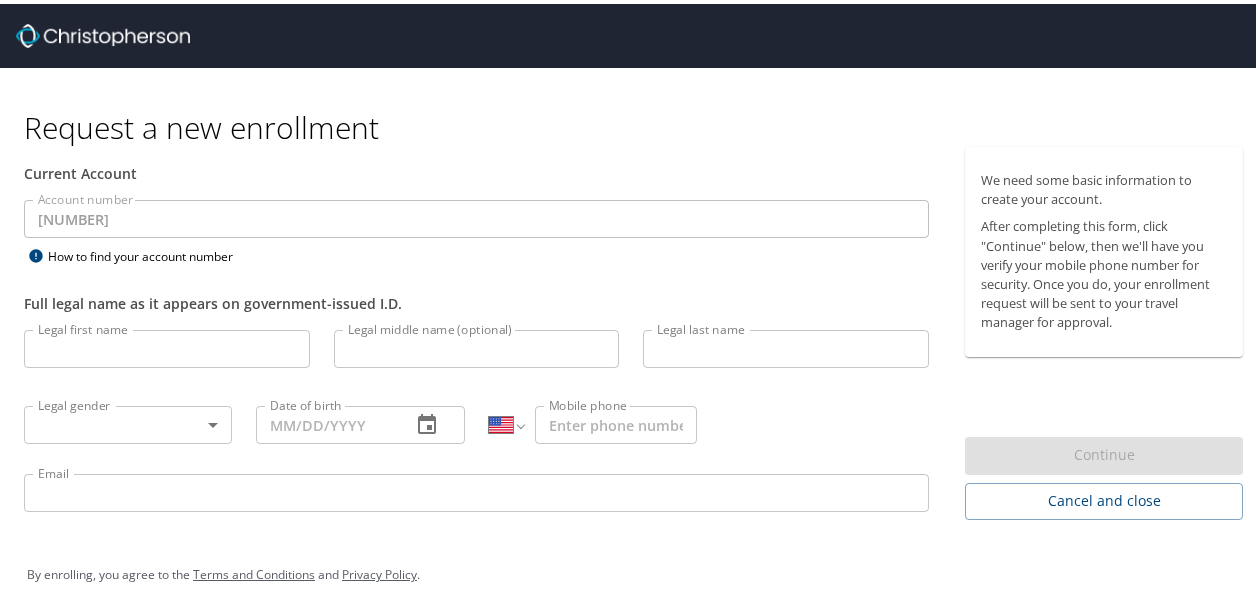 click on "Request a new enrollment" at bounding box center [641, 103] 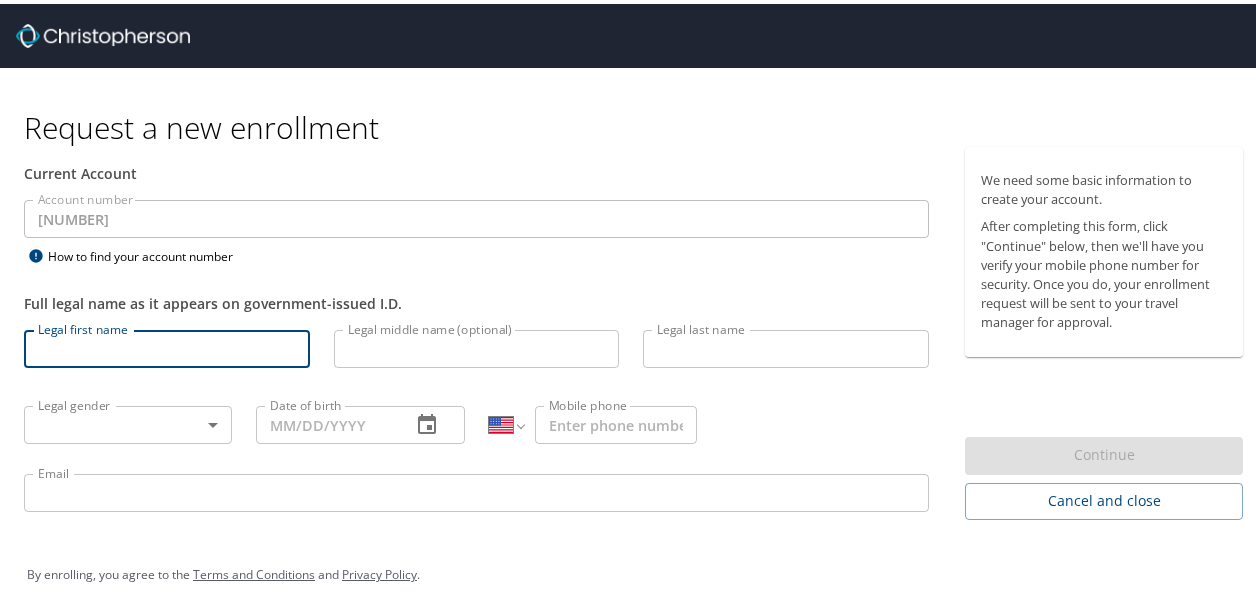 click on "Legal first name" at bounding box center (167, 345) 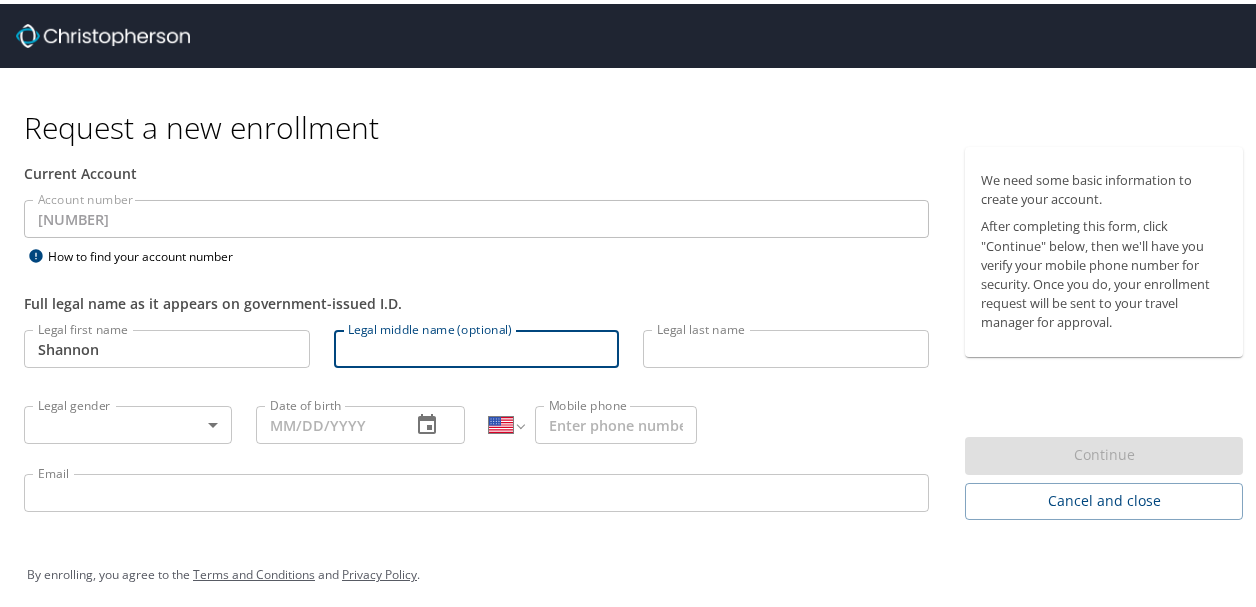 click on "Legal middle name (optional)" at bounding box center (477, 345) 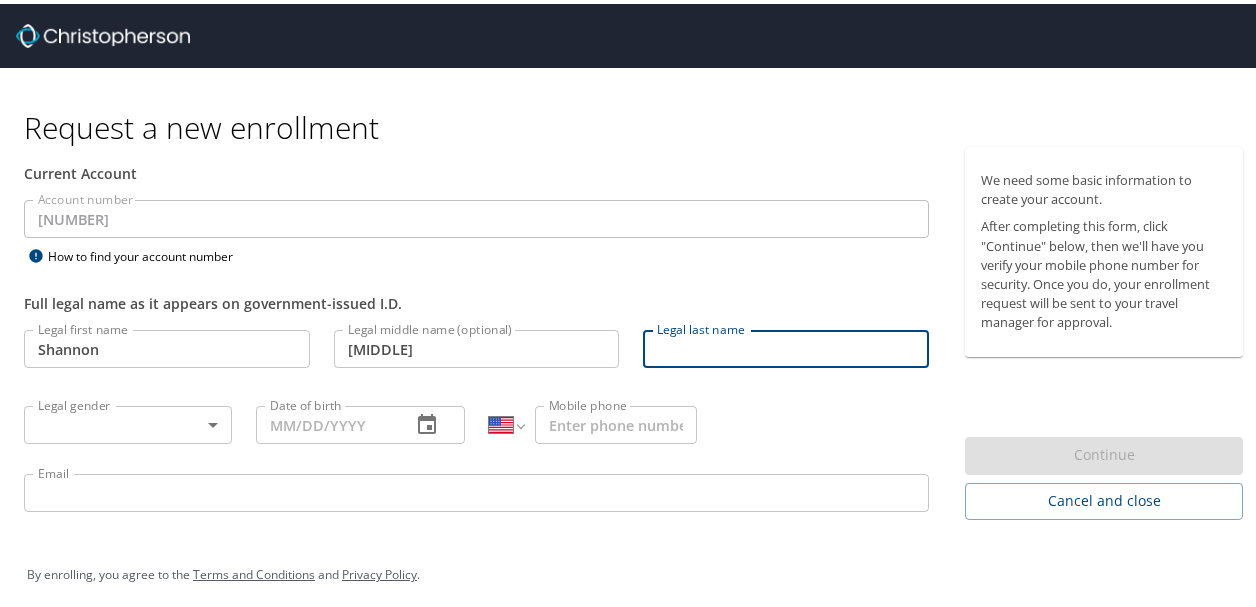 click on "Legal last name" at bounding box center (786, 345) 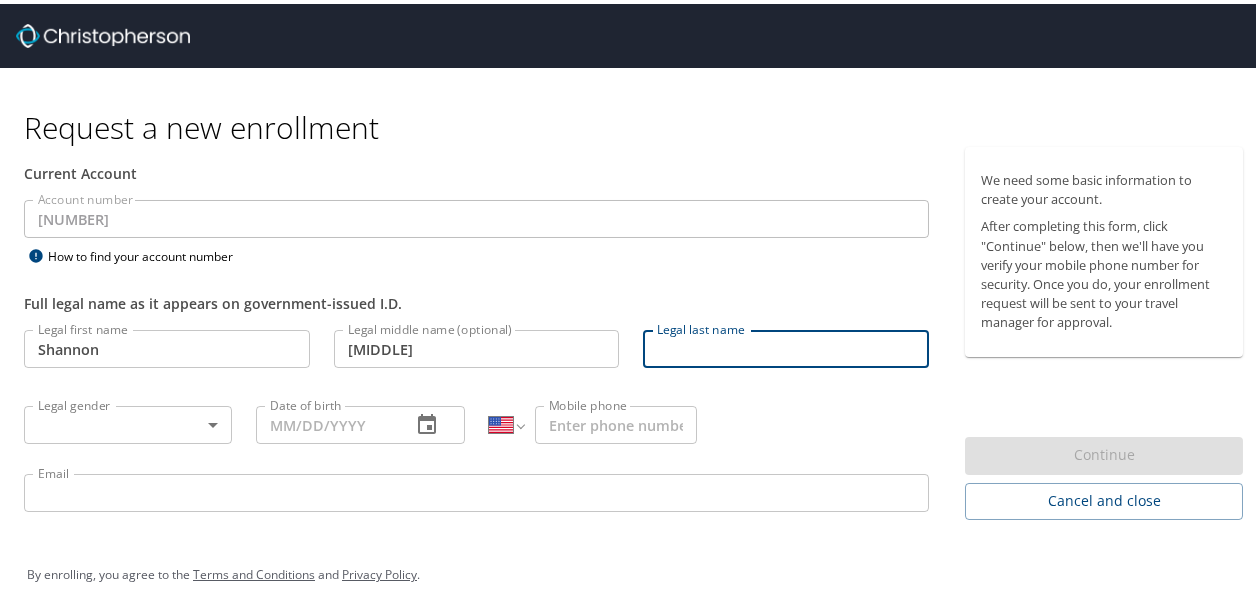 type on "Rigby" 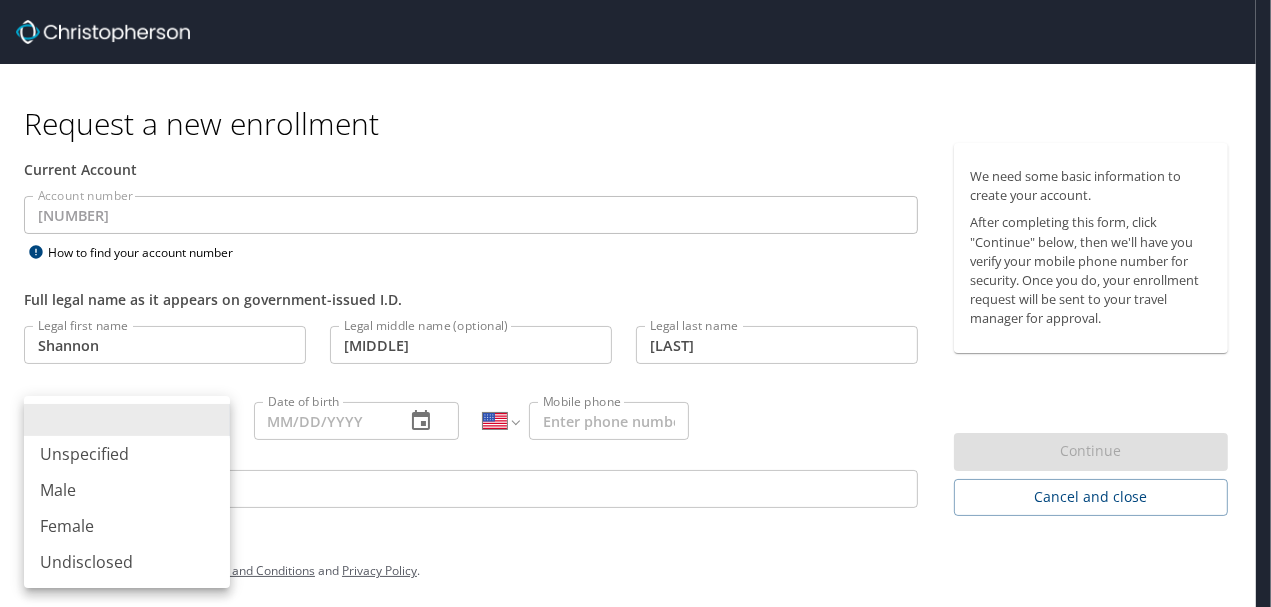 click on "Request a new enrollment Current Account Account number 301082 Account number  How to find your account number Full legal name as it appears on government-issued I.D. Legal first name Shannon Legal first name Legal middle name (optional) Wayne Legal middle name (optional) Legal last name Rigby Legal last name Legal gender ​ Legal gender Date of birth Date of birth International Afghanistan Åland Islands Albania Algeria American Samoa Andorra Angola Anguilla Antigua and Barbuda Argentina Armenia Aruba Ascension Island Australia Austria Azerbaijan Bahamas Bahrain Bangladesh Barbados Belarus Belgium Belize Benin Bermuda Bhutan Bolivia Bonaire, Sint Eustatius and Saba Bosnia and Herzegovina Botswana Brazil British Indian Ocean Territory Brunei Darussalam Bulgaria Burkina Faso Burma Burundi Cambodia Cameroon Canada Cape Verde Cayman Islands Central African Republic Chad Chile China Christmas Island Cocos (Keeling) Islands Colombia Comoros Congo Congo, Democratic Republic of the Cook Islands Costa Rica Croatia" at bounding box center [635, 303] 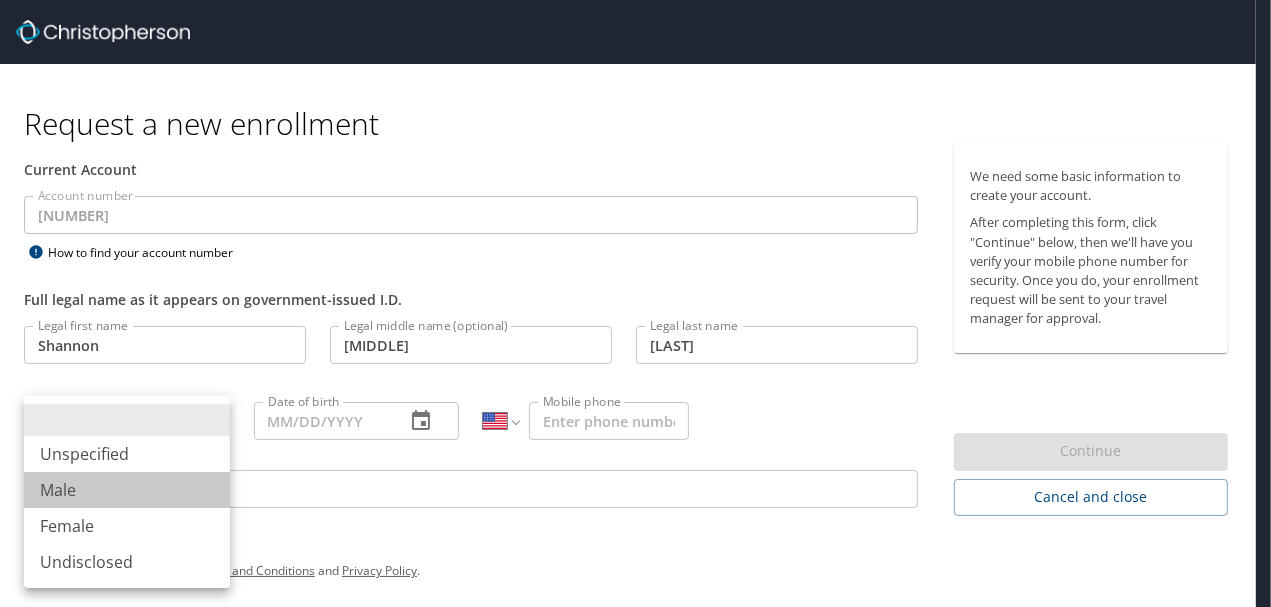 click on "Male" at bounding box center [127, 490] 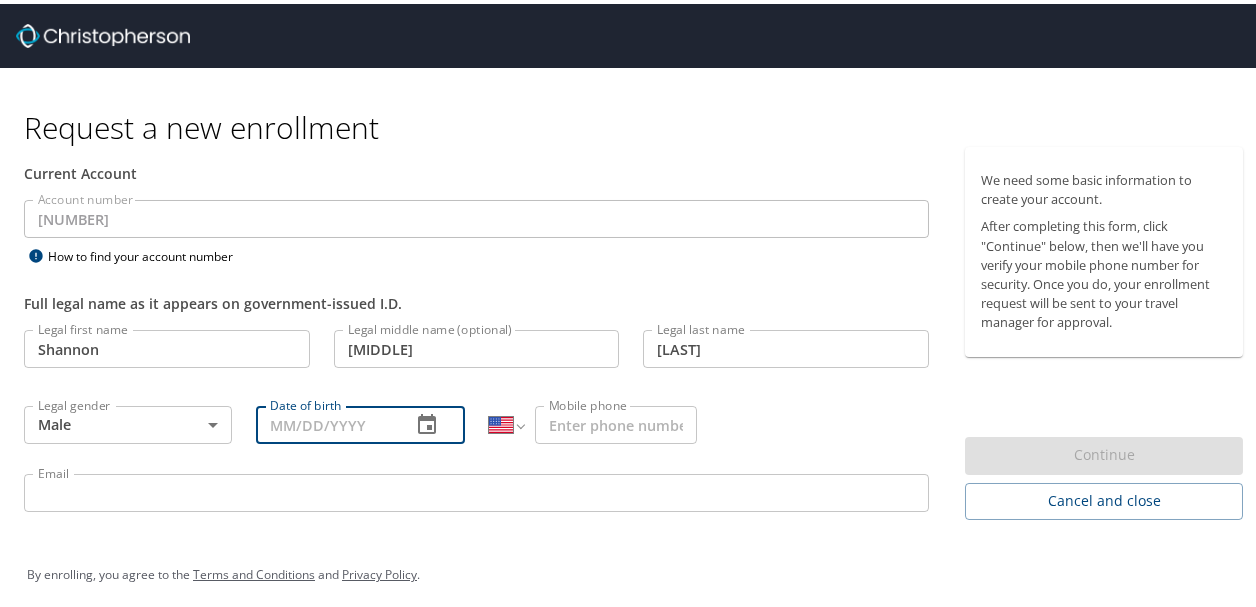 click on "Date of birth" at bounding box center (325, 421) 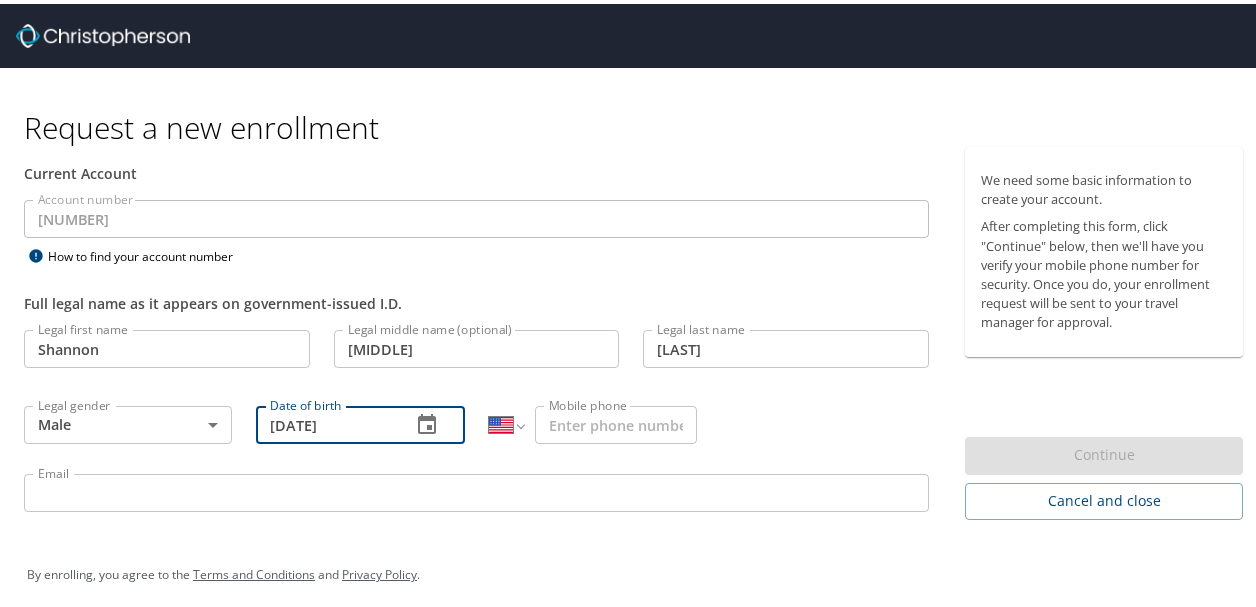 type on "10/24/1965" 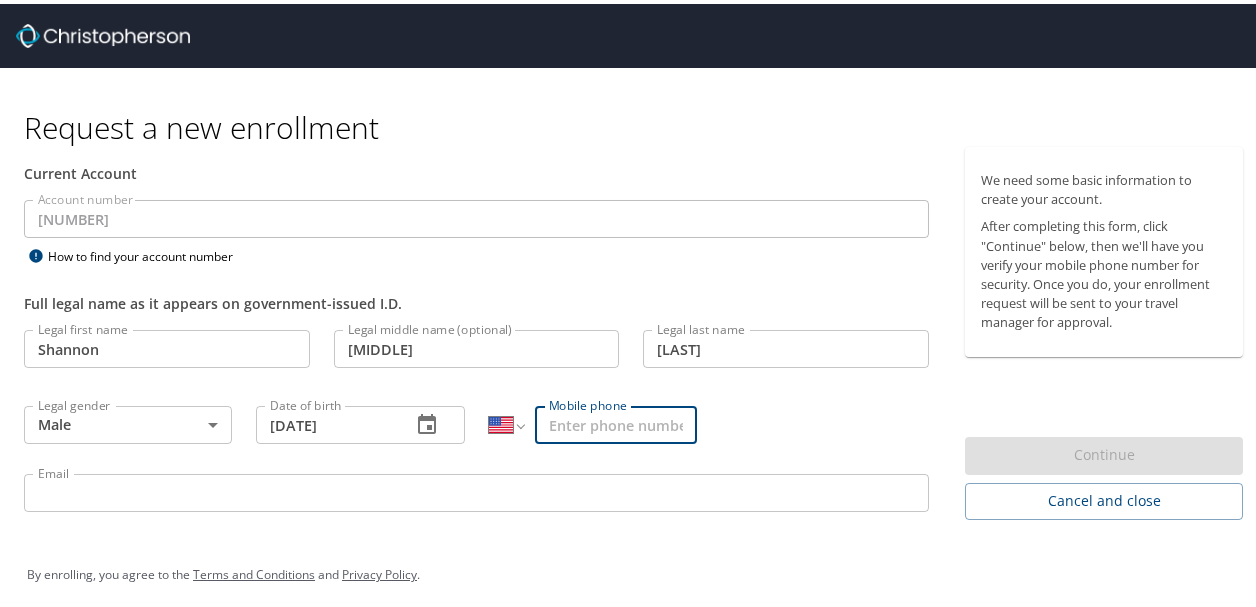 click on "Mobile phone" at bounding box center [616, 421] 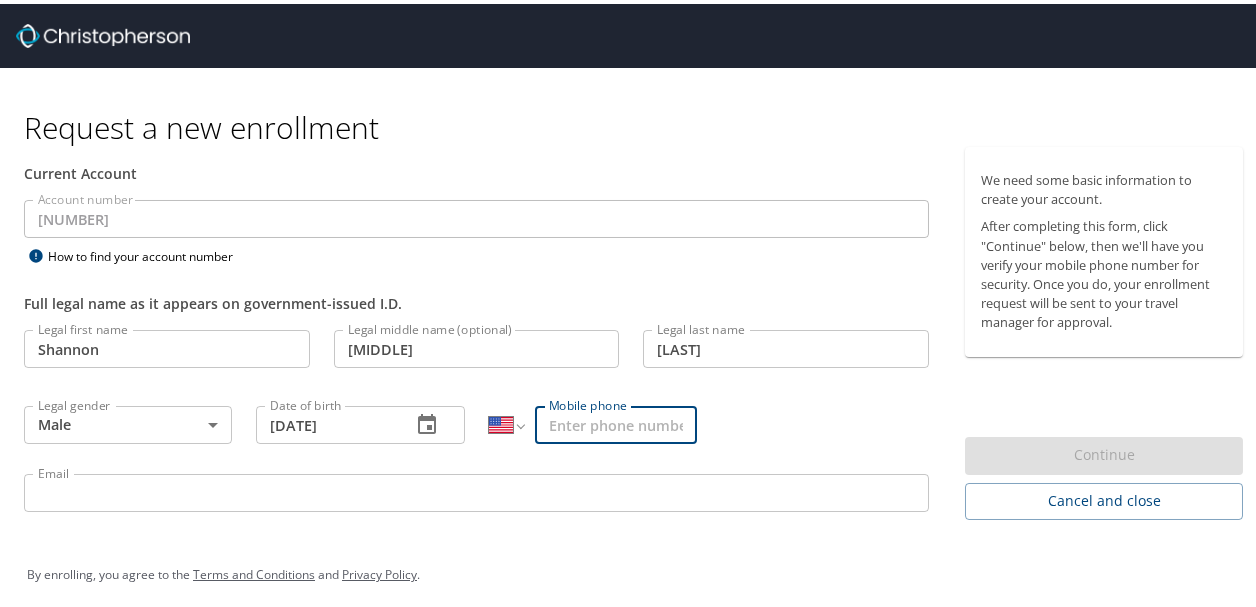 type on "(601) 278-0007" 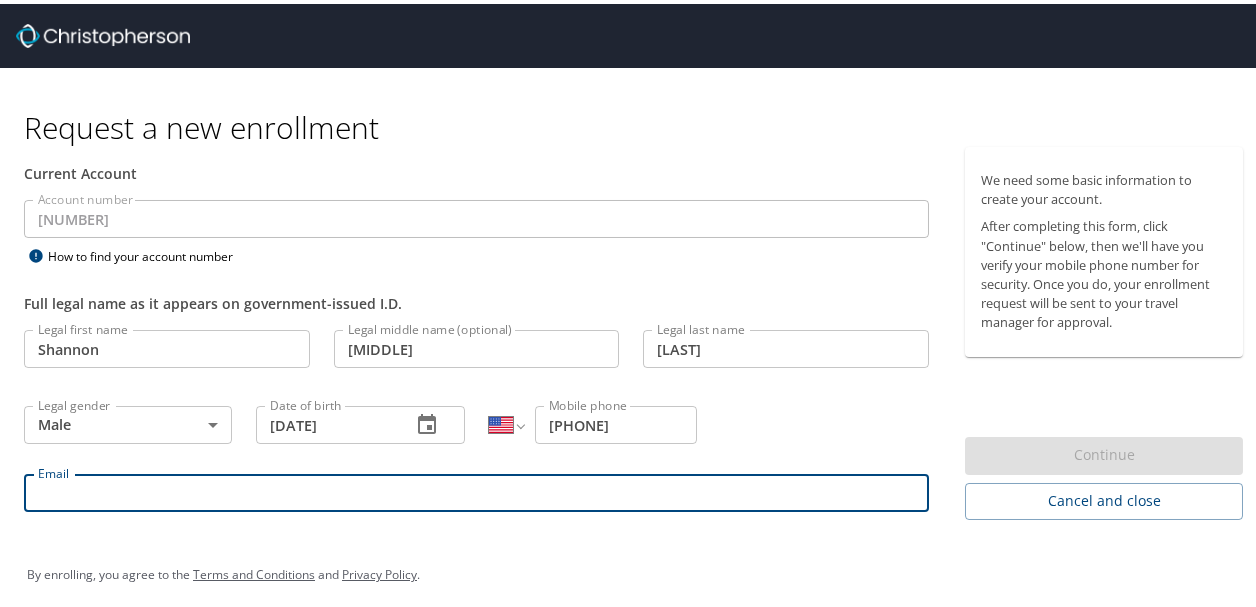 click on "Email" at bounding box center (476, 489) 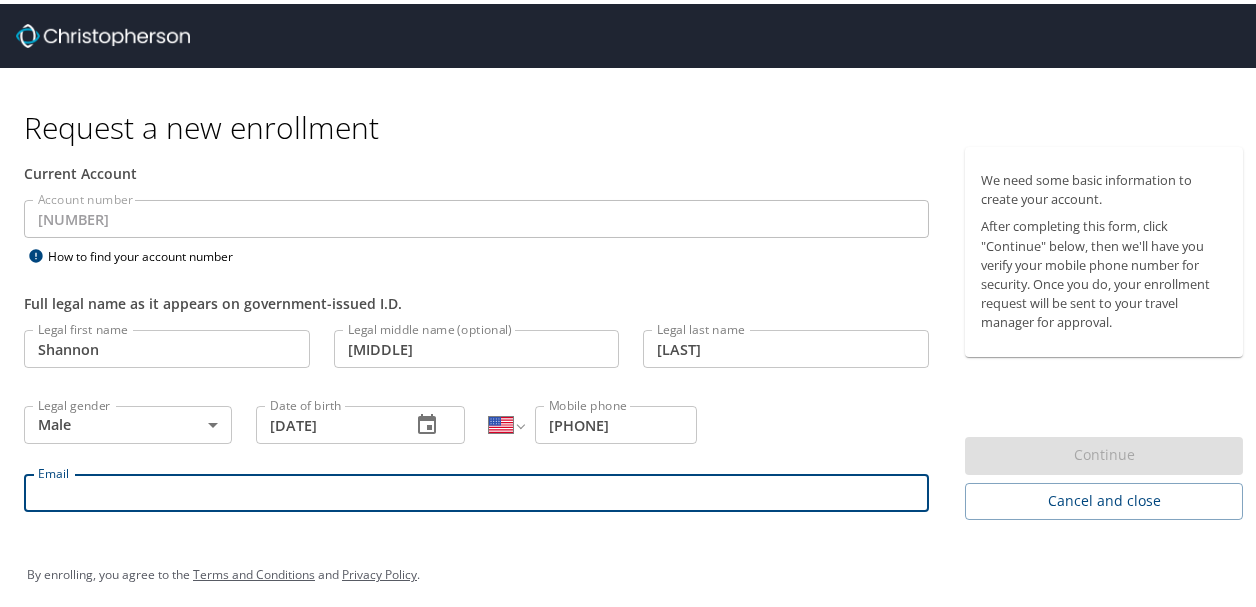 type on "shannonrigby65@yahoo.com" 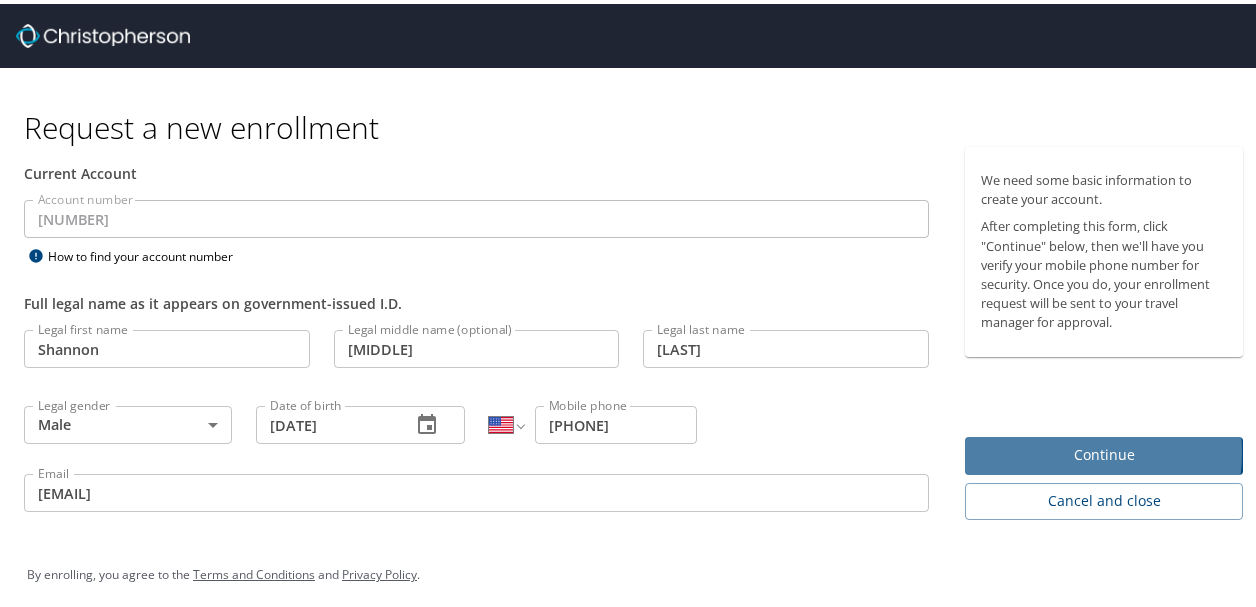click on "Continue" at bounding box center (1104, 451) 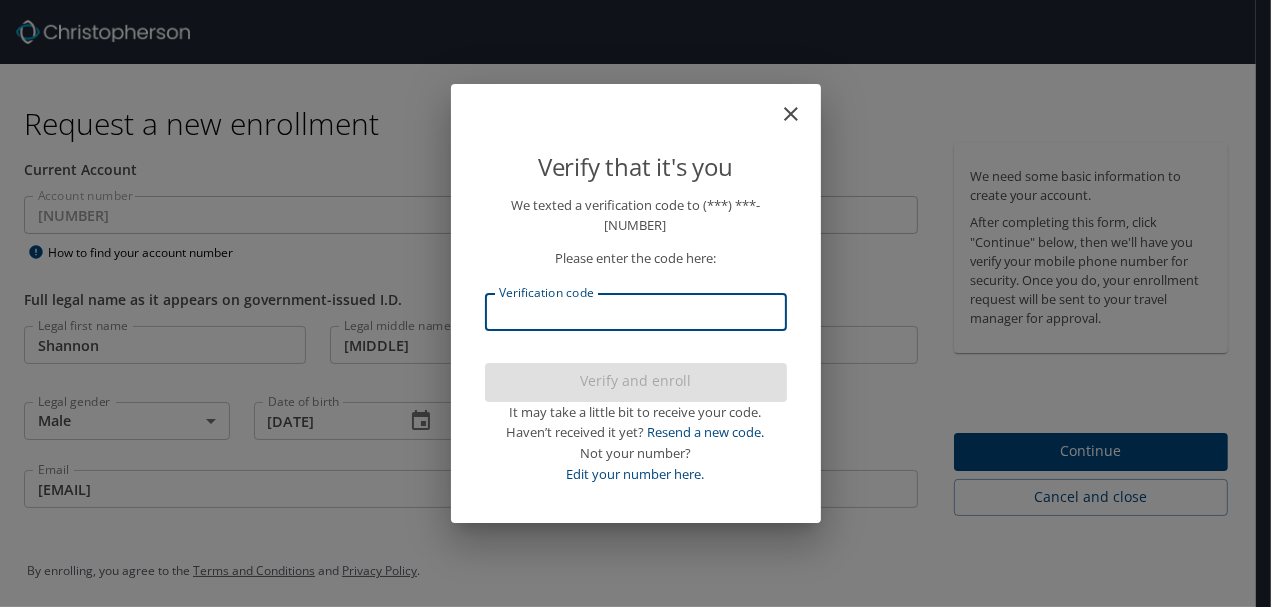 click on "Verification code" at bounding box center (636, 312) 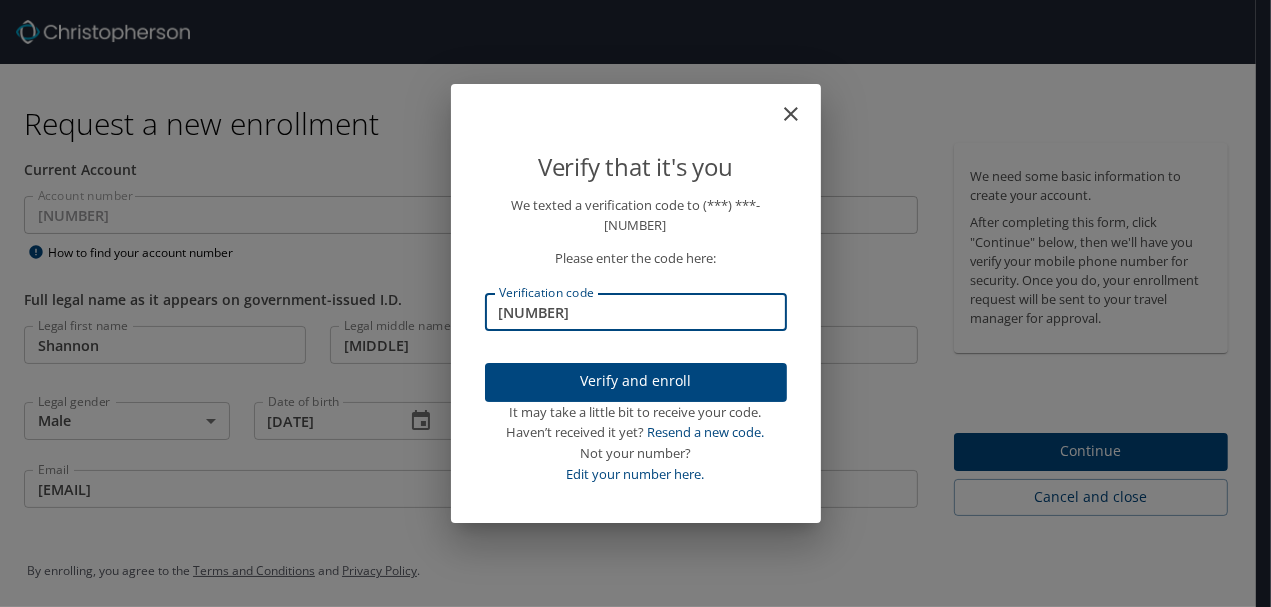 type on "577926" 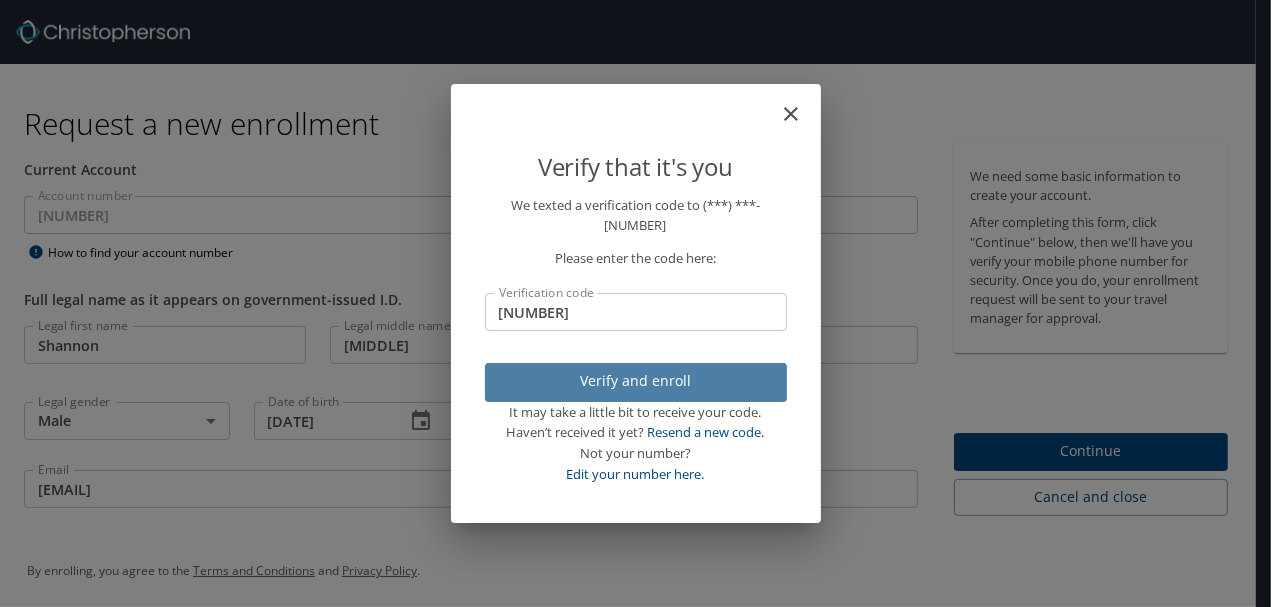 click on "Verify and enroll" at bounding box center (636, 381) 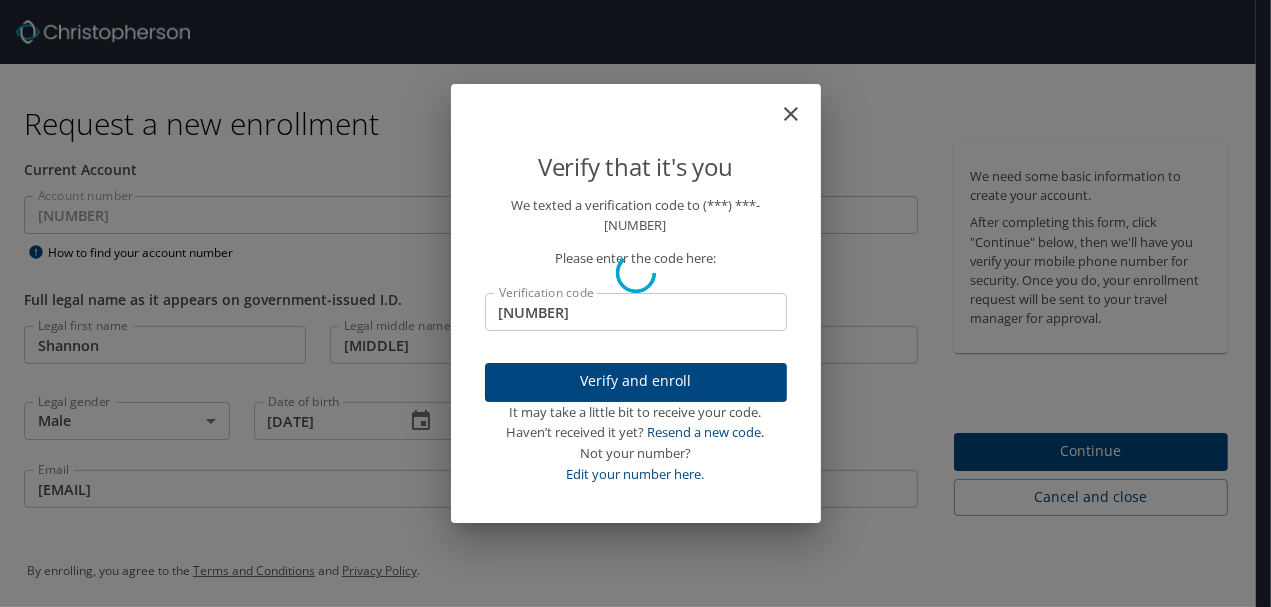 type 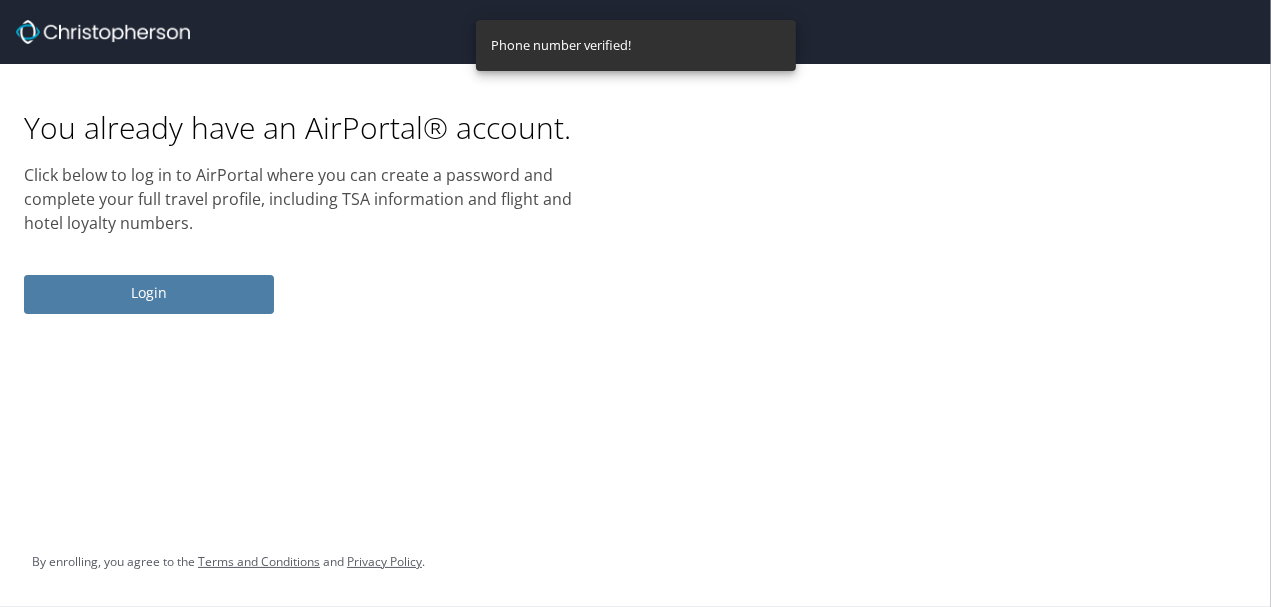 click on "Login" at bounding box center (149, 293) 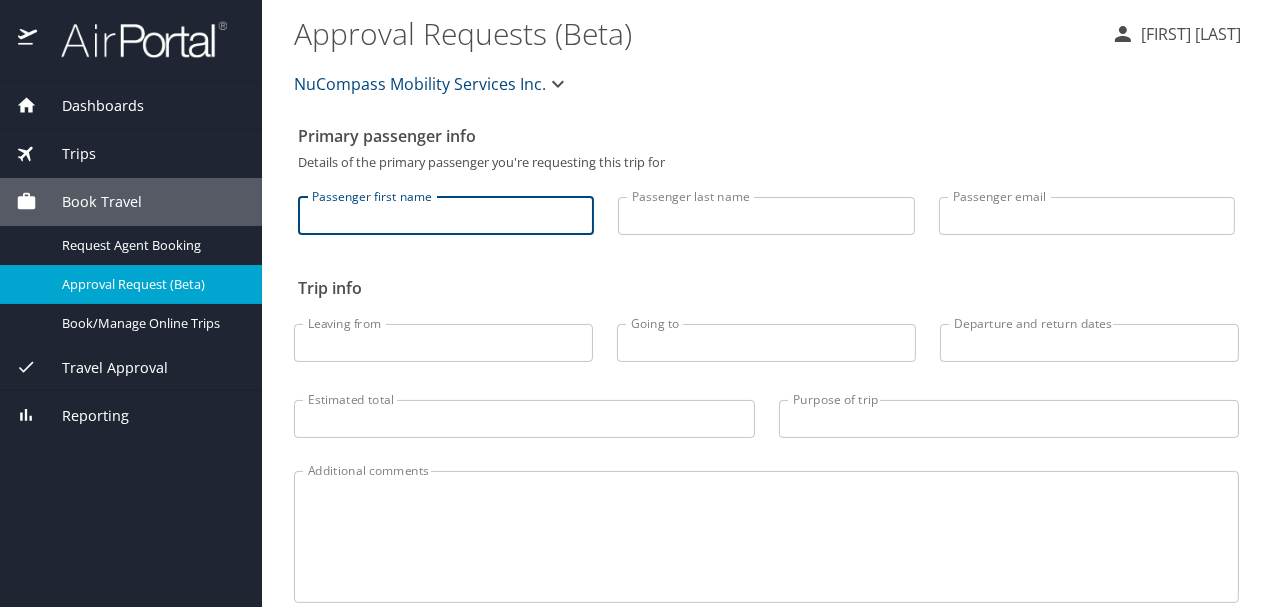 click on "Passenger first name" at bounding box center [446, 216] 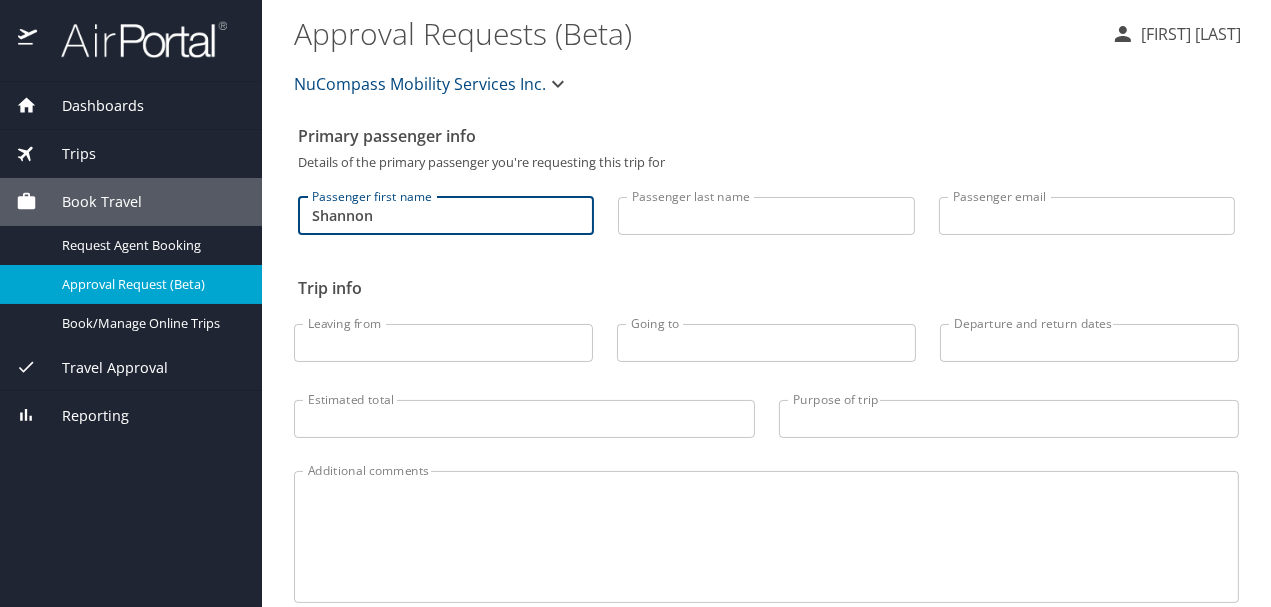type on "Shannon" 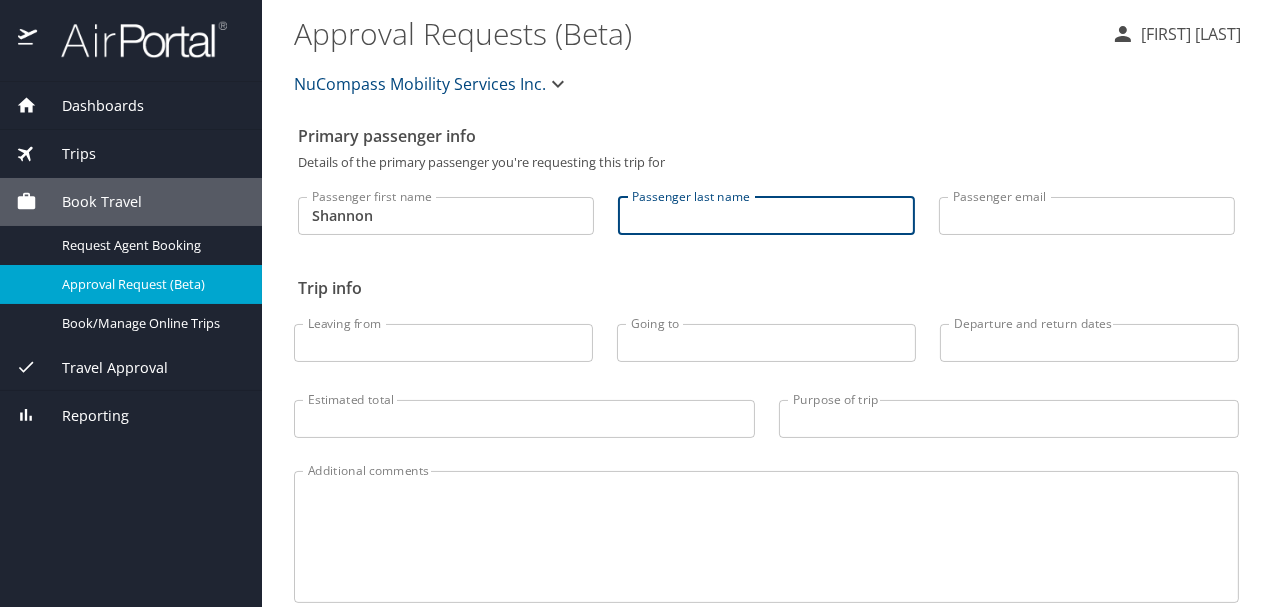 type on "r" 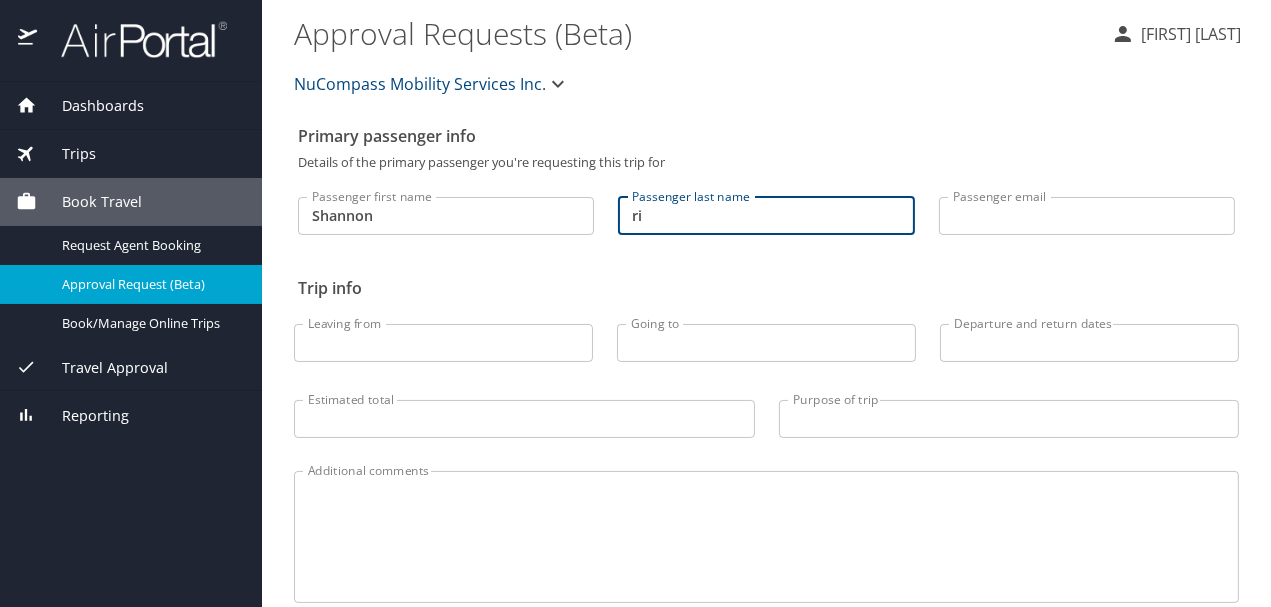 type on "r" 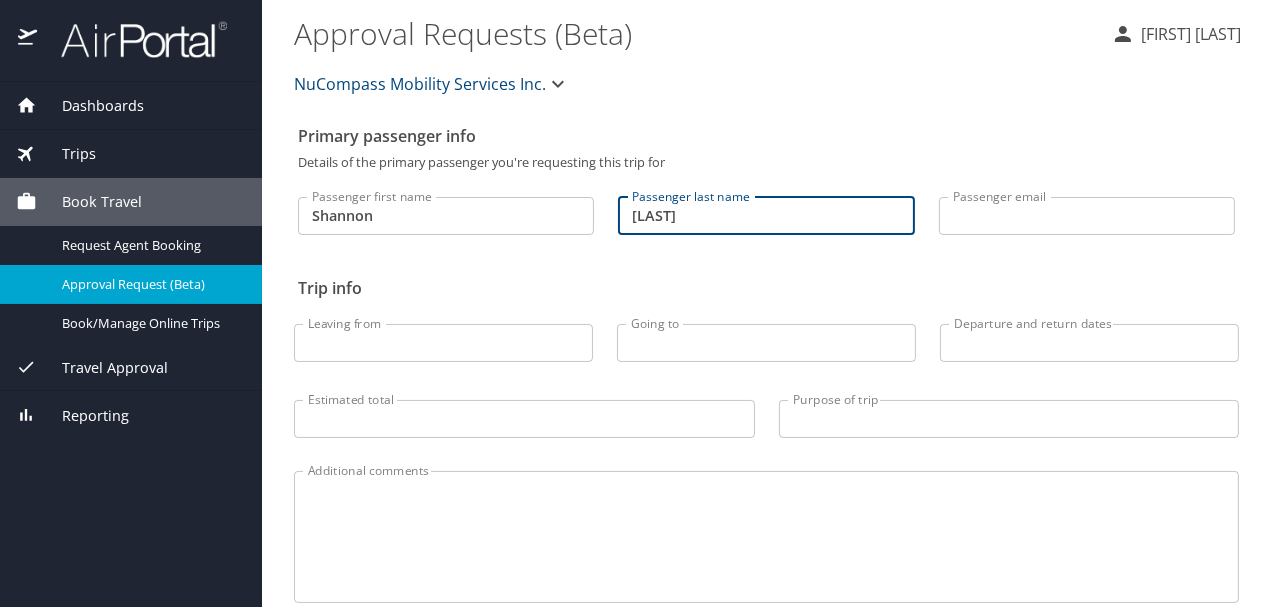 type on "[LAST]" 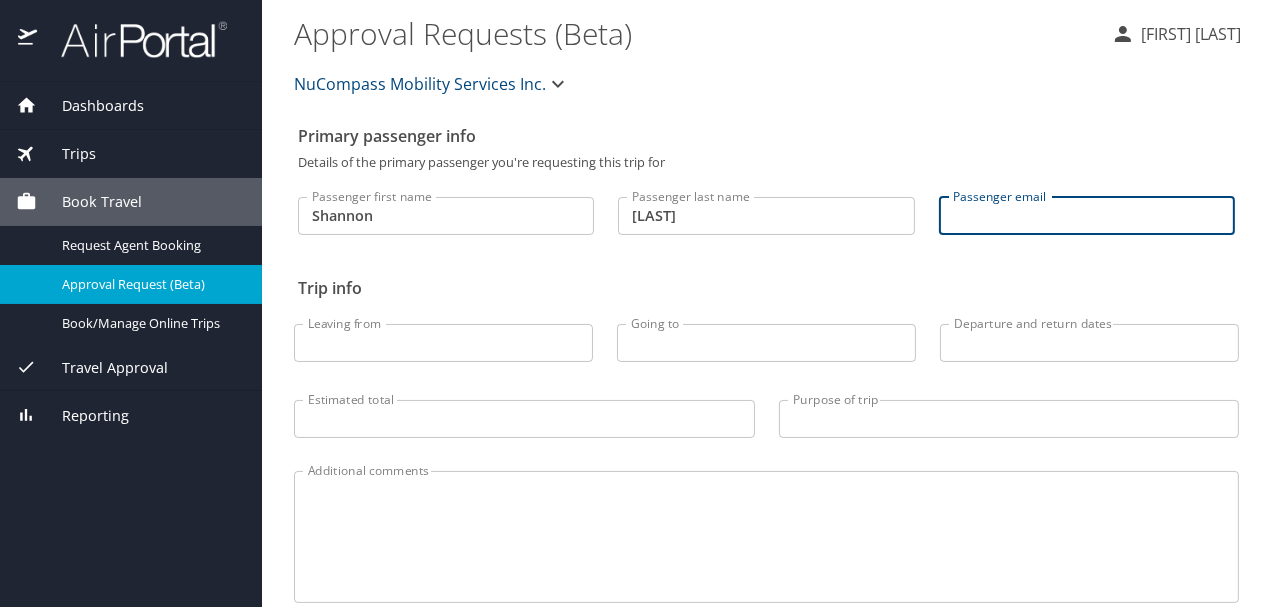 click on "Passenger email" at bounding box center [1087, 216] 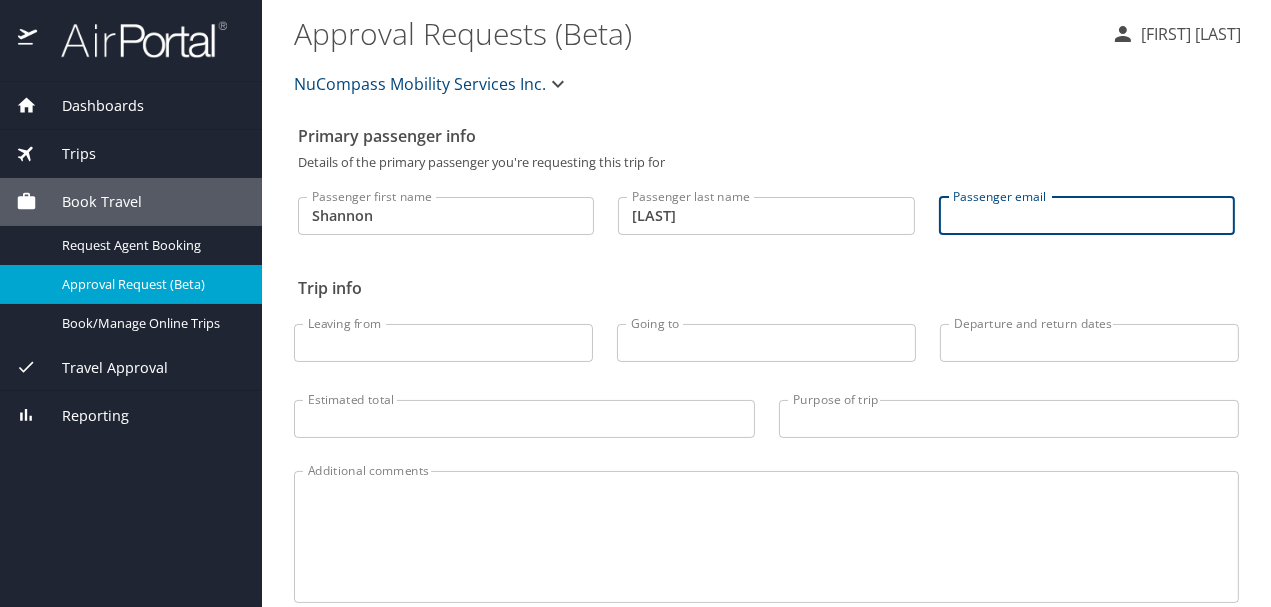 click on "Passenger email" at bounding box center (1087, 216) 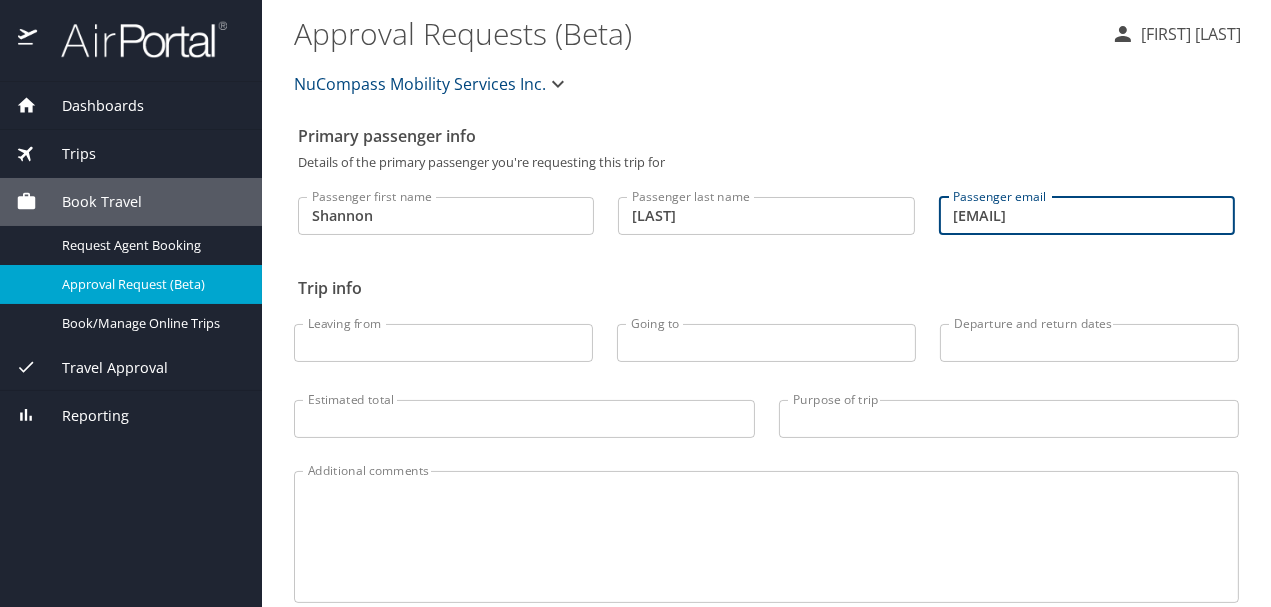type on "[USERNAME]@[DOMAIN]" 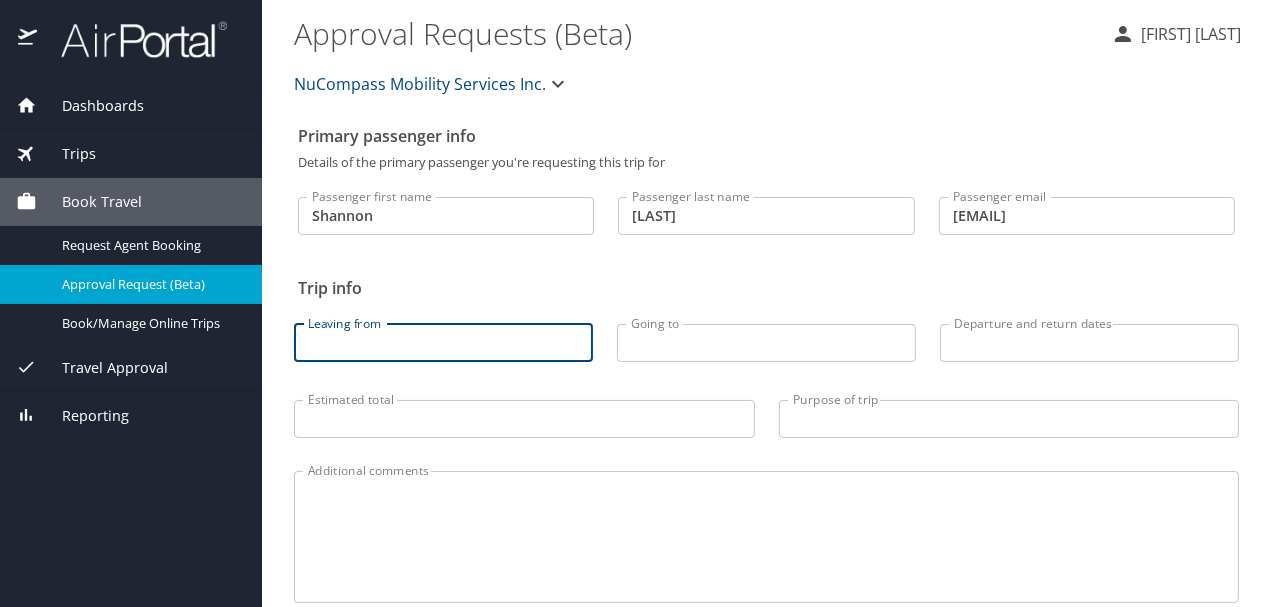 click on "Leaving from" at bounding box center [443, 343] 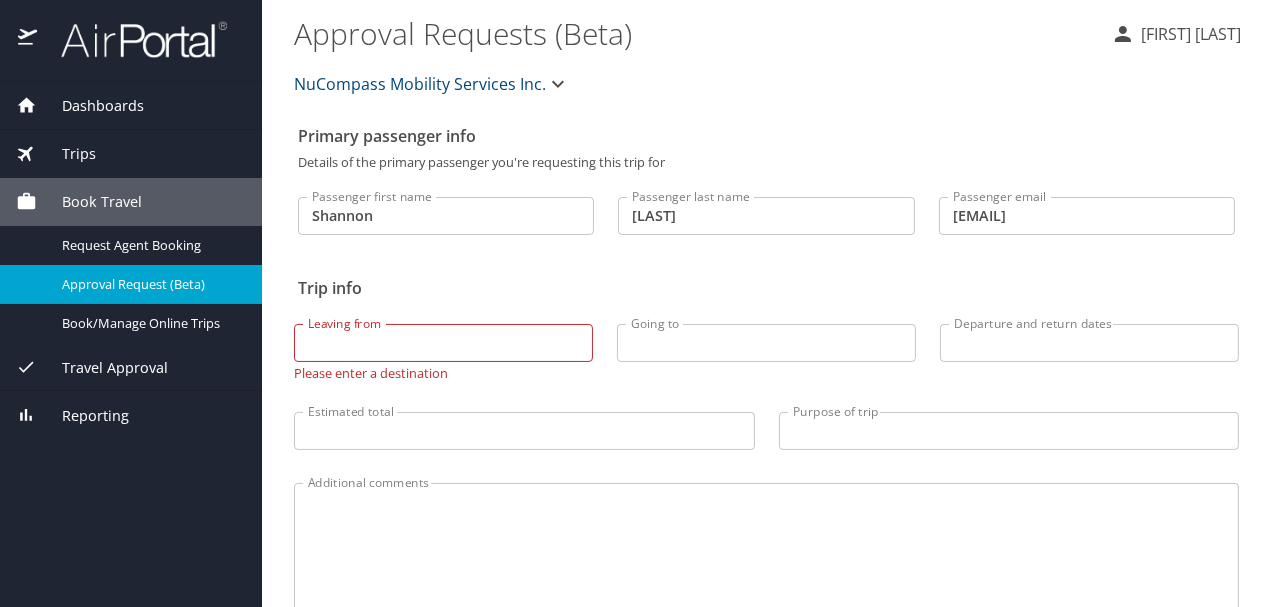 click on "Book Travel" at bounding box center [89, 202] 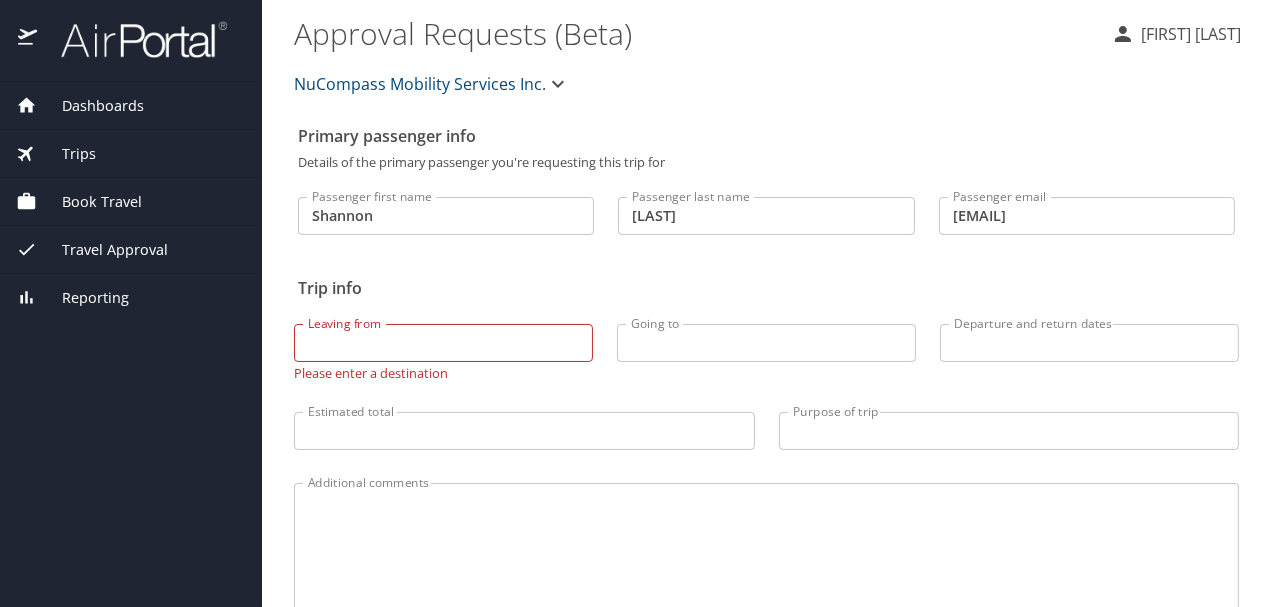 click on "Book Travel" at bounding box center (131, 202) 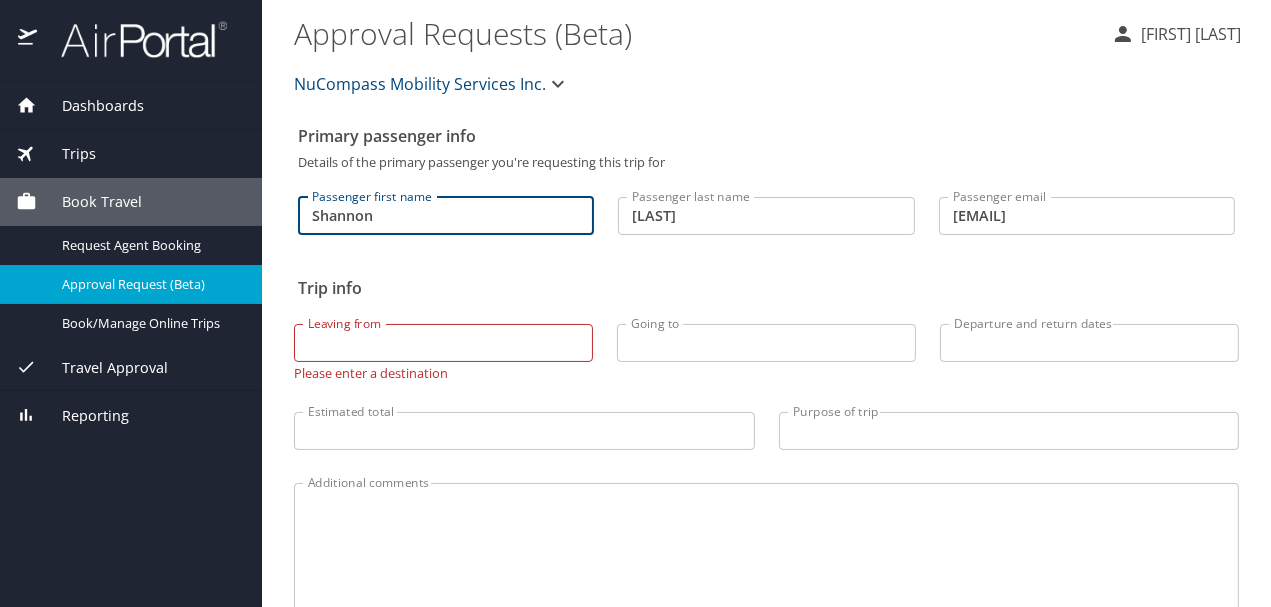 click on "Shannon" at bounding box center [446, 216] 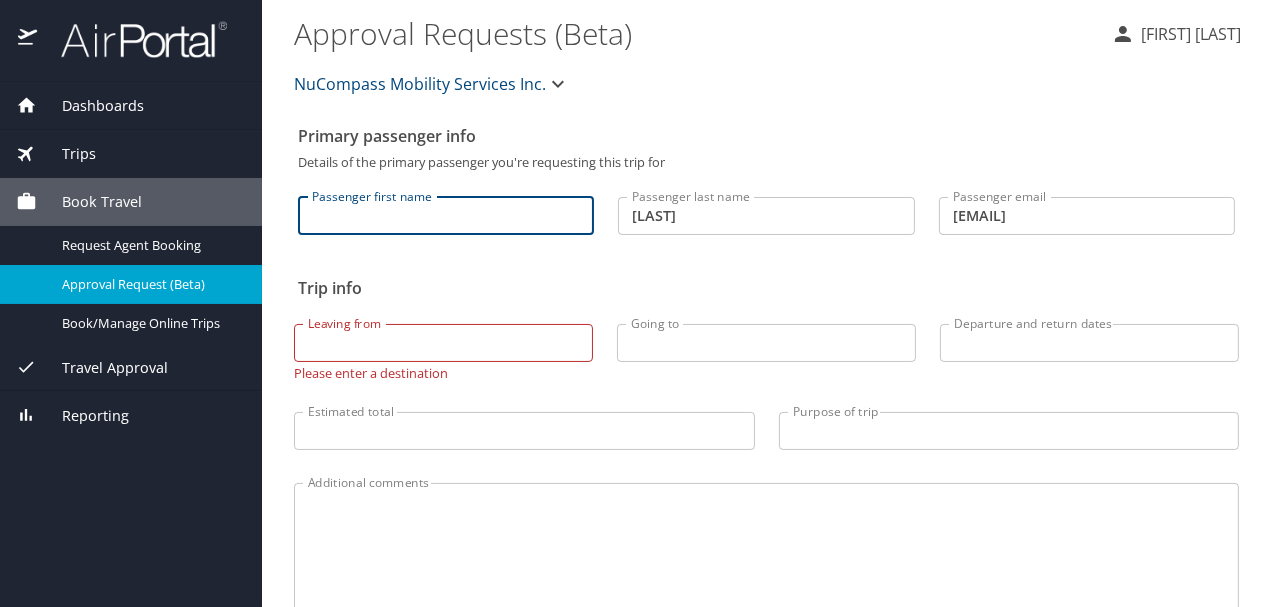 type 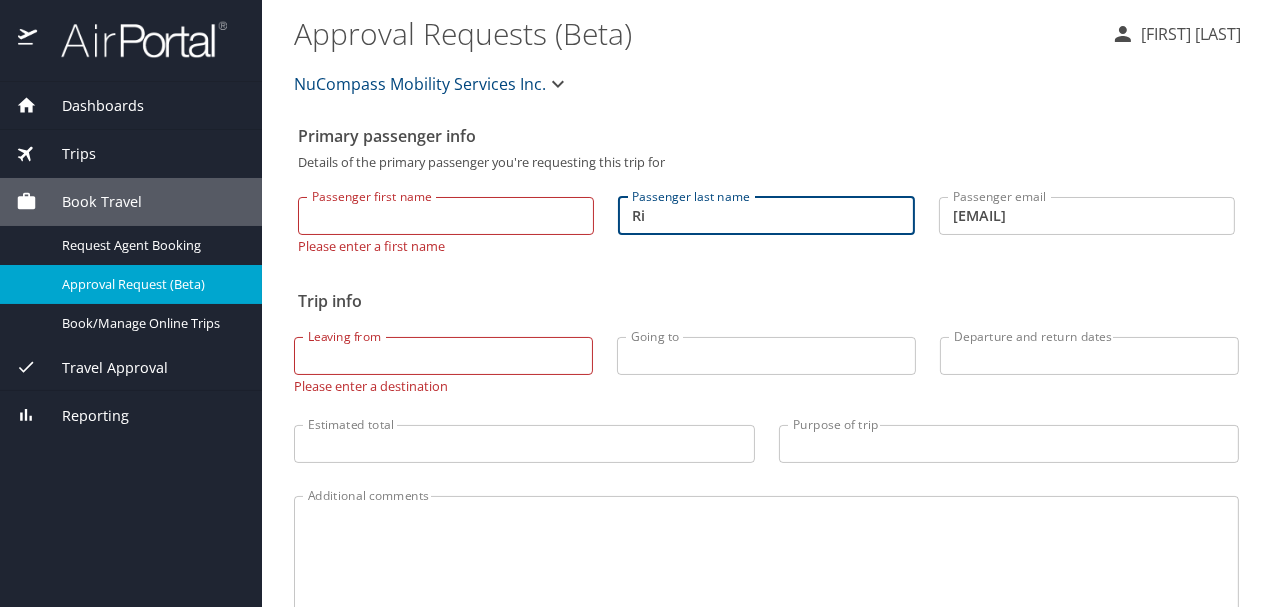 type on "R" 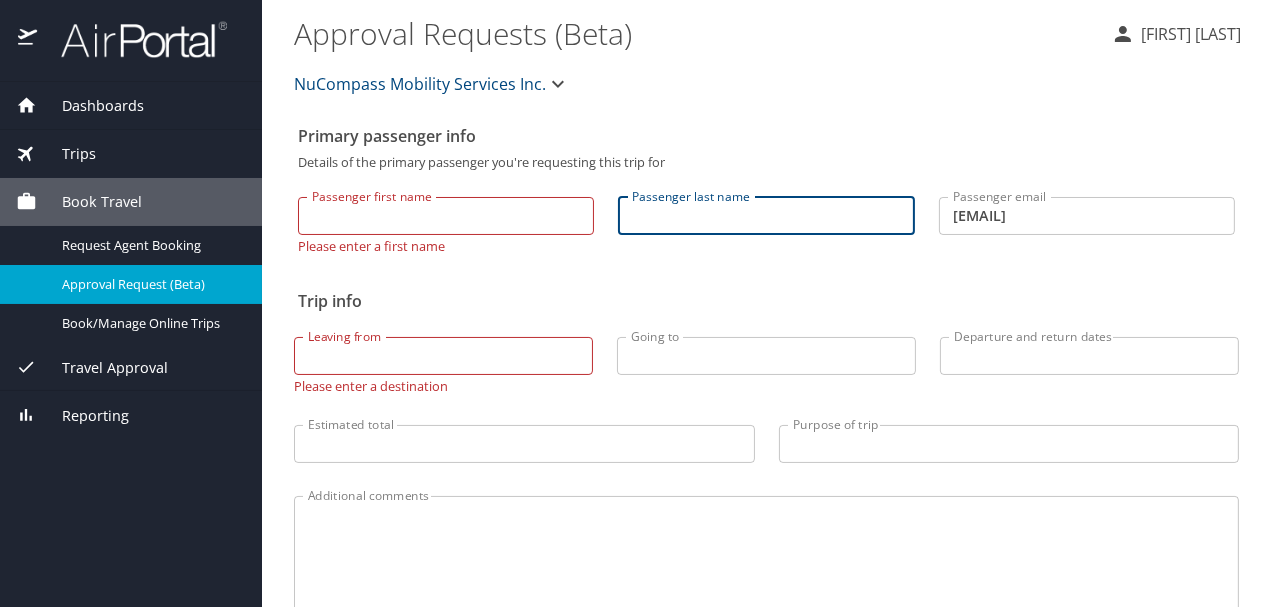 type 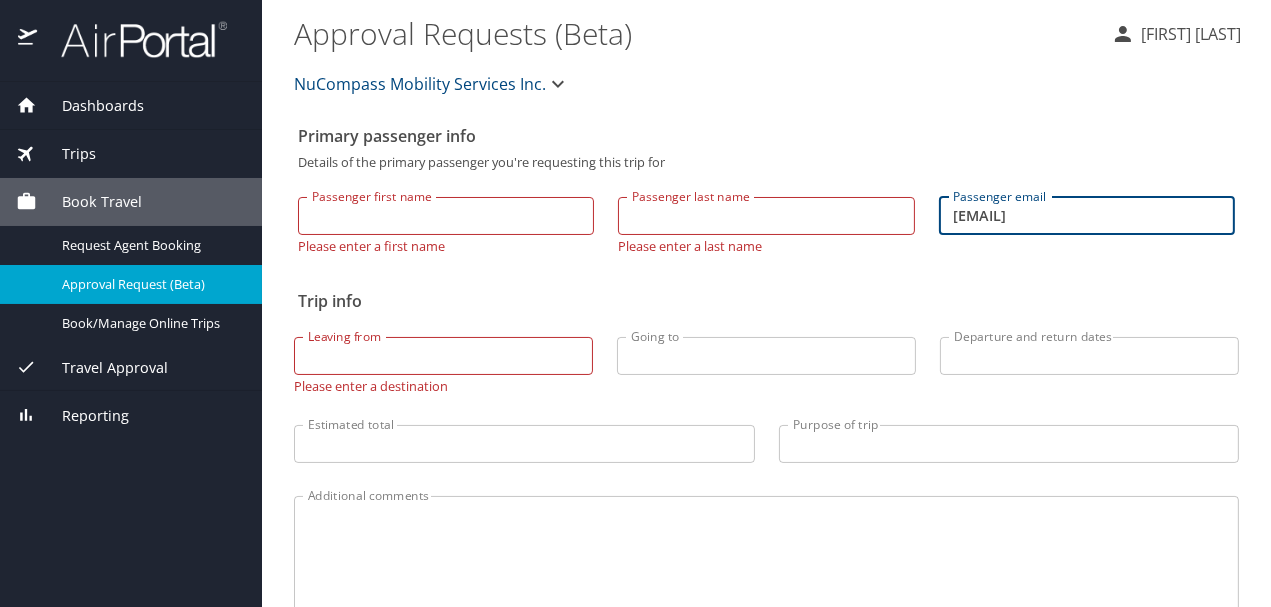 click on "[USERNAME]@[DOMAIN]" at bounding box center (1087, 216) 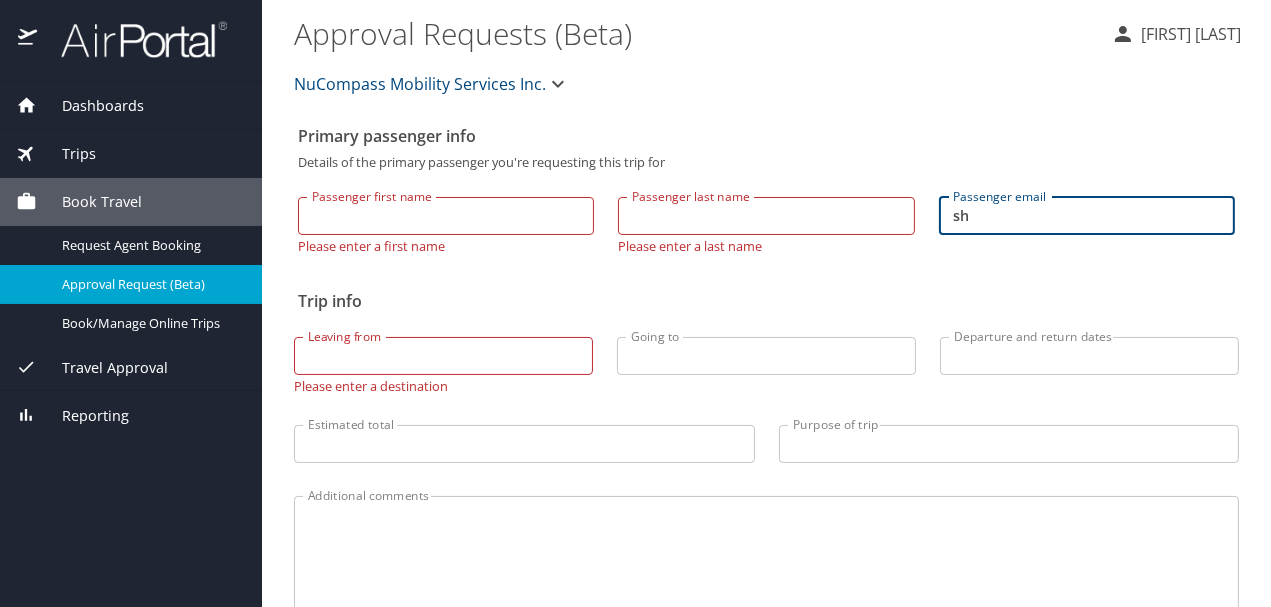 type on "s" 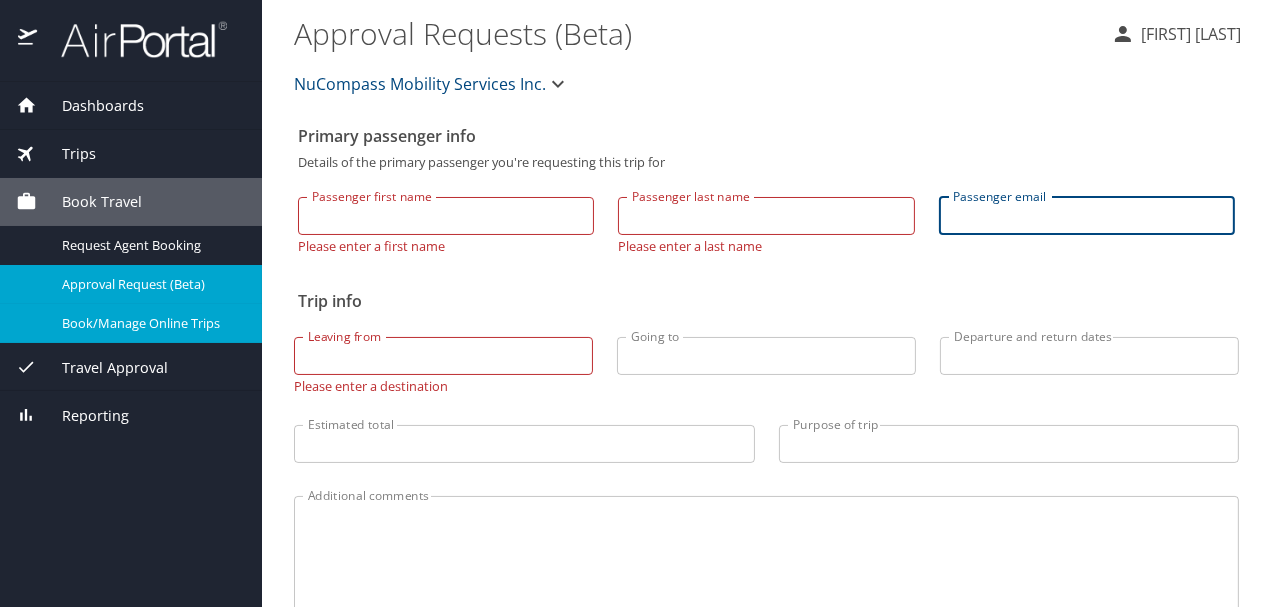 type 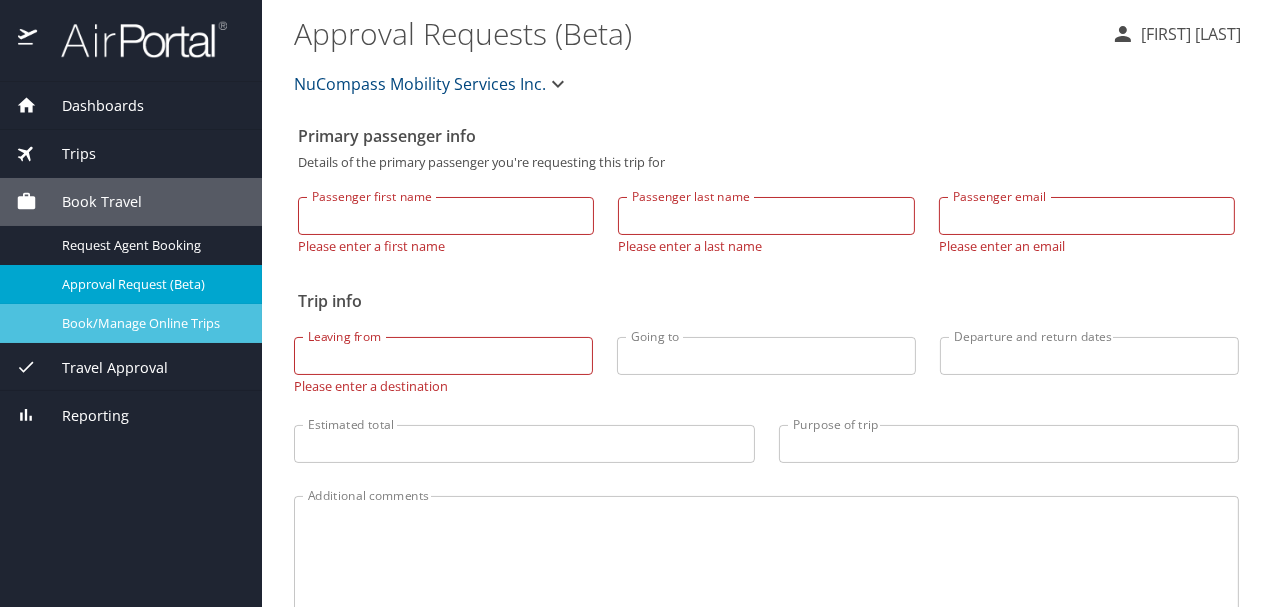 click on "Book/Manage Online Trips" at bounding box center (150, 323) 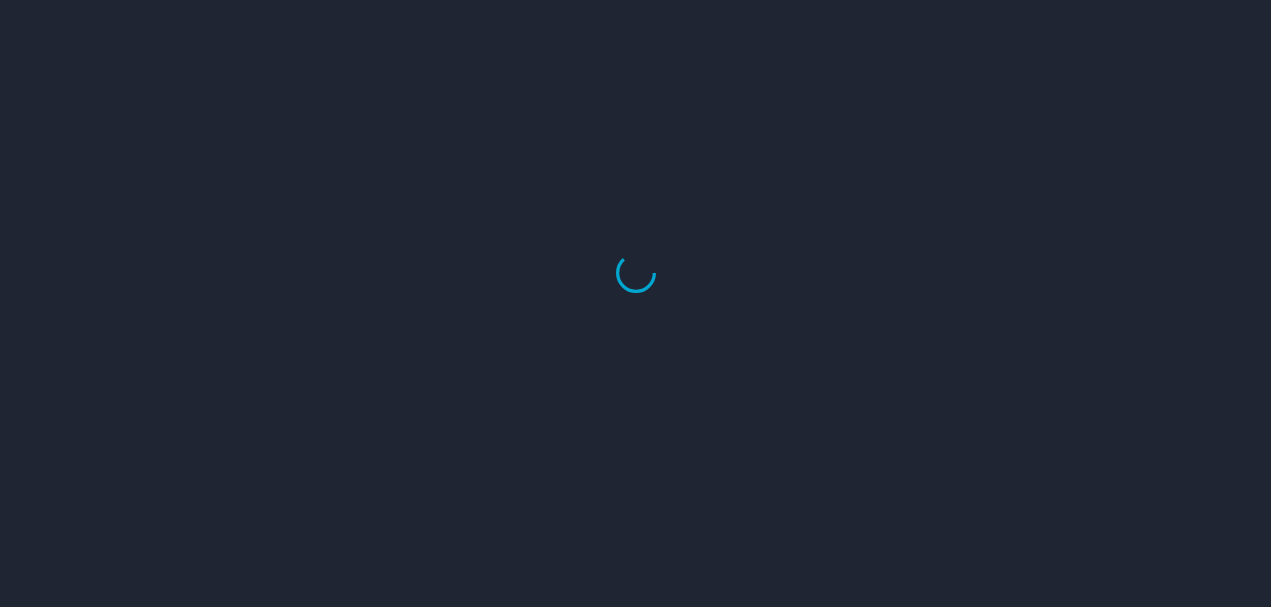 scroll, scrollTop: 0, scrollLeft: 0, axis: both 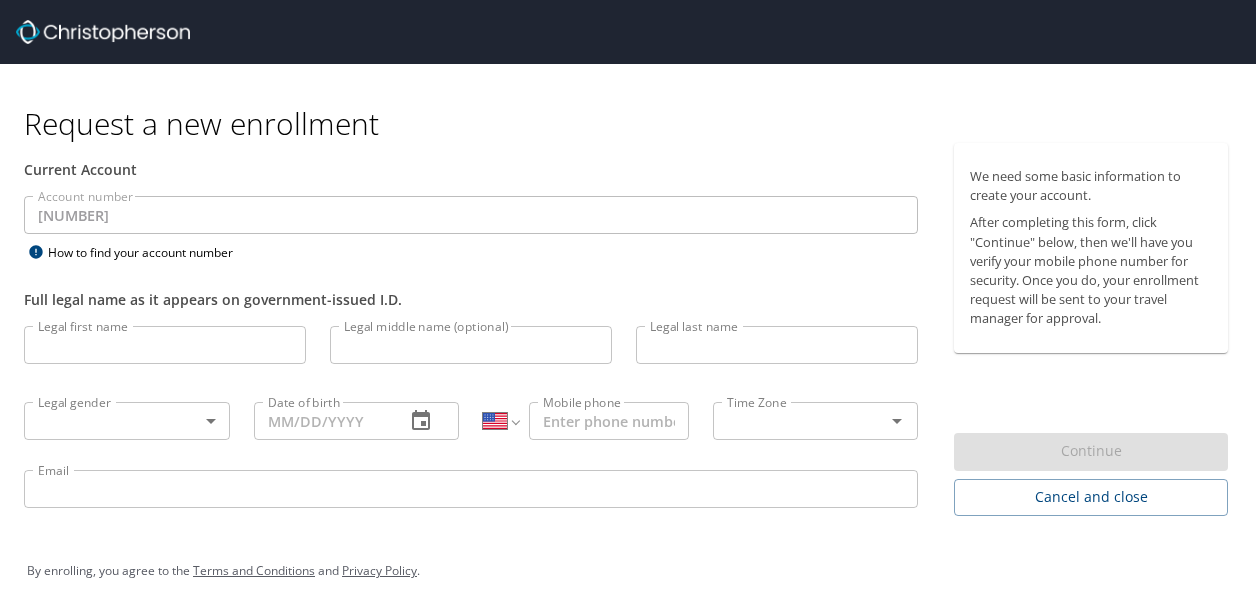select on "US" 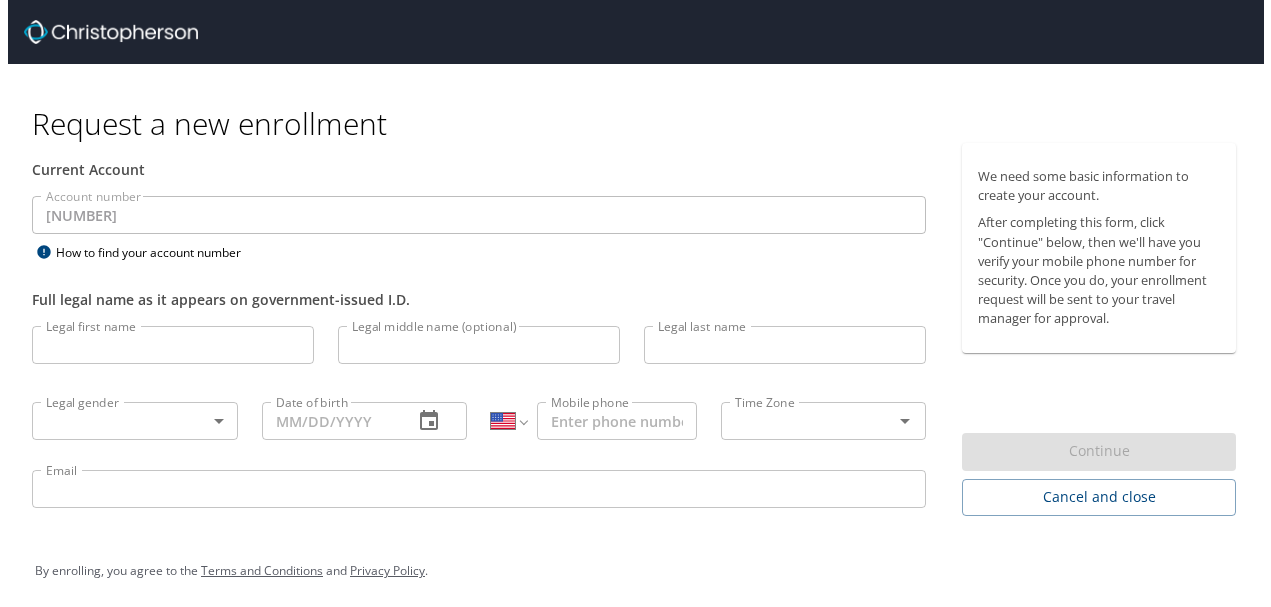 scroll, scrollTop: 0, scrollLeft: 0, axis: both 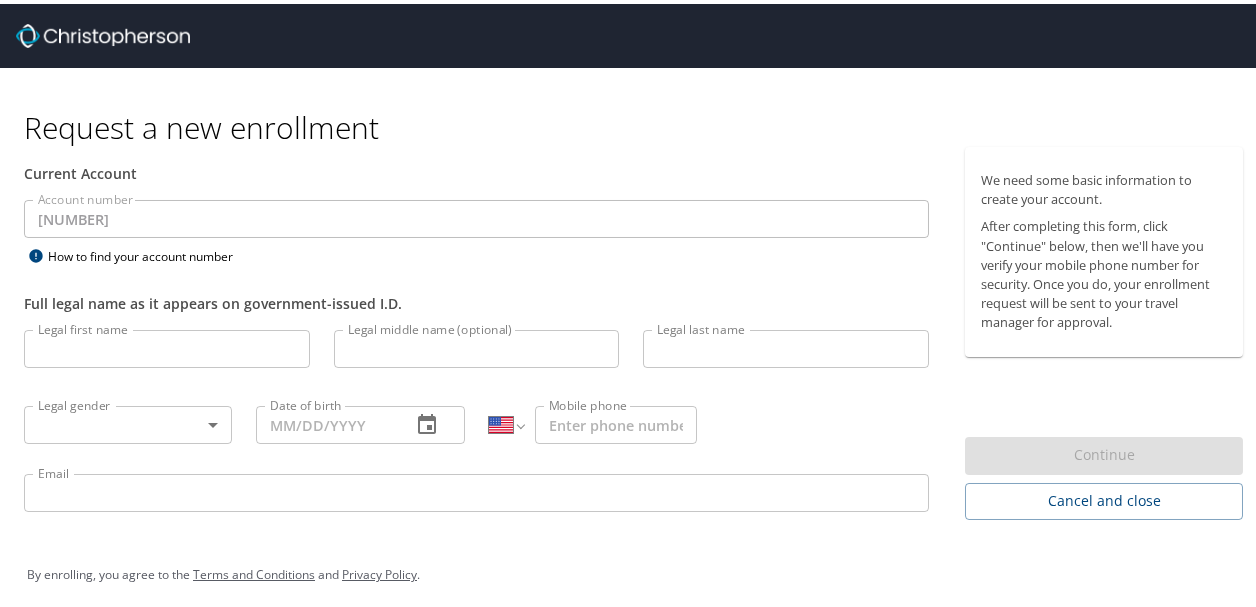 click on "Request a new enrollment" at bounding box center [641, 103] 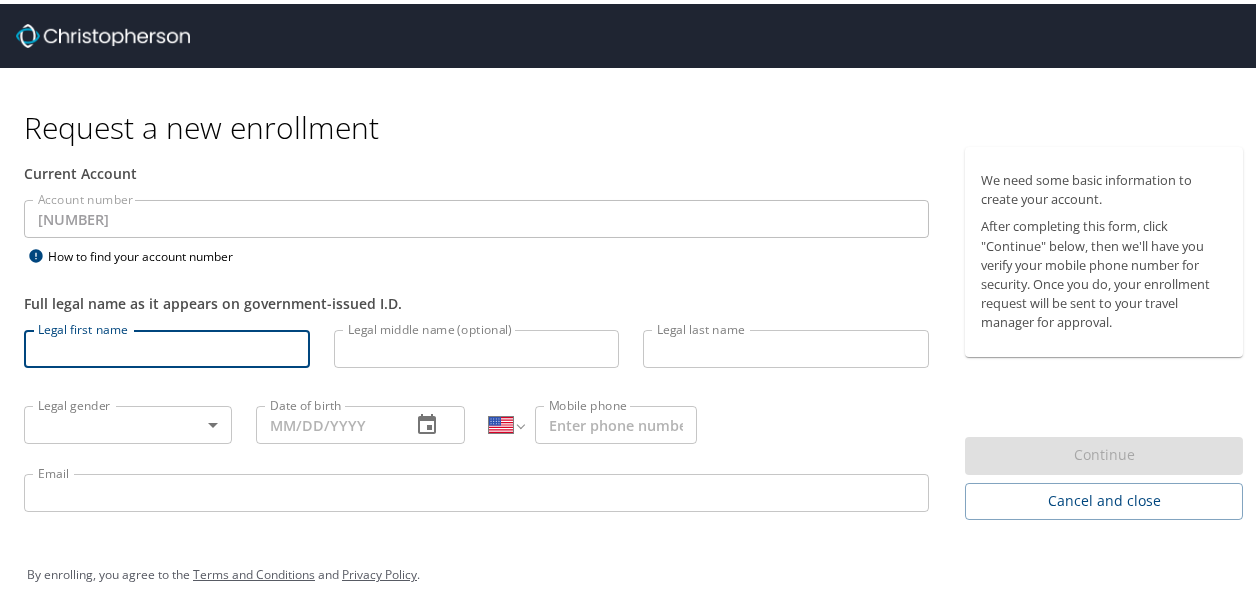 click on "Legal first name" at bounding box center [167, 345] 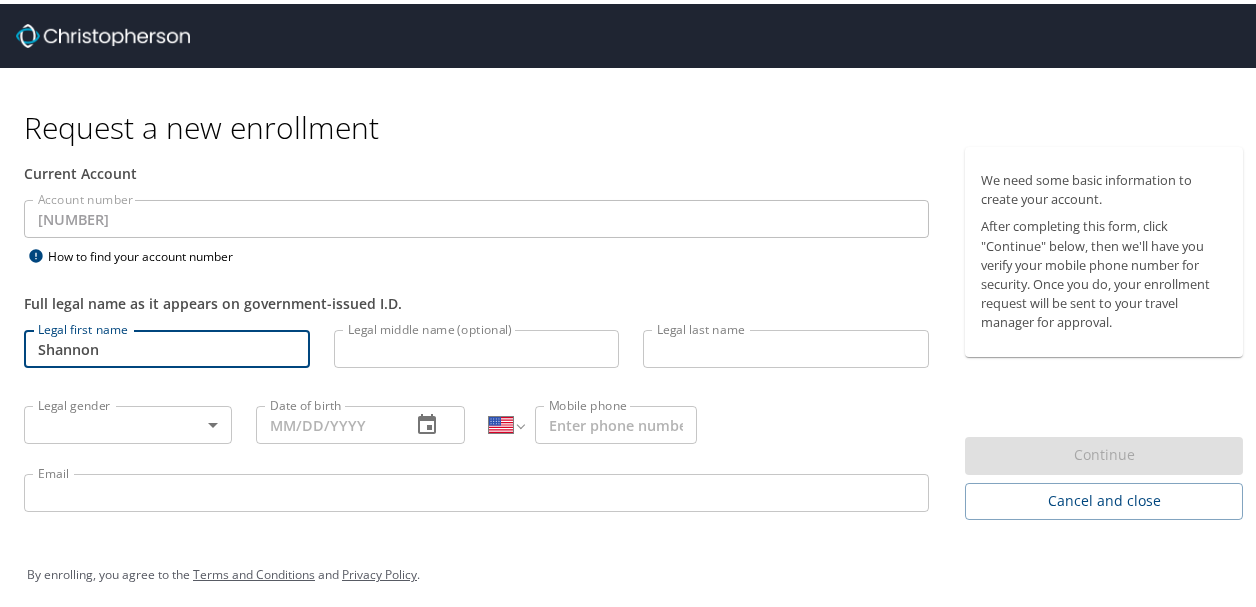 click on "Legal middle name (optional)" at bounding box center (477, 345) 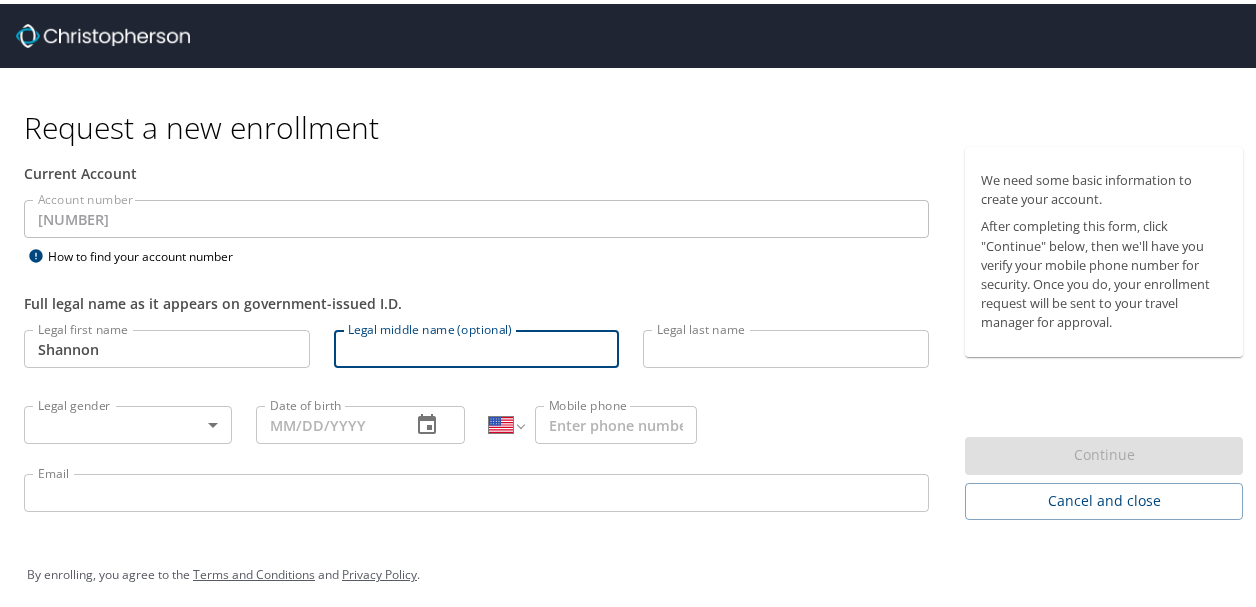type on "[MIDDLE]" 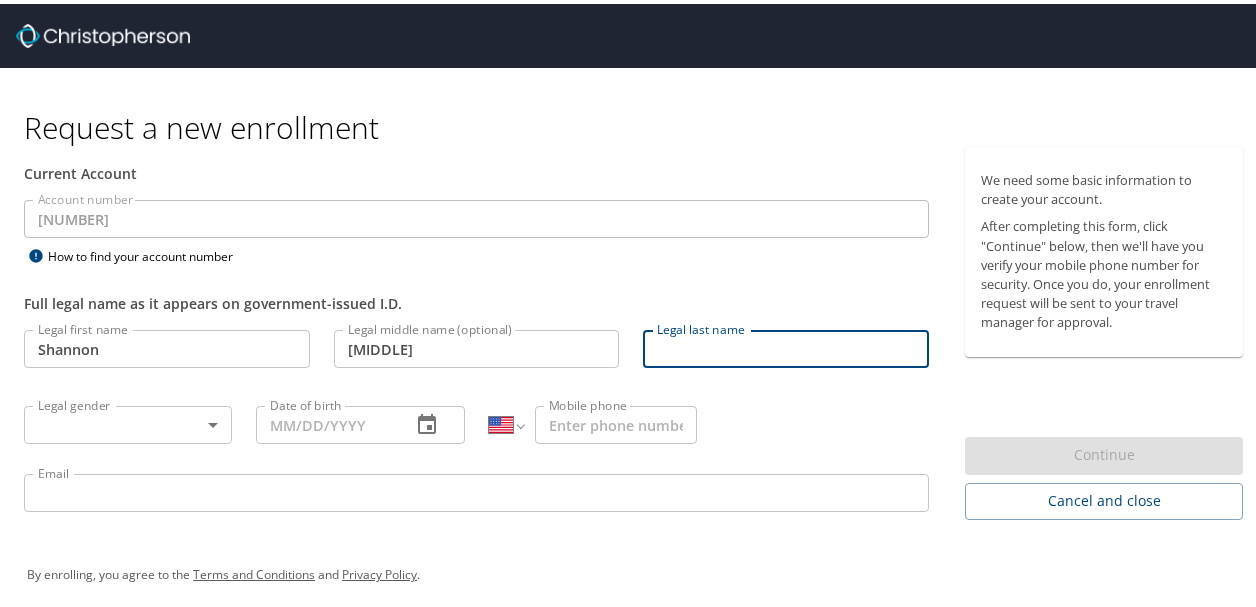 click on "Legal last name" at bounding box center [786, 345] 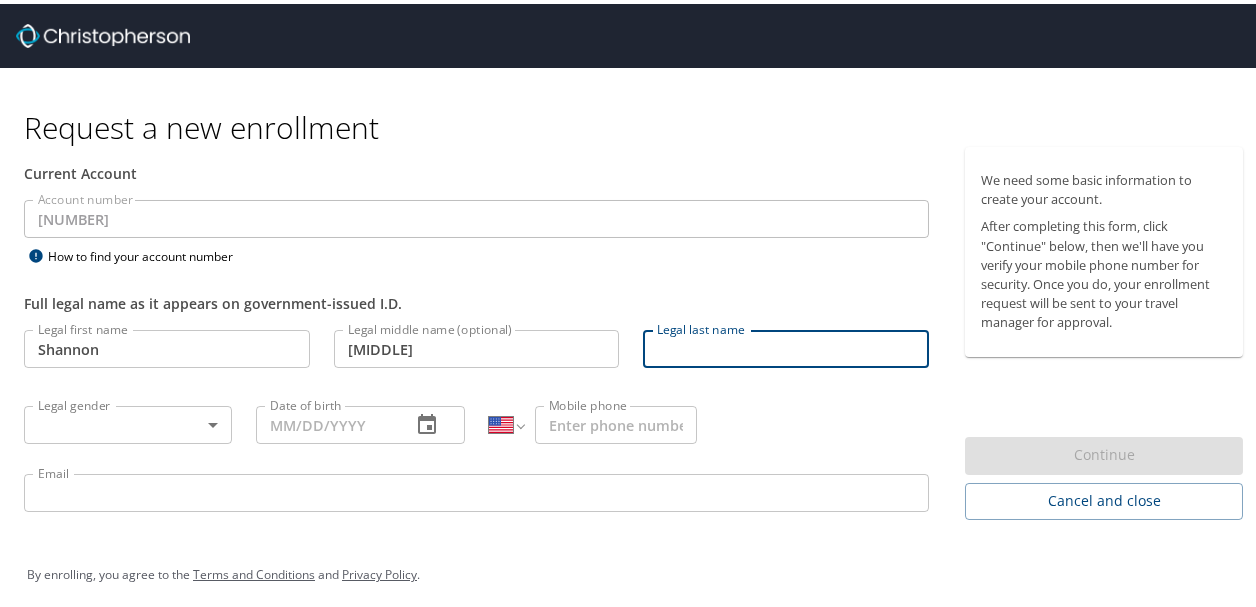 type on "[LAST]" 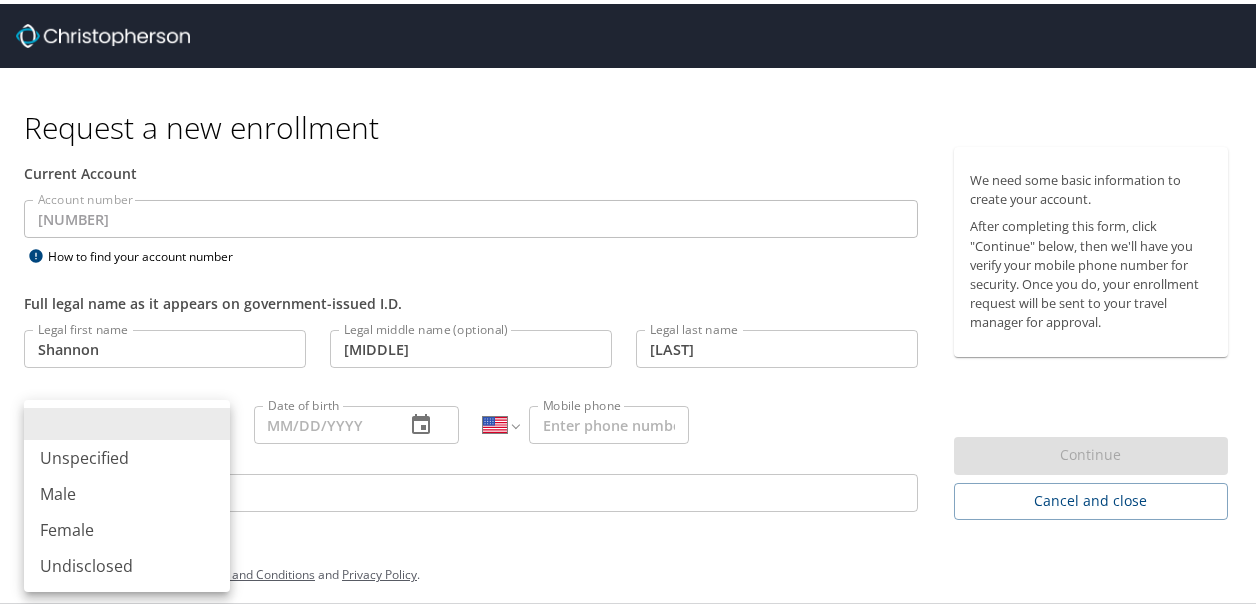 click on "Request a new enrollment Current Account Account number [NUMBER] Account number  How to find your account number Full legal name as it appears on government-issued I.D. Legal first name [FIRST] Legal first name Legal middle name (optional) [MIDDLE] Legal middle name (optional) Legal last name [LAST] Legal last name Legal gender ​ Legal gender Date of birth Date of birth International Afghanistan Åland Islands Algeria American Samoa Andorra Angola Anguilla Antigua and Barbuda Argentina Armenia Aruba Ascension Island Australia Austria Azerbaijan Bahamas Bahrain Bangladesh Barbados Belarus Belgium Belize Benin Bermuda Bhutan Bolivia Bonaire, Sint Eustatius and Saba Bosnia and Herzegovina Botswana Brazil British Indian Ocean Territory Brunei Darussalam Bulgaria Burkina Faso Burma Burundi Cambodia Cameroon Canada Cape Verde Cayman Islands Central African Republic Chad Chile China Christmas Island Cocos (Keeling) Islands Colombia Comoros Congo Congo, Democratic Republic of the Cook Islands Costa Rica" at bounding box center [635, 303] 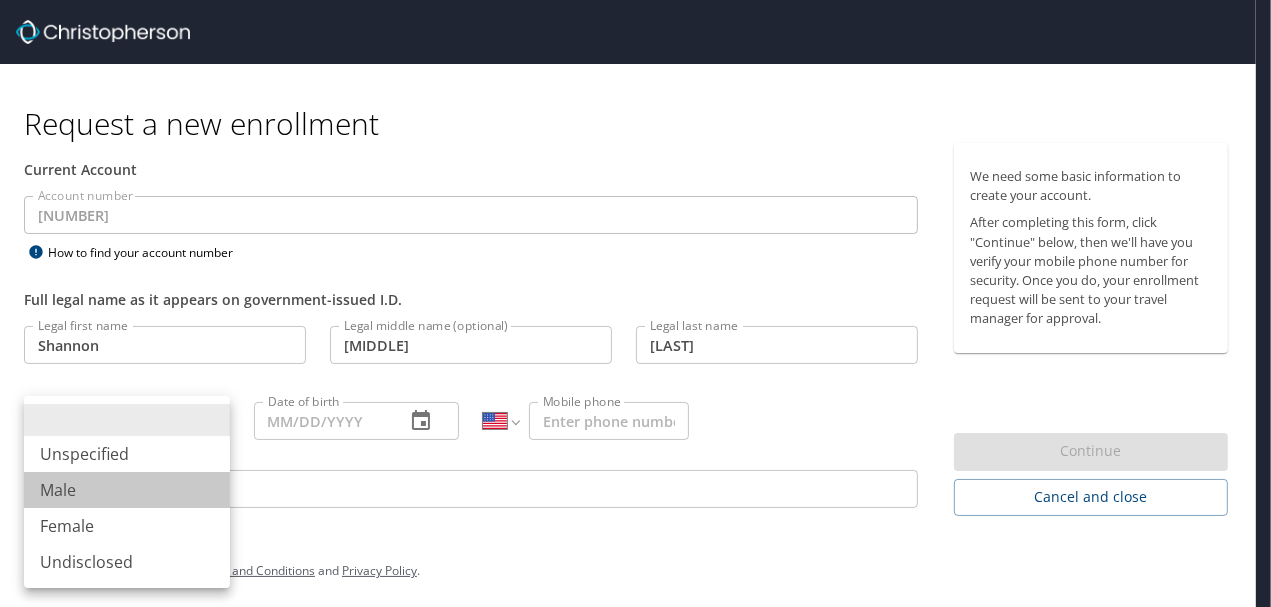 click on "Male" at bounding box center (127, 490) 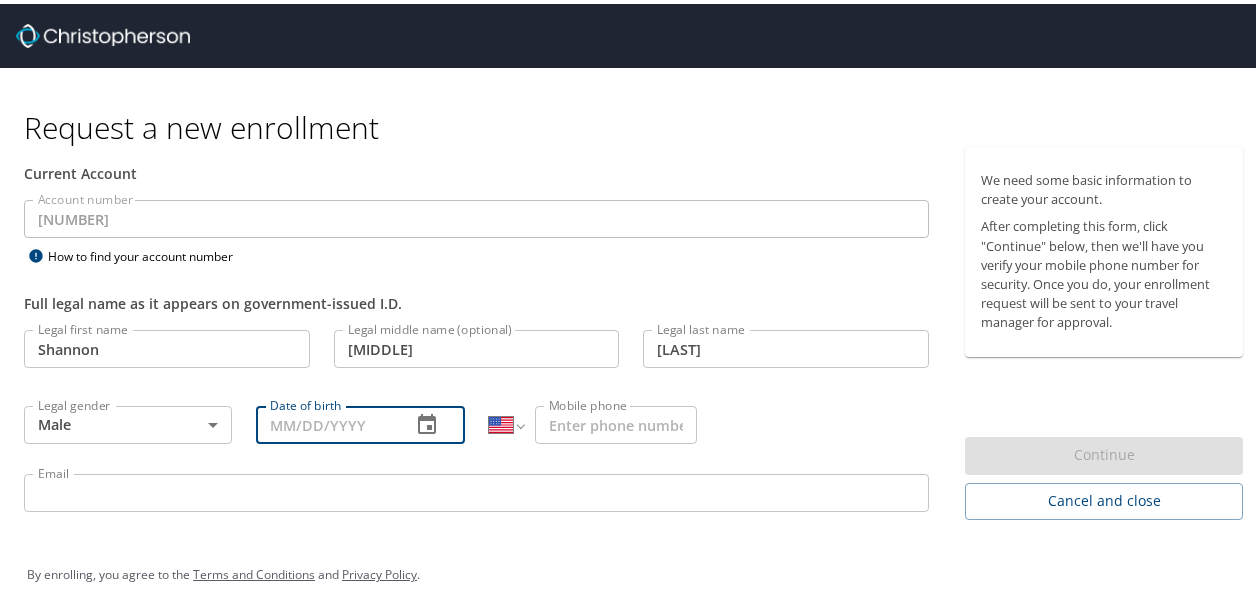 click on "Date of birth" at bounding box center [325, 421] 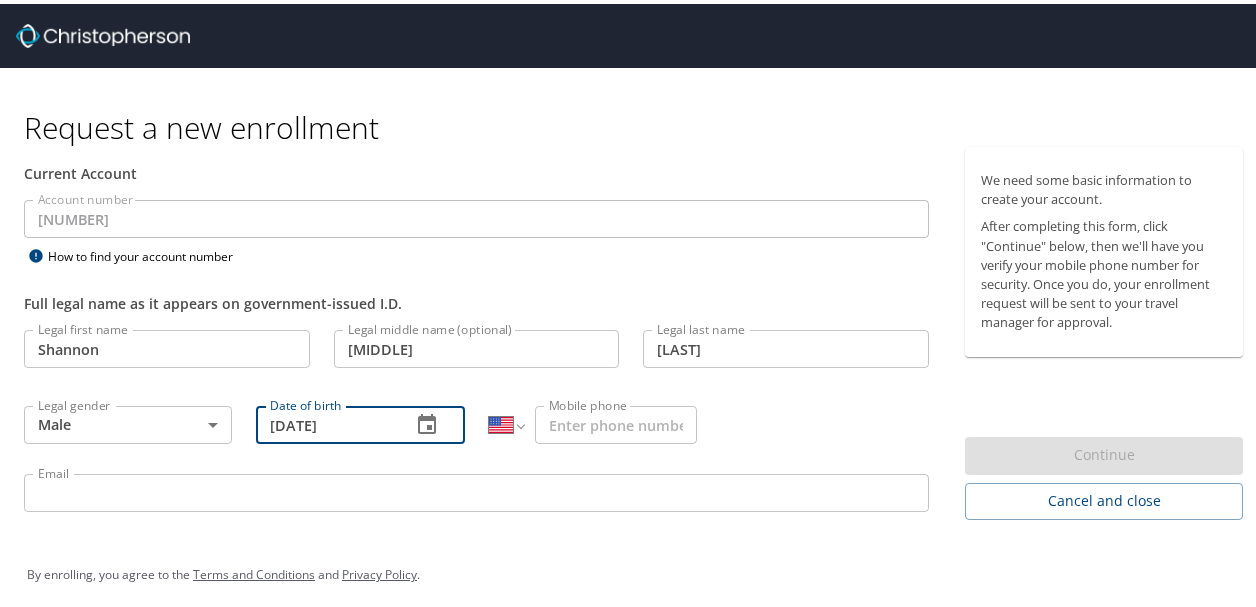 type on "[DATE]" 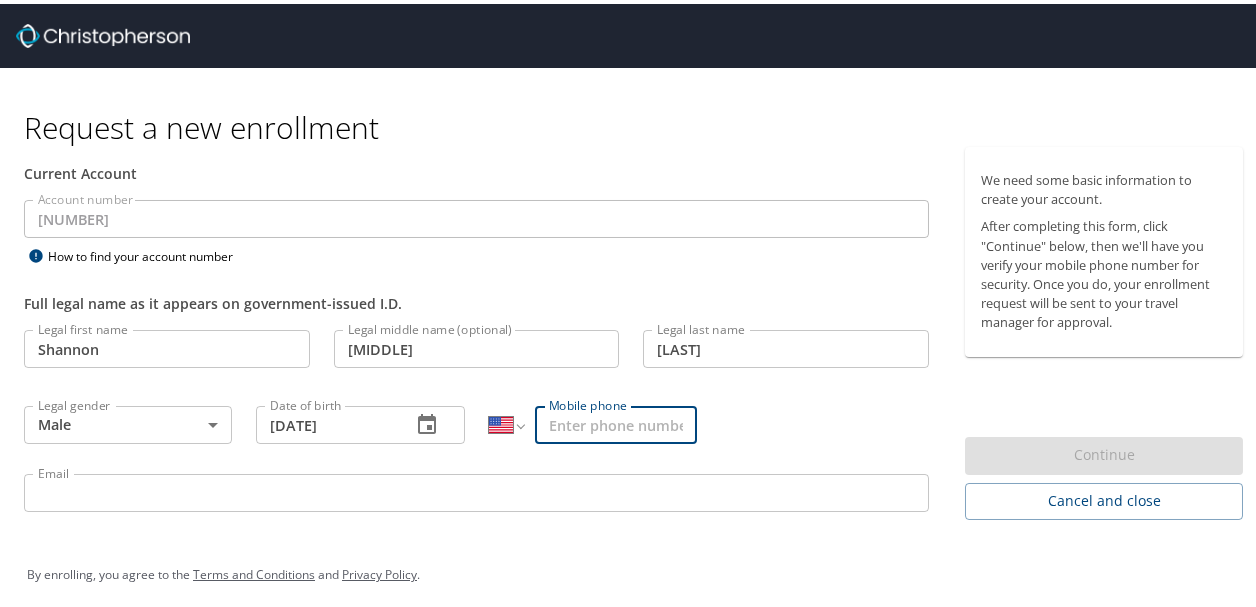 type on "([PHONE]) [PHONE]" 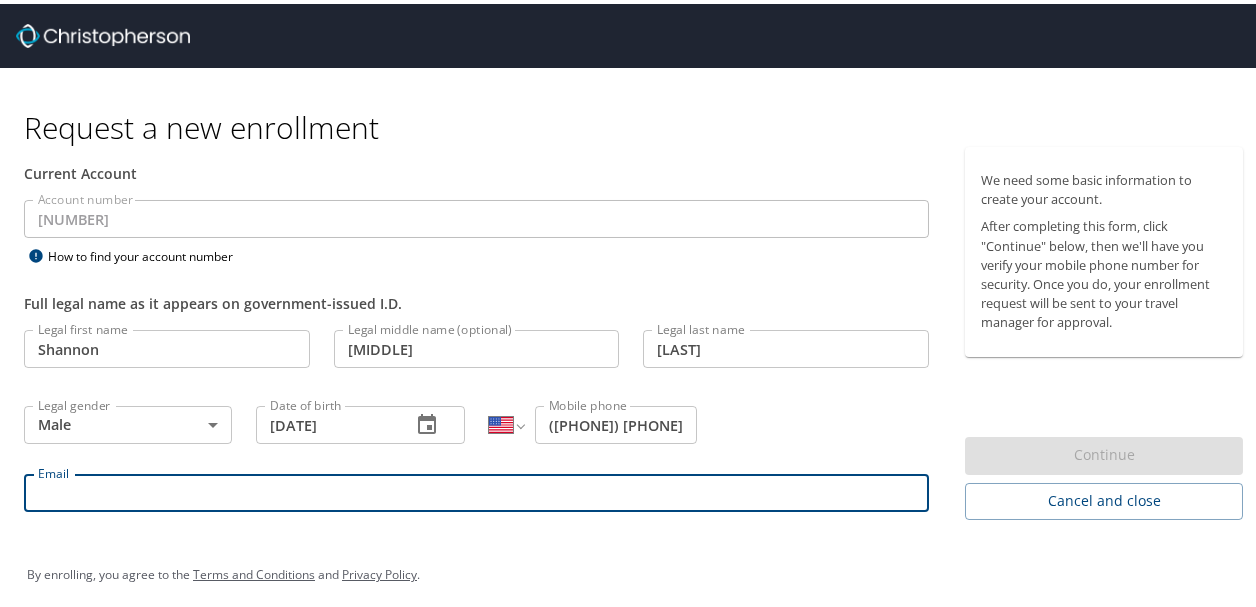 click on "Email" at bounding box center (476, 489) 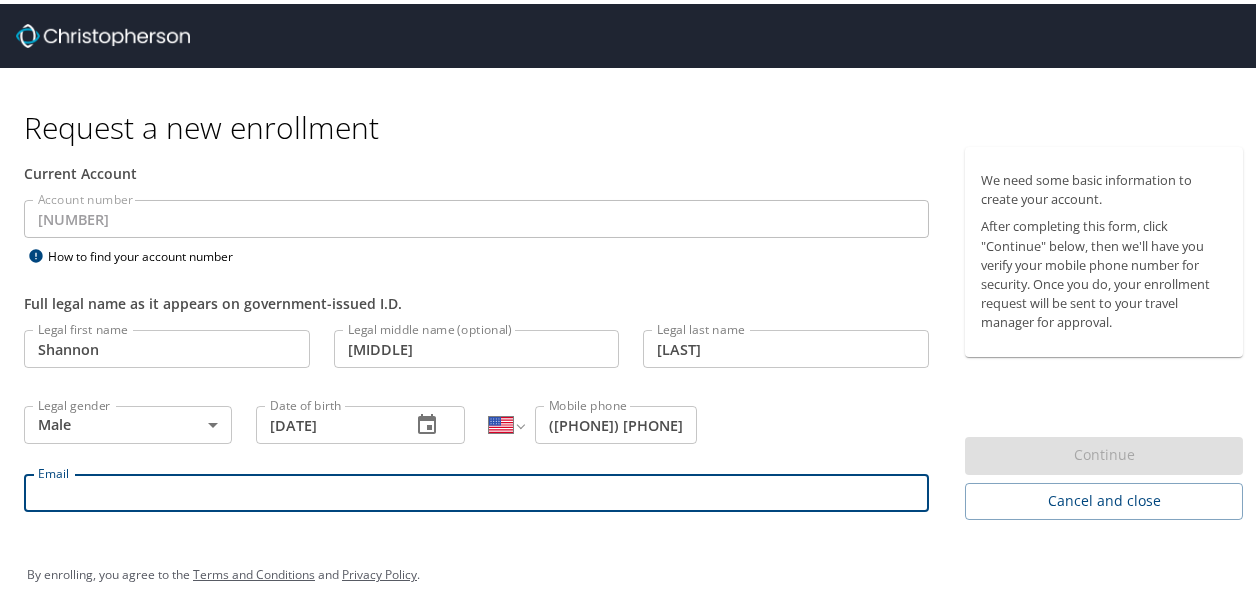 type on "[USERNAME]@[DOMAIN]" 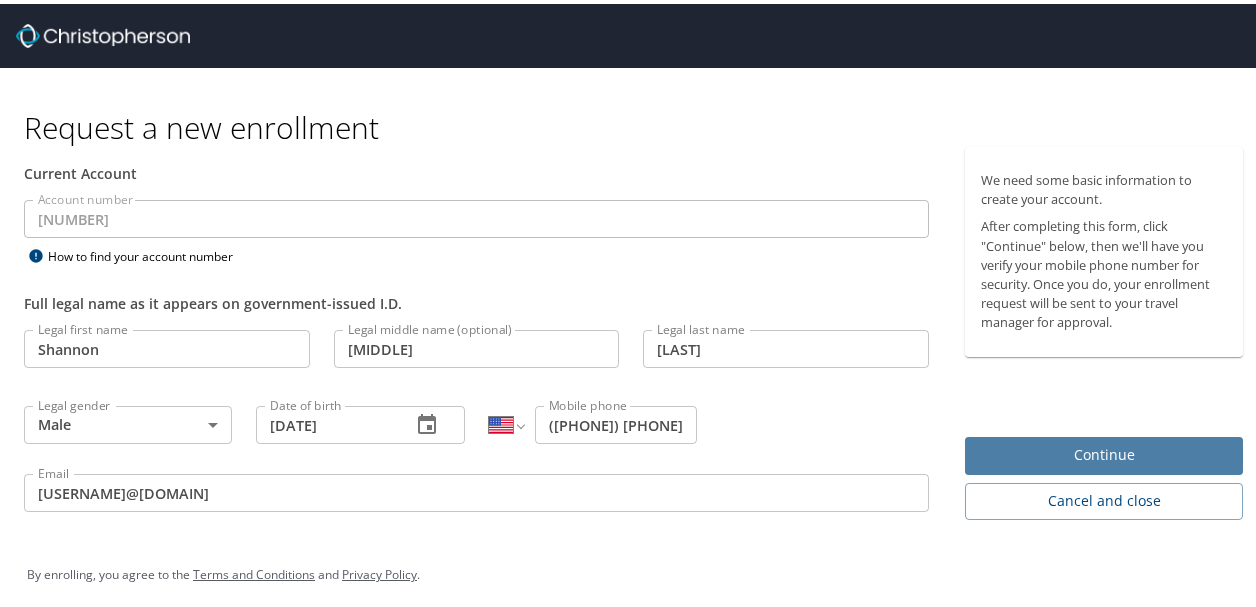 click on "Continue" at bounding box center (1104, 451) 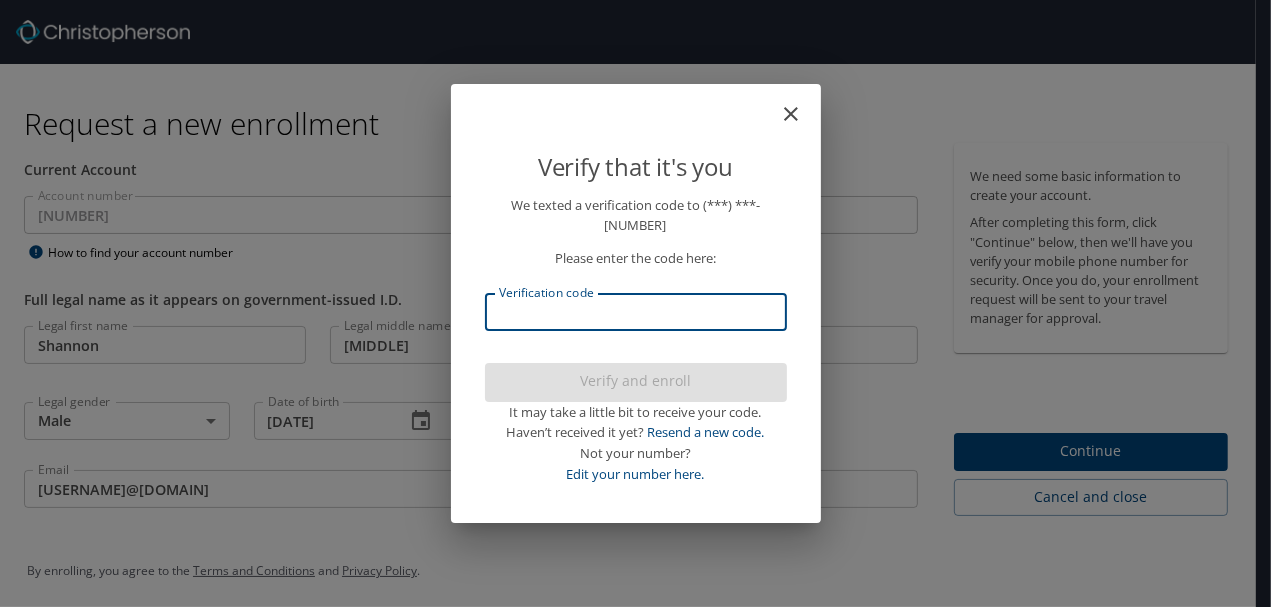 click on "Verification code" at bounding box center (636, 312) 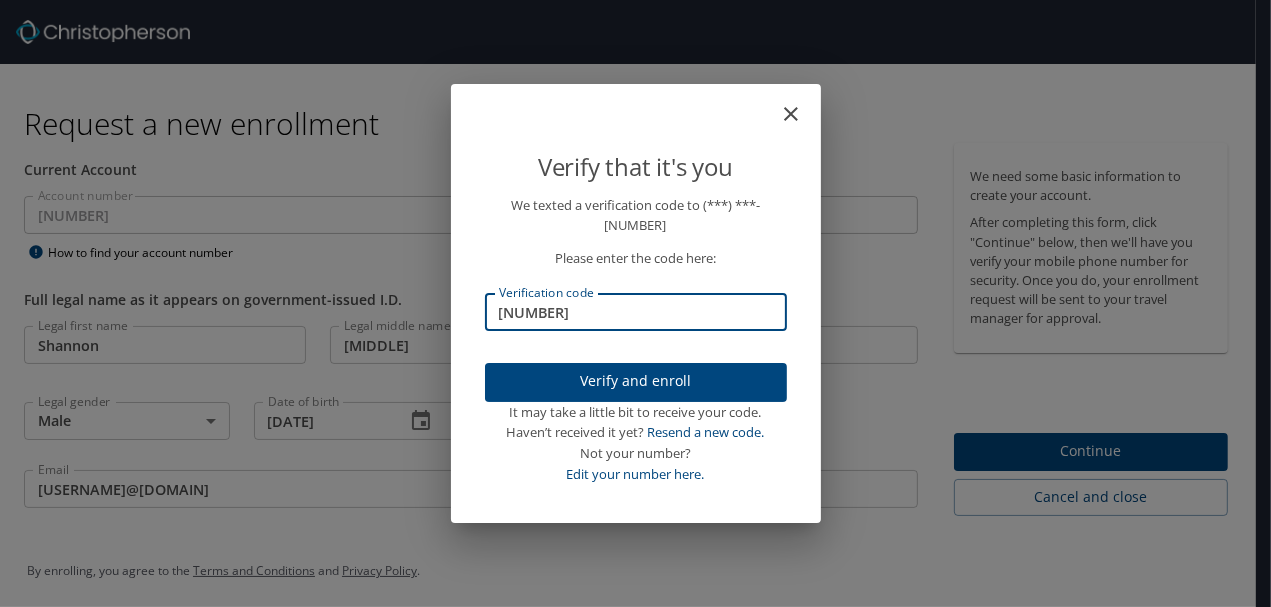 type on "[NUMBER]" 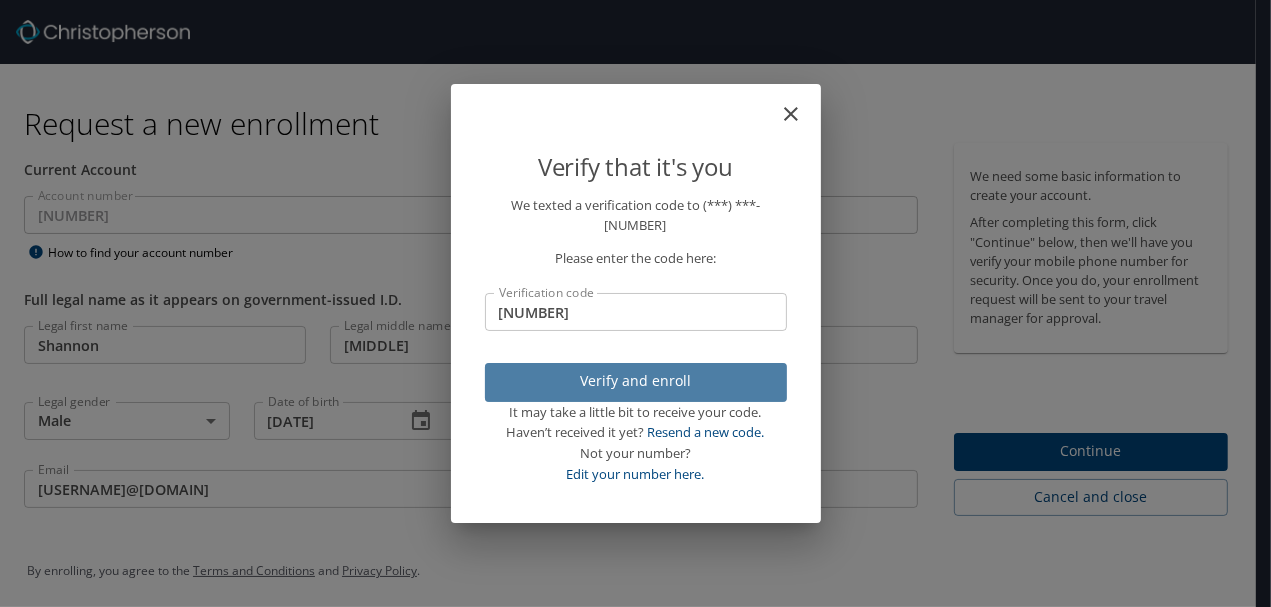 click on "Verify and enroll" at bounding box center (636, 381) 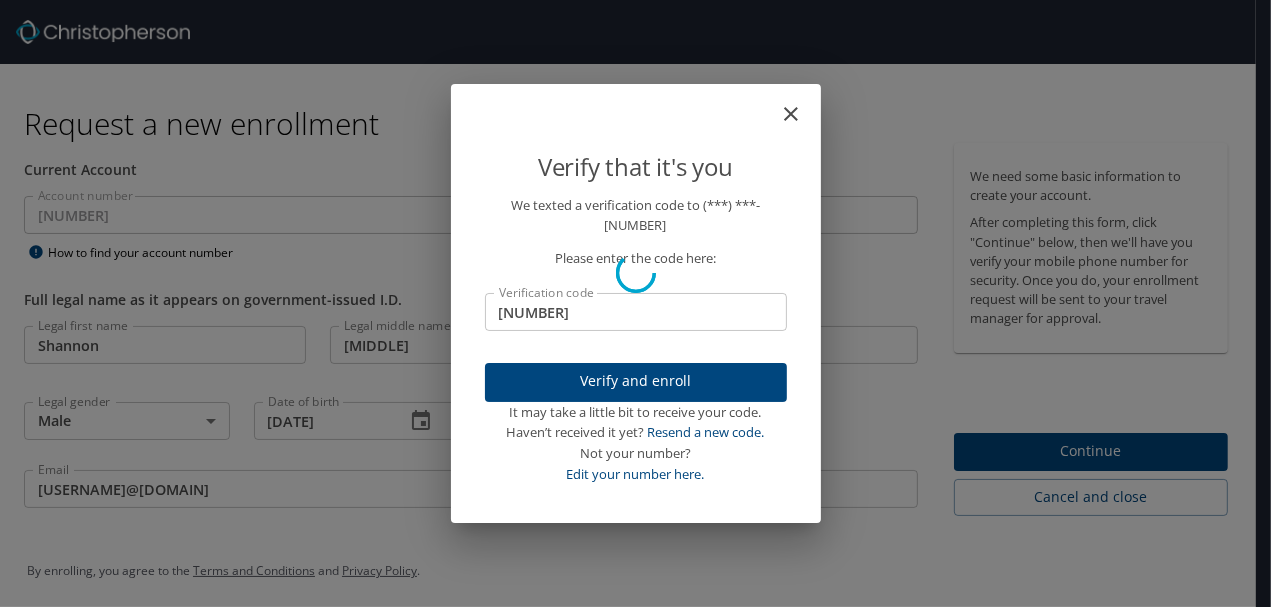 type 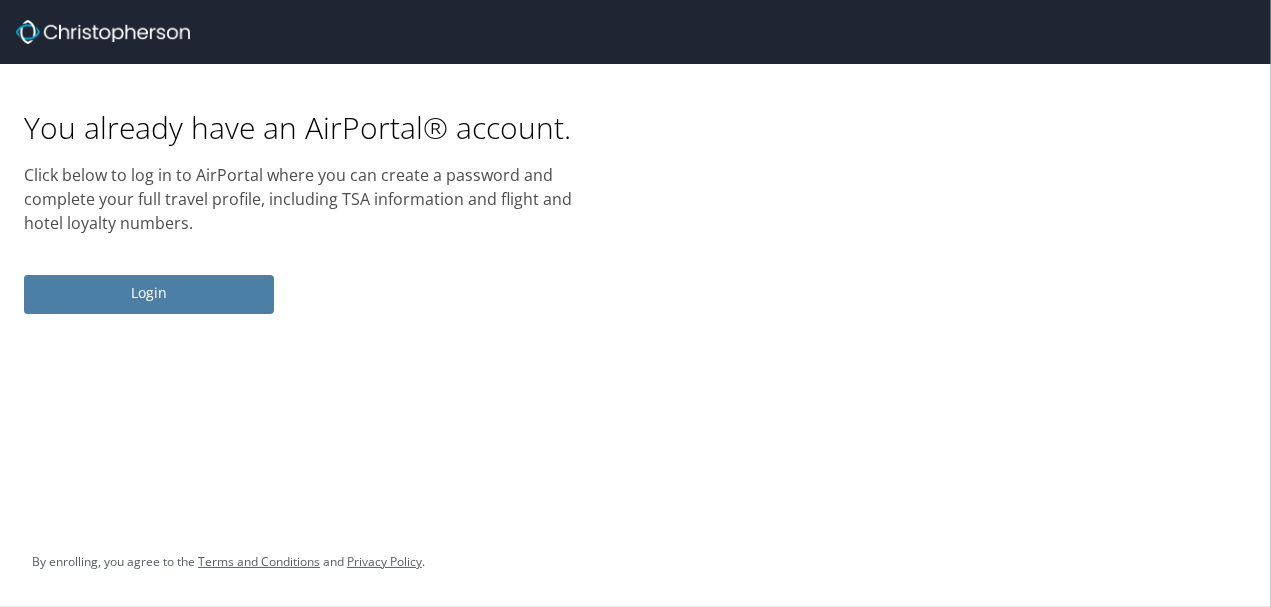 click on "Login" at bounding box center (149, 293) 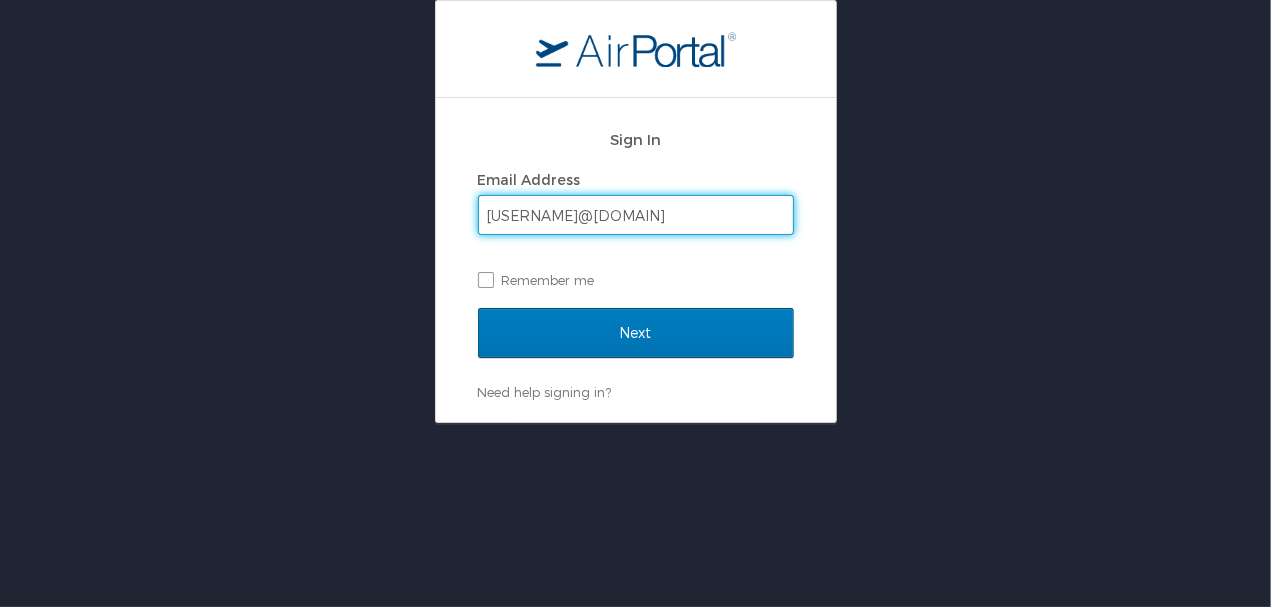 type on "[USERNAME]@[DOMAIN]" 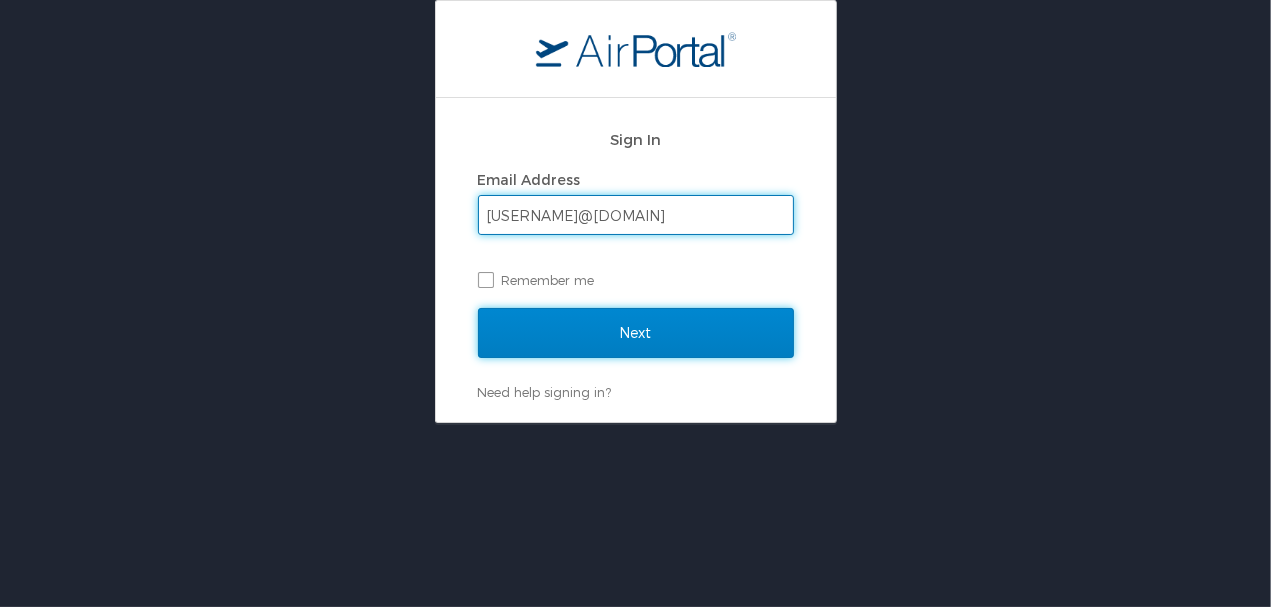 click on "Next" at bounding box center (636, 333) 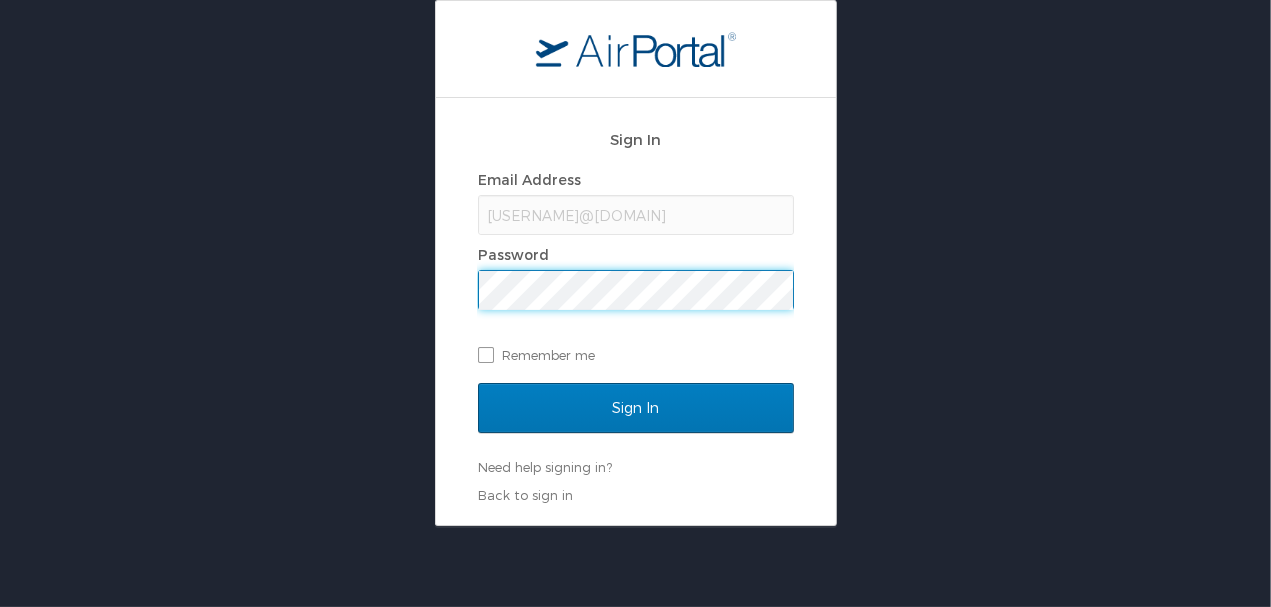 scroll, scrollTop: 0, scrollLeft: 0, axis: both 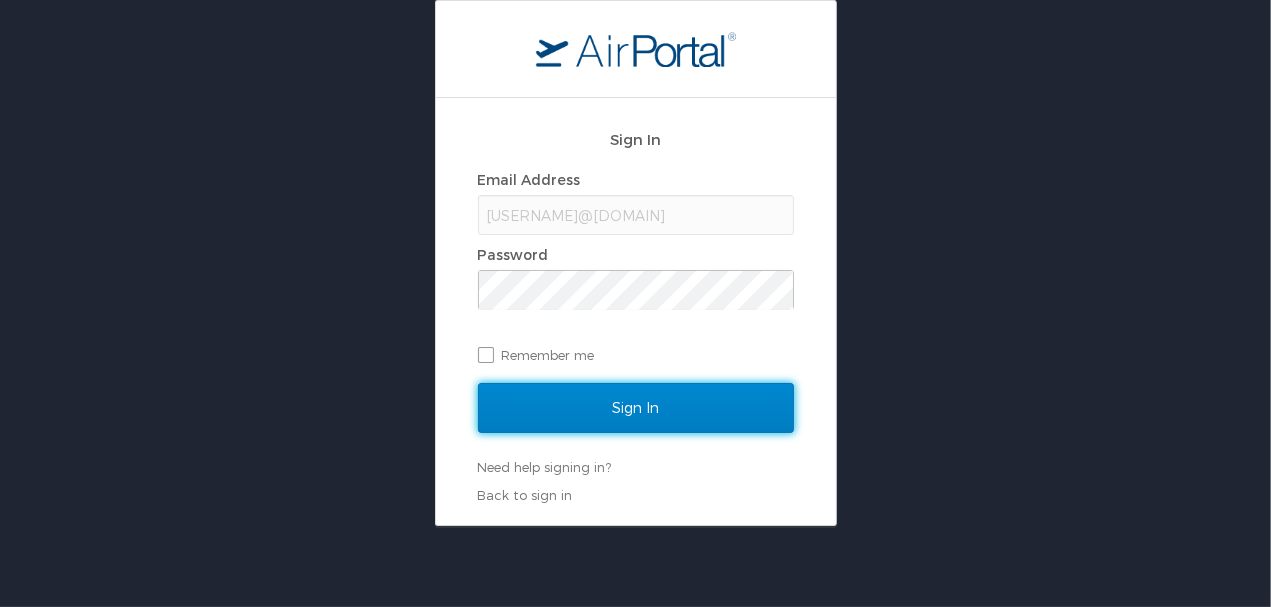 click on "Sign In" at bounding box center (636, 408) 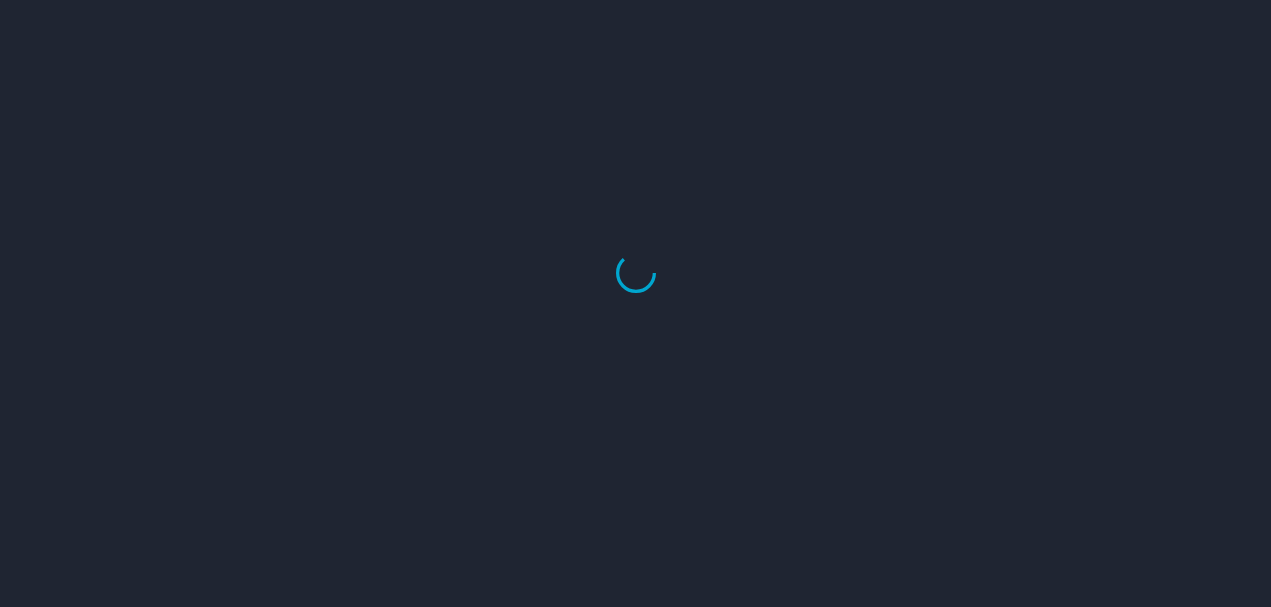 scroll, scrollTop: 0, scrollLeft: 0, axis: both 